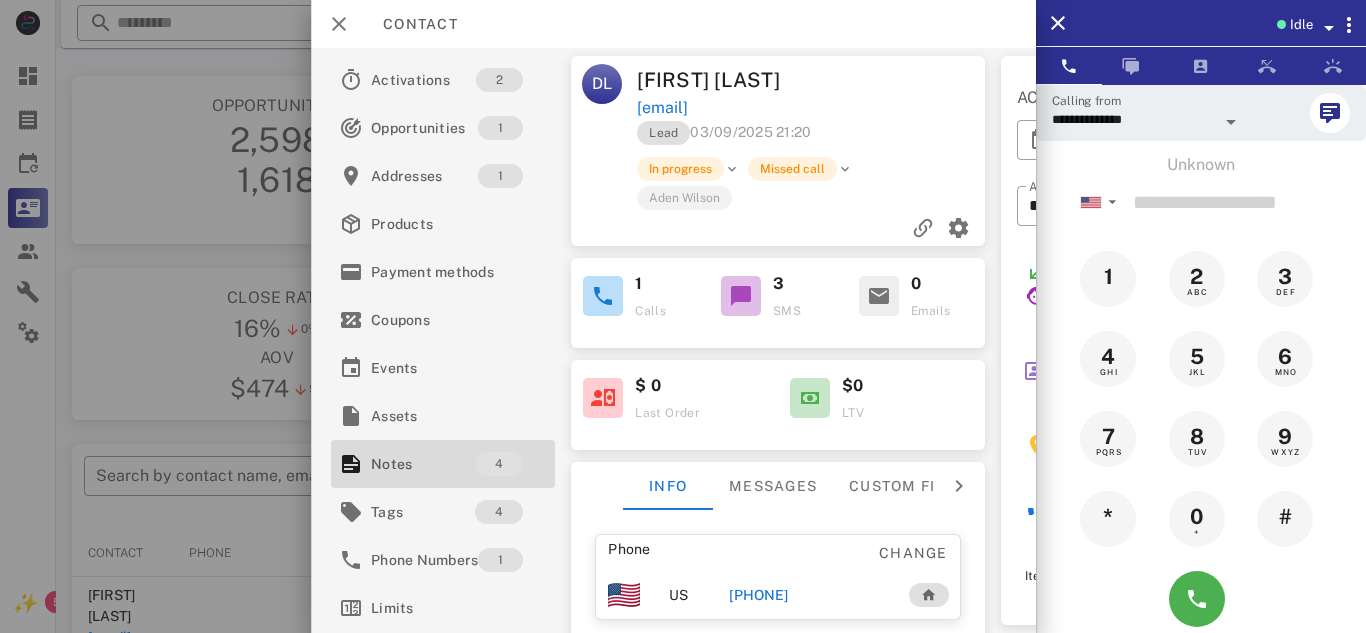 scroll, scrollTop: 310, scrollLeft: 0, axis: vertical 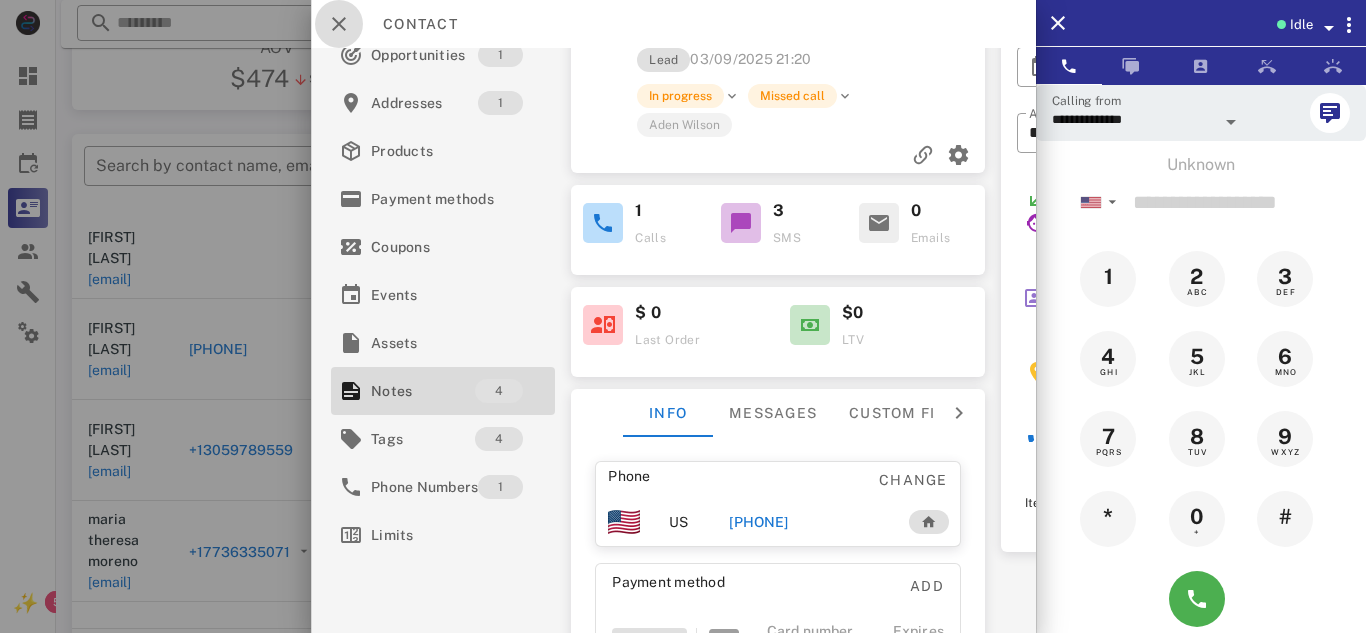 click at bounding box center [339, 24] 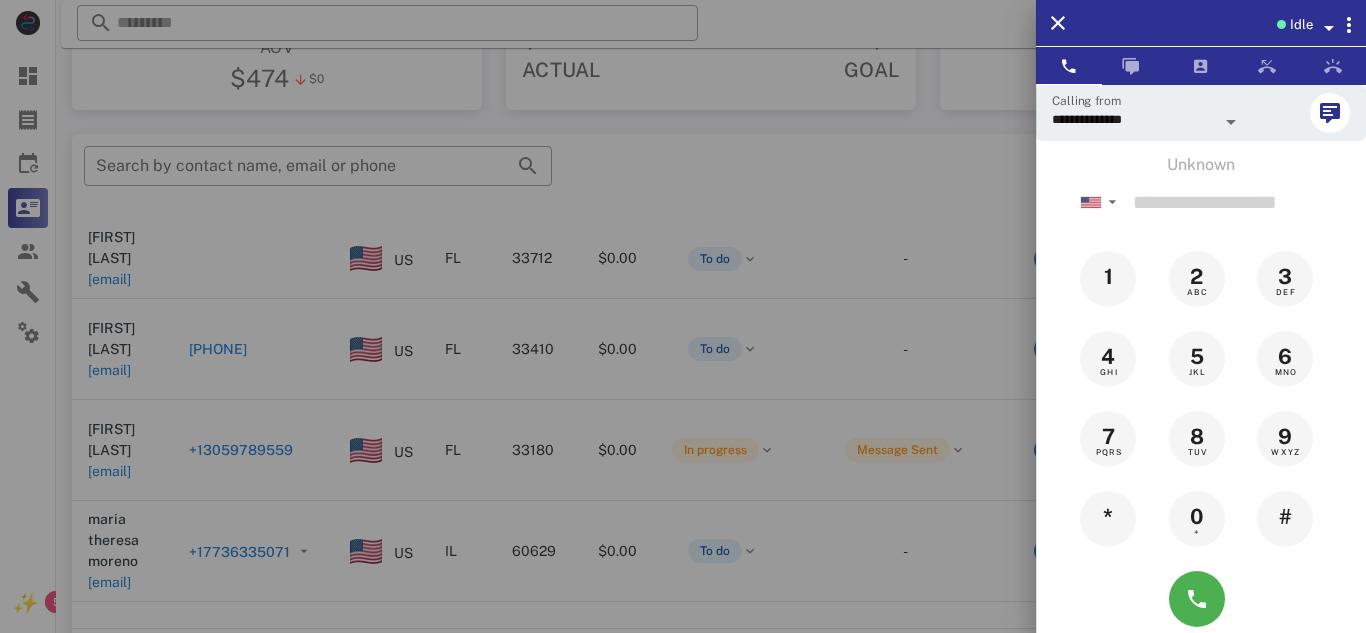 click at bounding box center (683, 316) 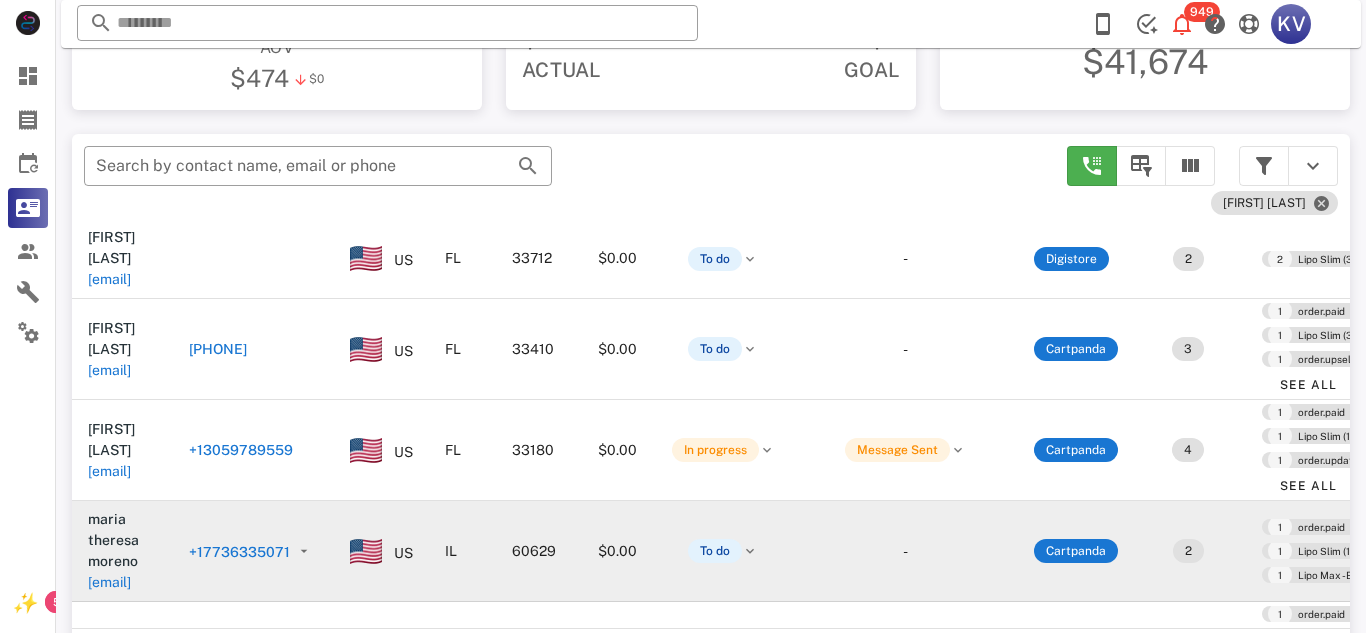 click on "+17736335071" at bounding box center [239, 552] 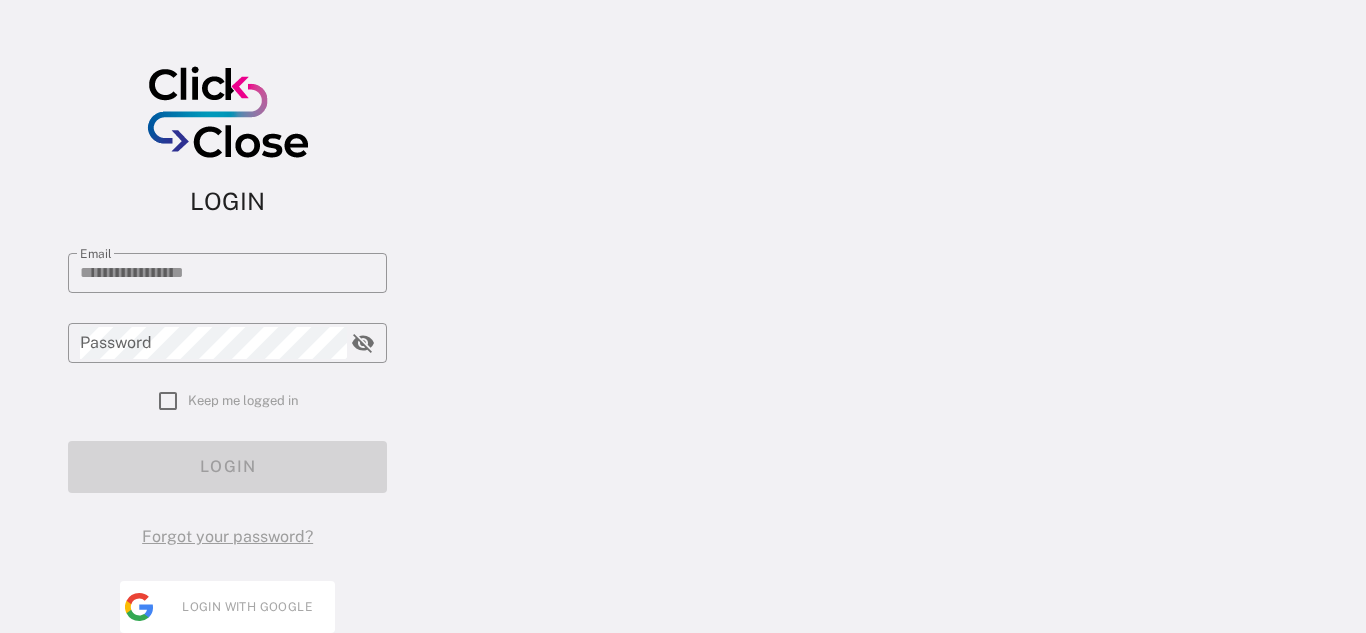 scroll, scrollTop: 29, scrollLeft: 0, axis: vertical 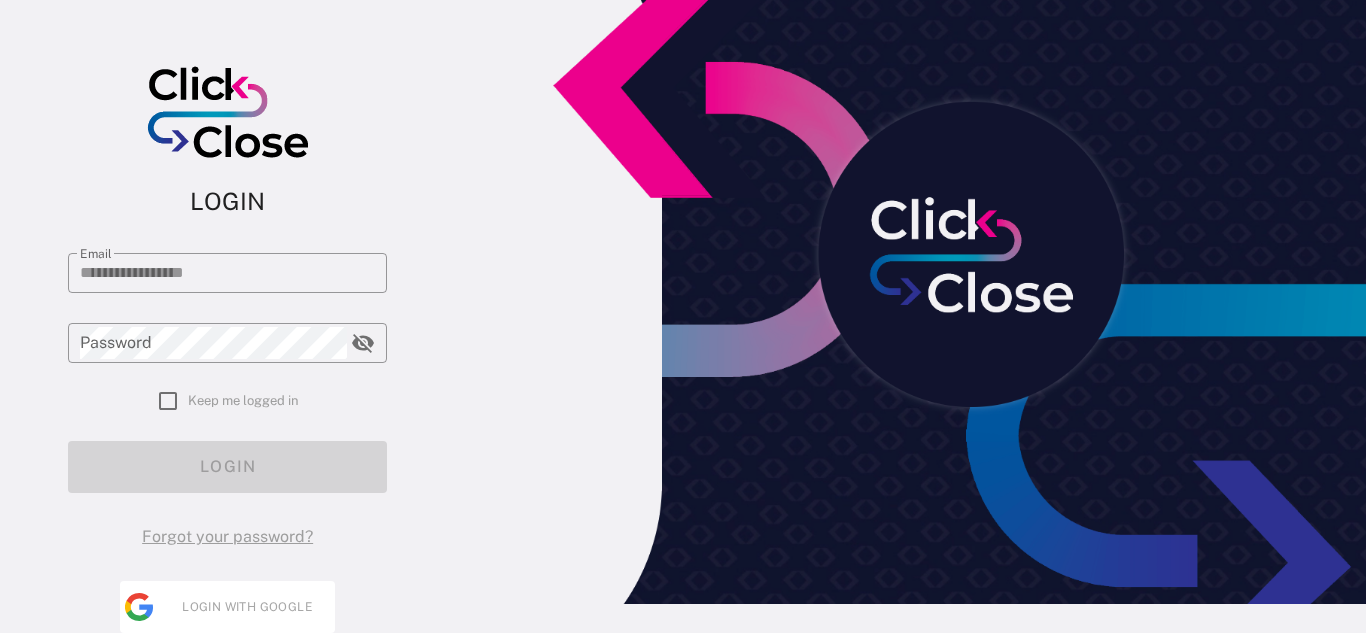 type on "**********" 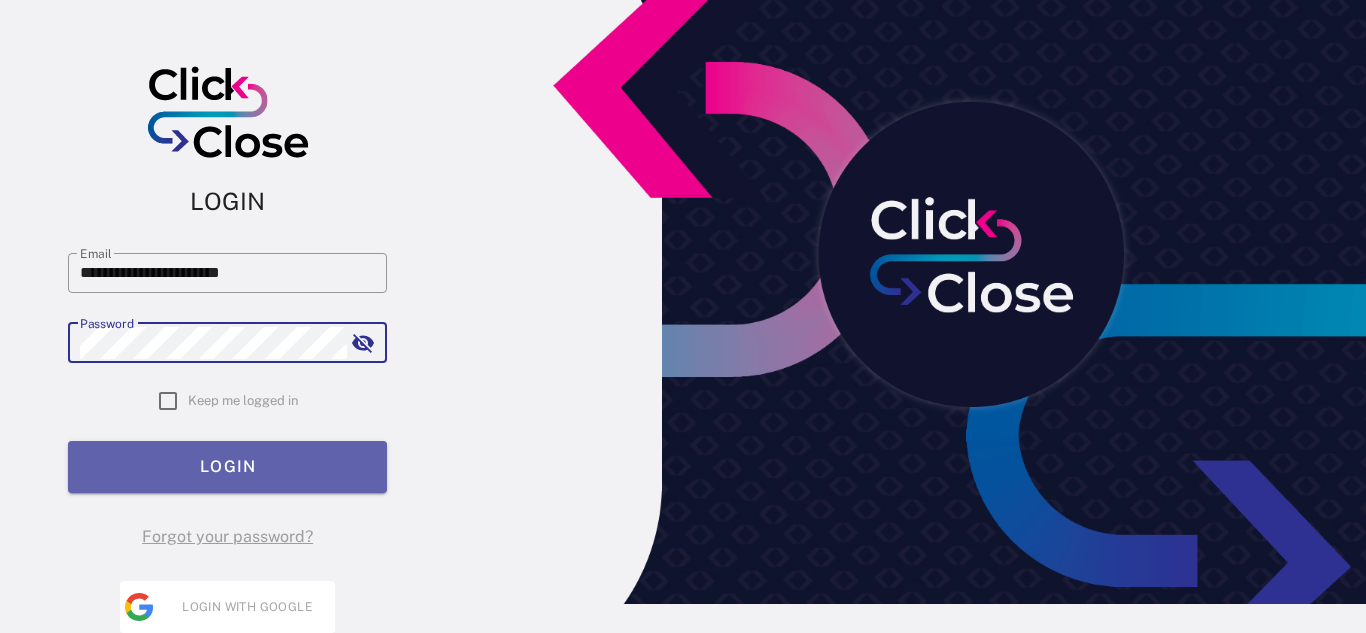click on "LOGIN" at bounding box center (227, 466) 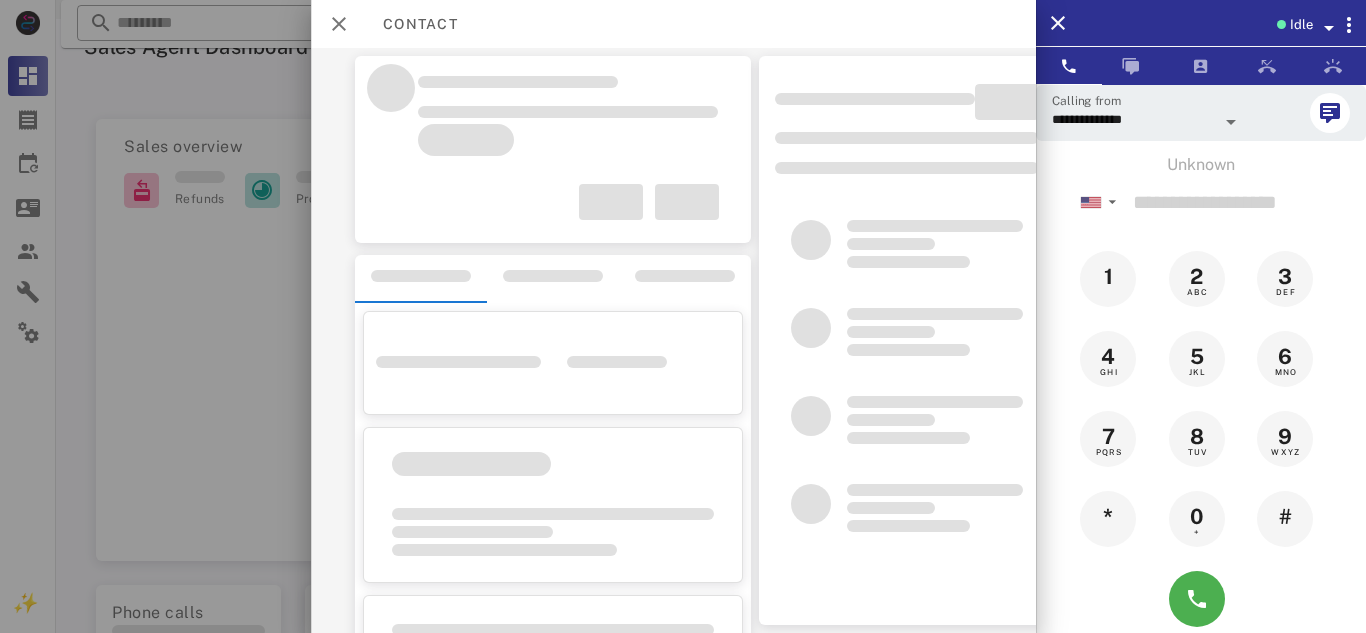 scroll, scrollTop: 0, scrollLeft: 0, axis: both 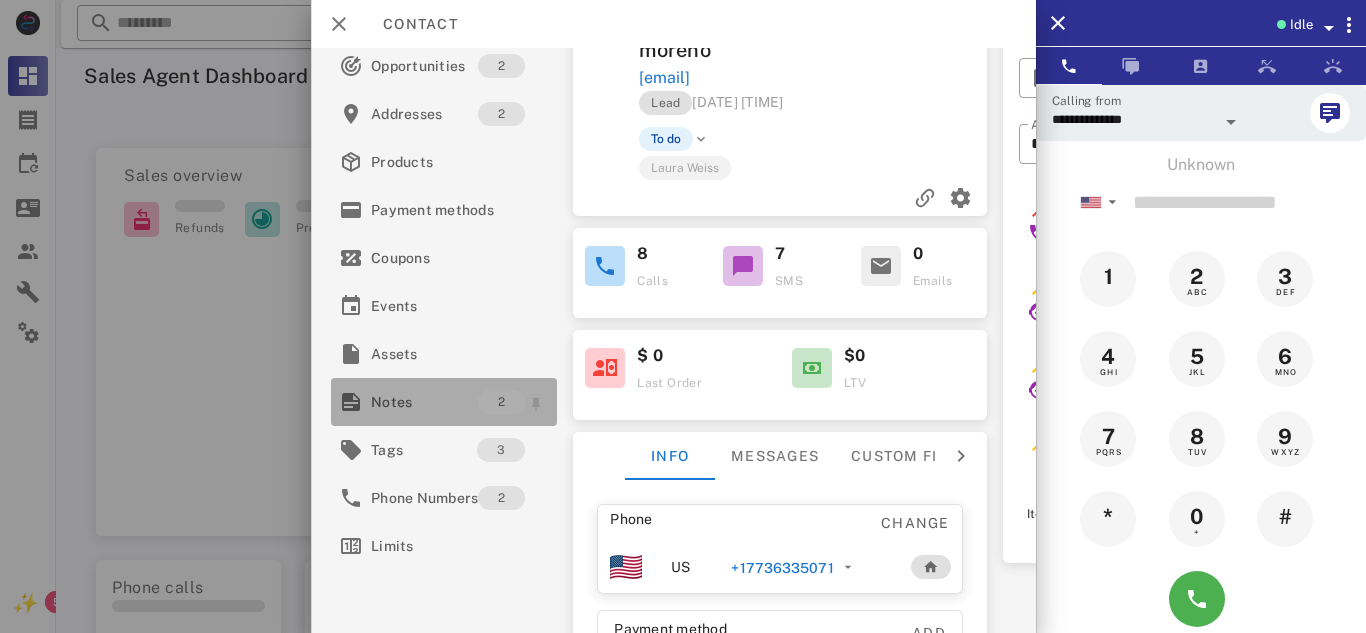click on "Notes" at bounding box center (424, 402) 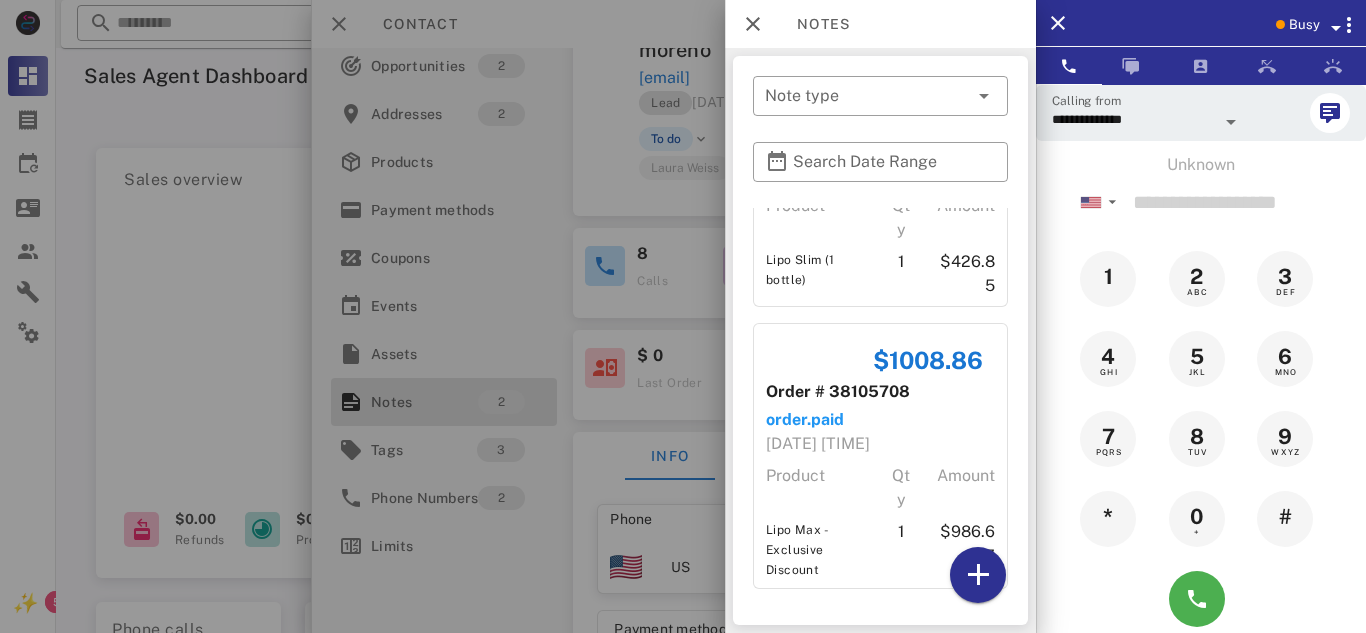scroll, scrollTop: 156, scrollLeft: 0, axis: vertical 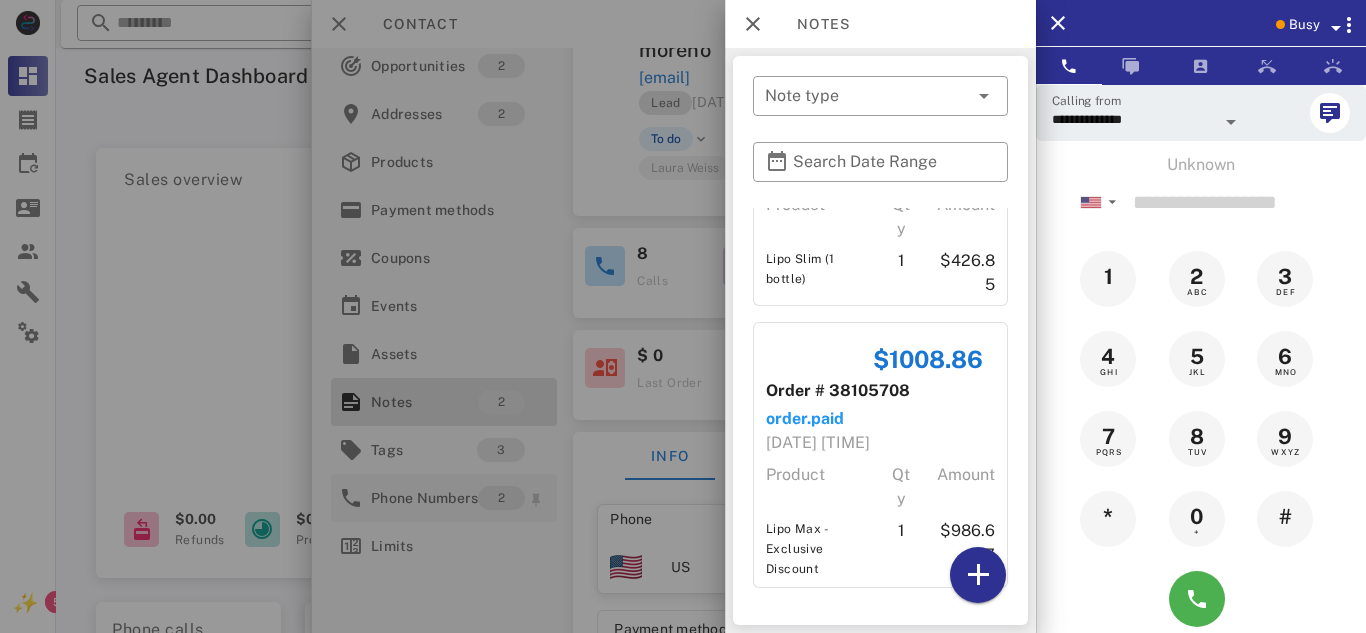 click at bounding box center [683, 316] 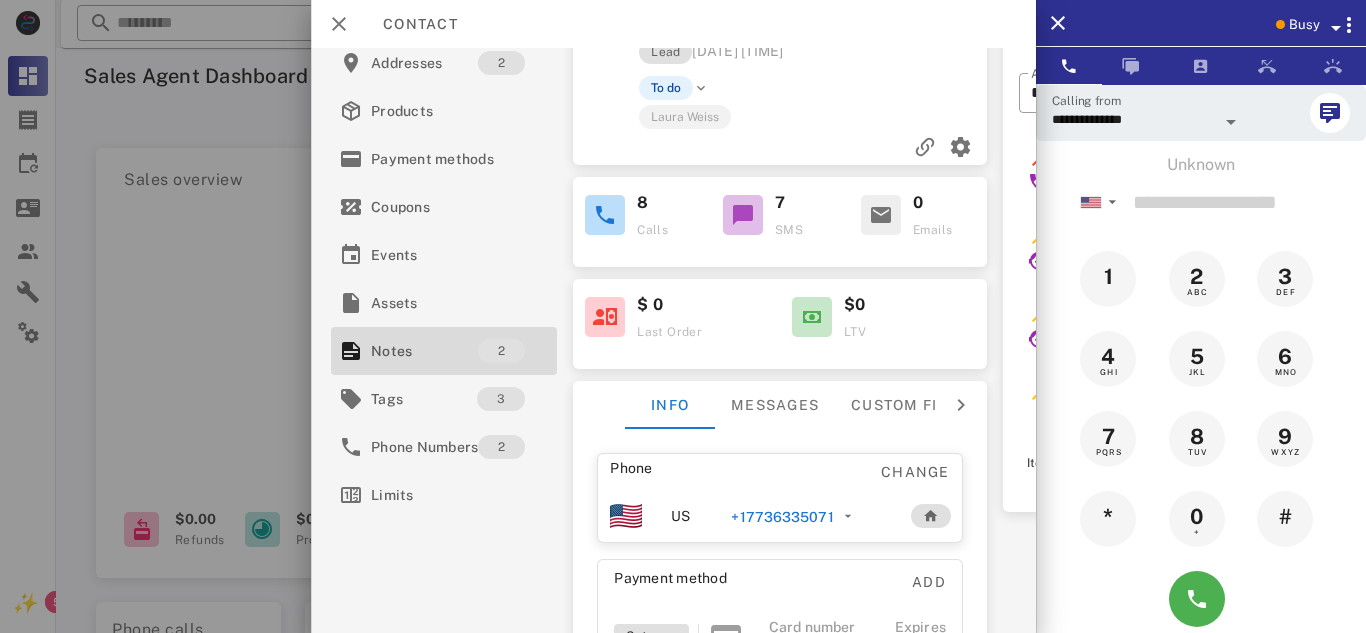 scroll, scrollTop: 0, scrollLeft: 0, axis: both 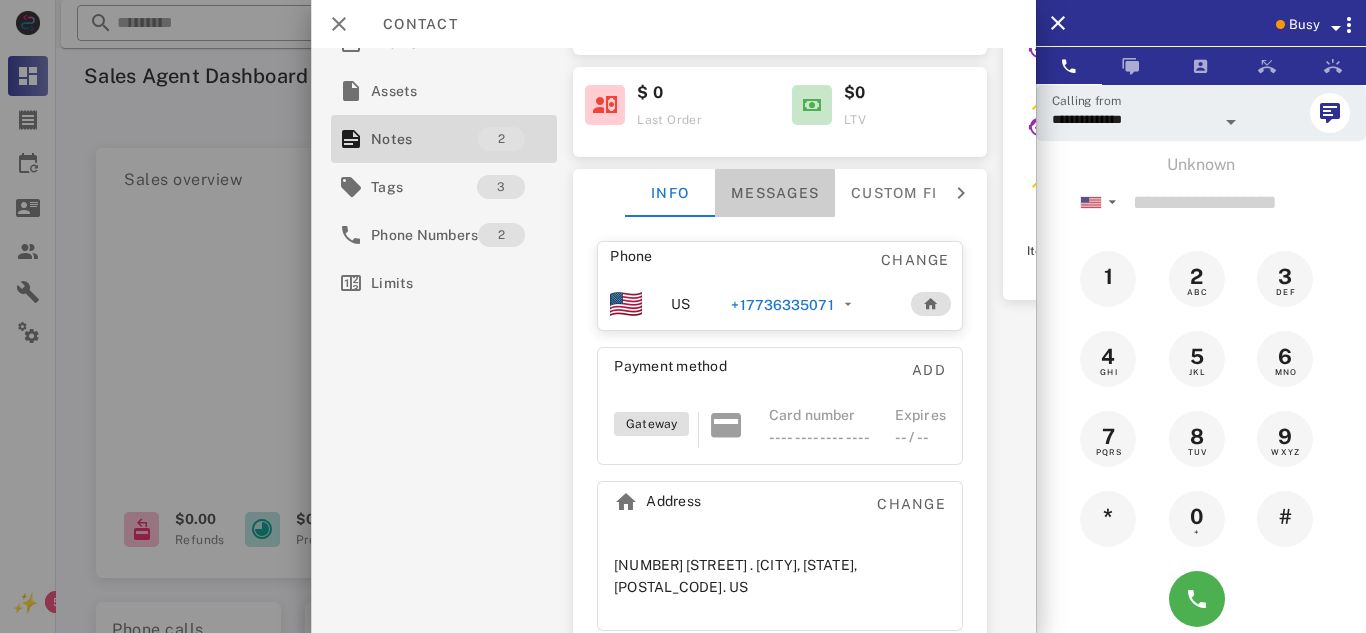 click on "Messages" at bounding box center [775, 193] 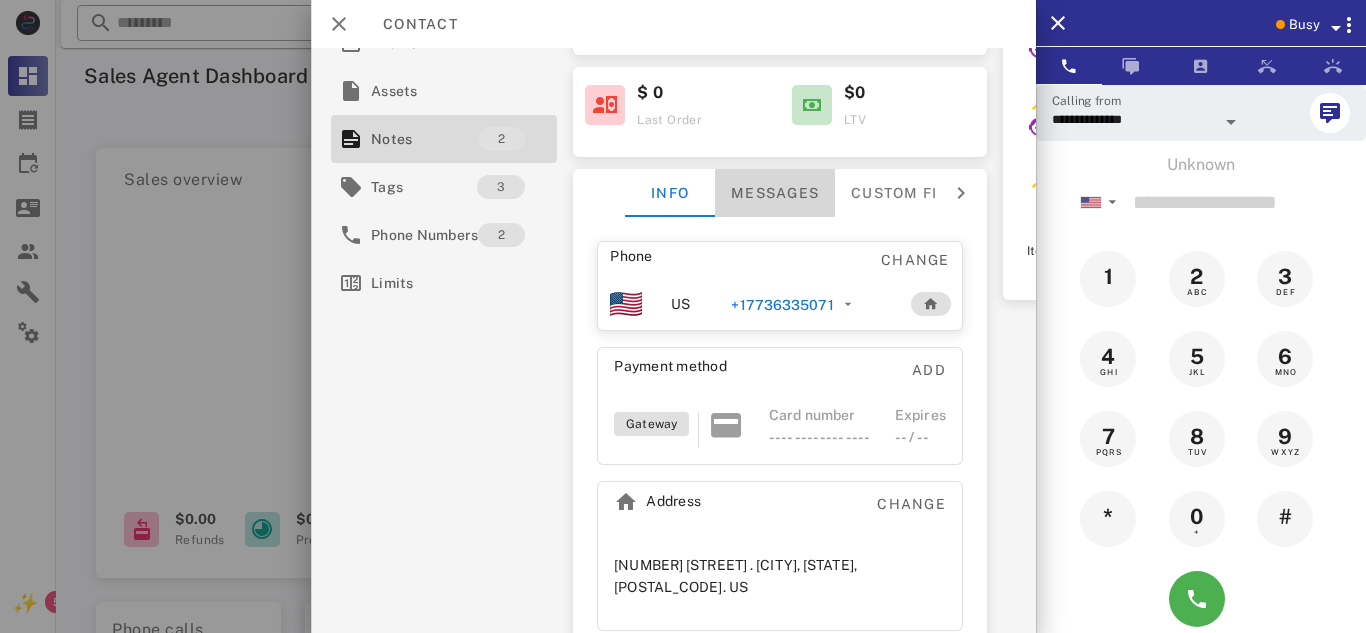 scroll, scrollTop: 321, scrollLeft: 0, axis: vertical 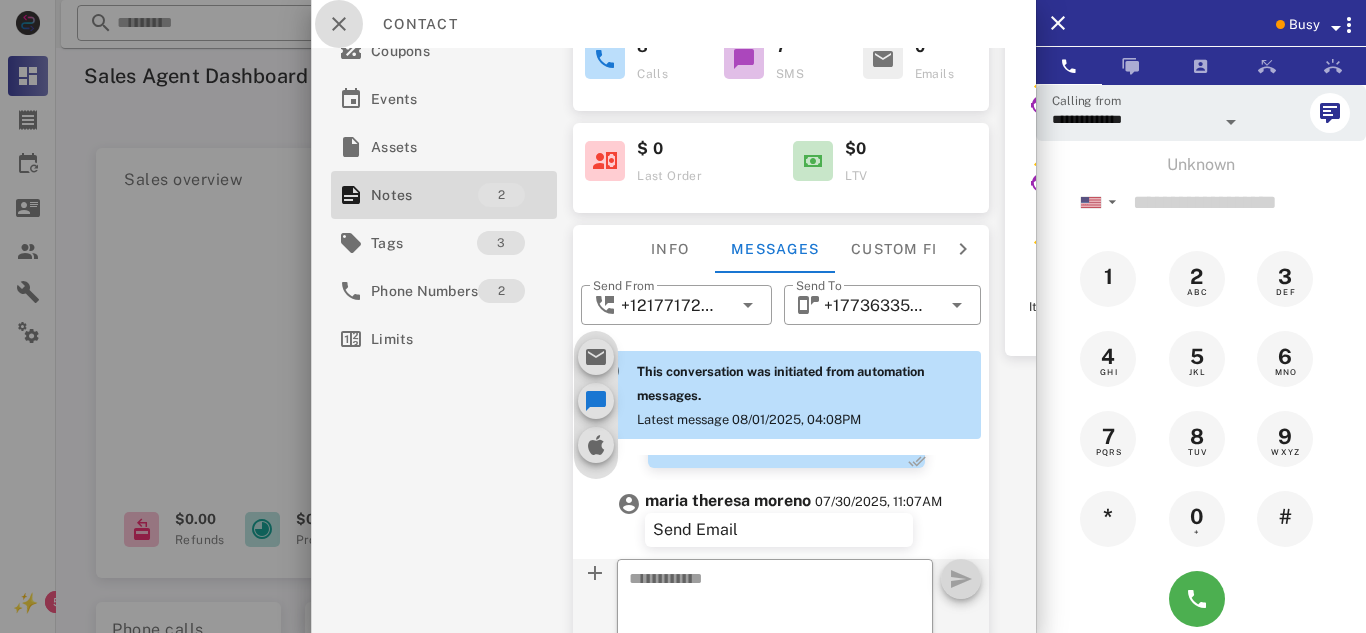 click at bounding box center [339, 24] 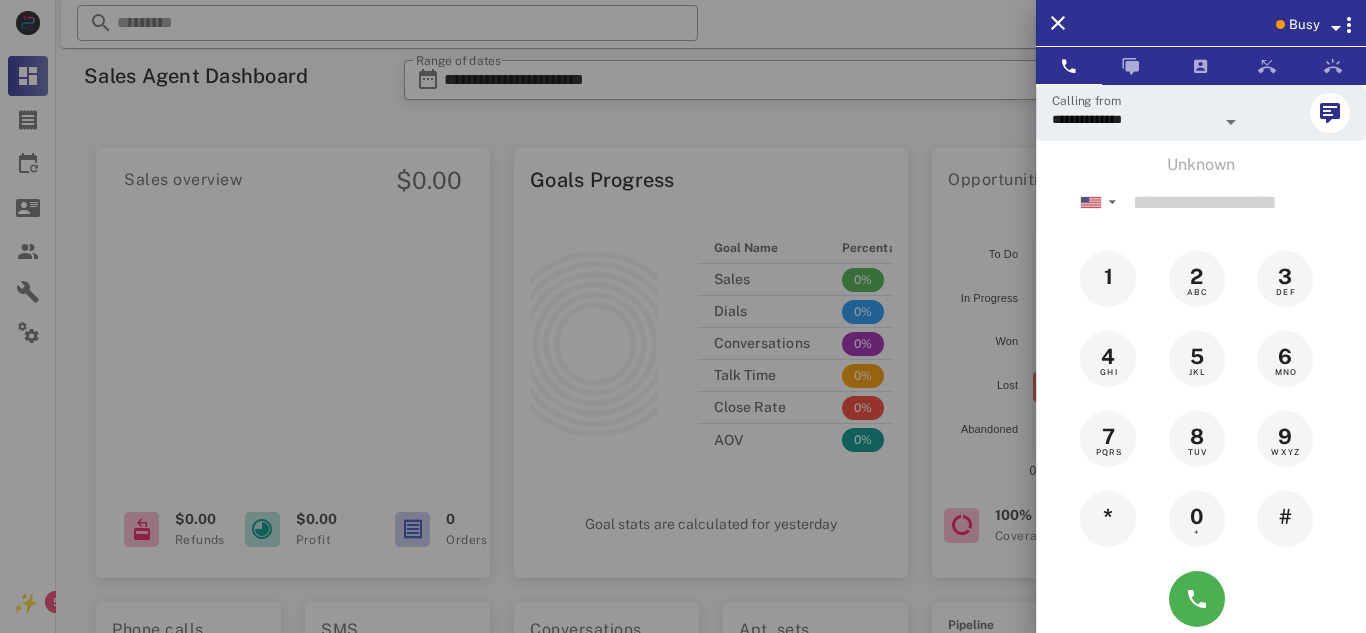 click at bounding box center (683, 316) 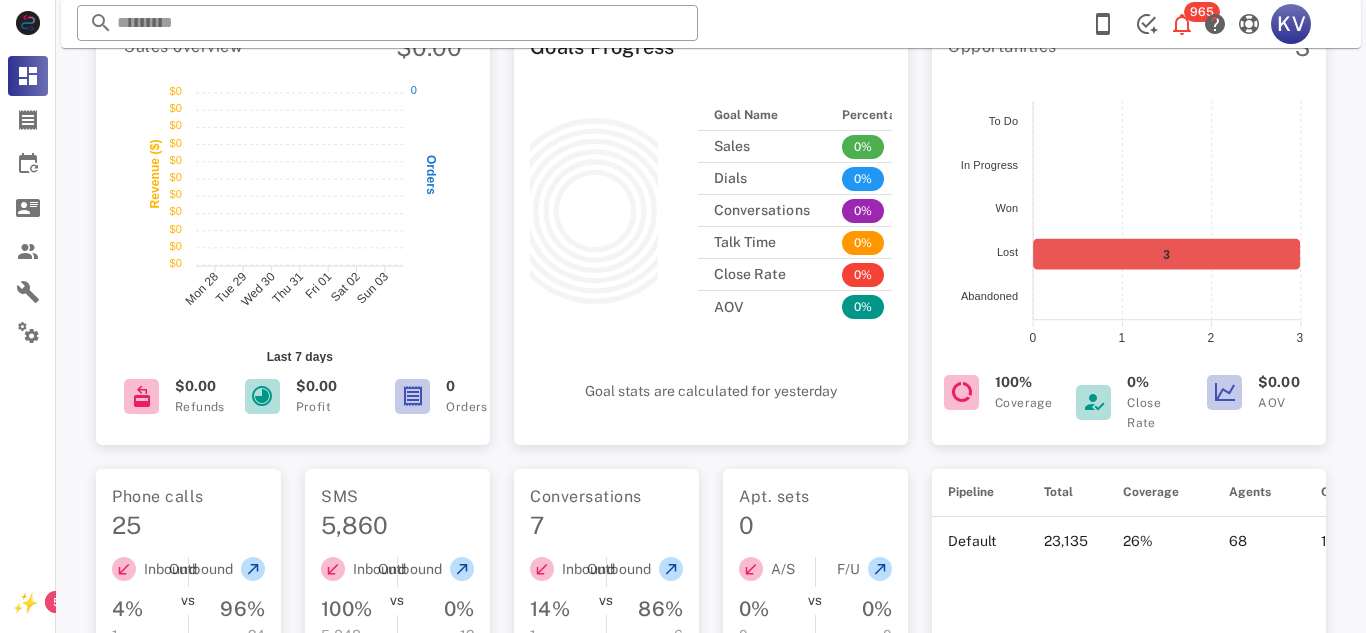 scroll, scrollTop: 146, scrollLeft: 0, axis: vertical 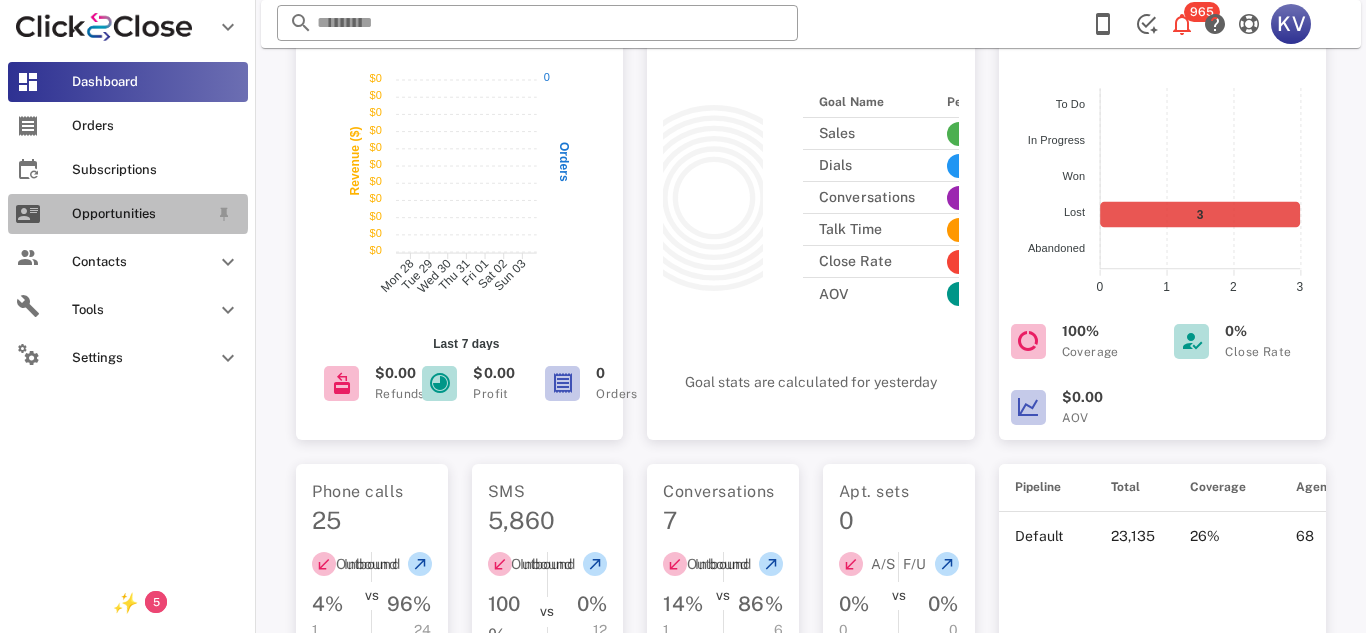 click on "Opportunities" at bounding box center (128, 214) 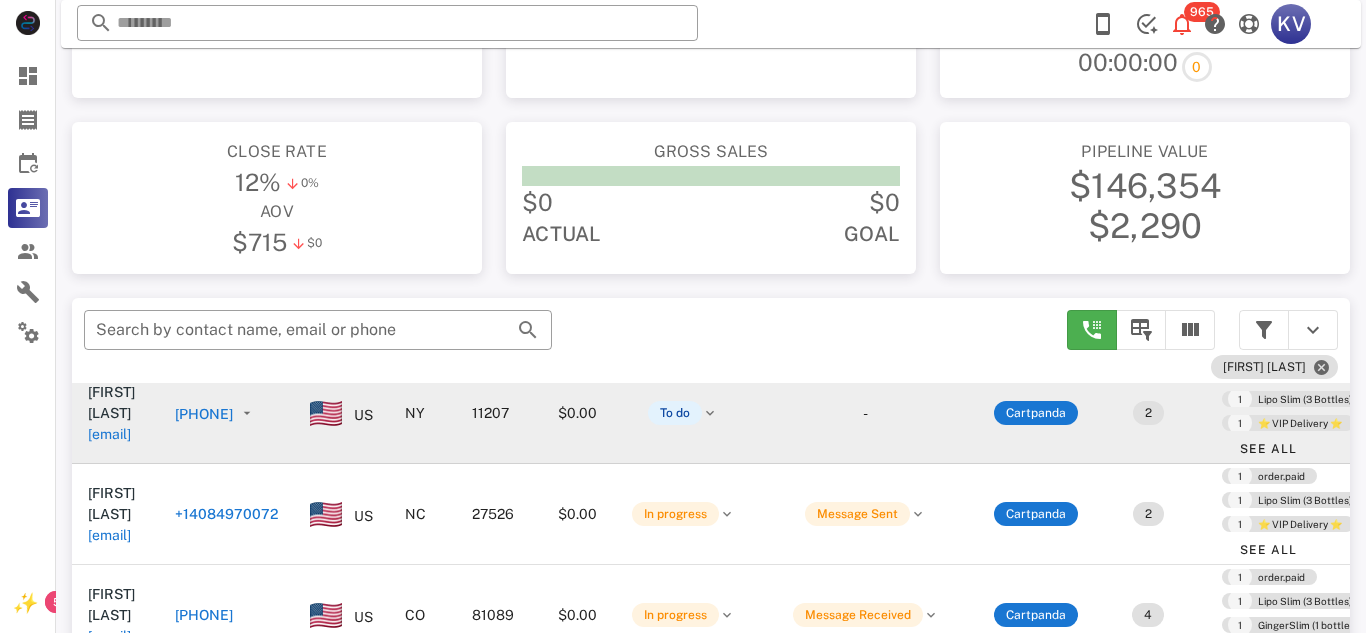 scroll, scrollTop: 73, scrollLeft: 0, axis: vertical 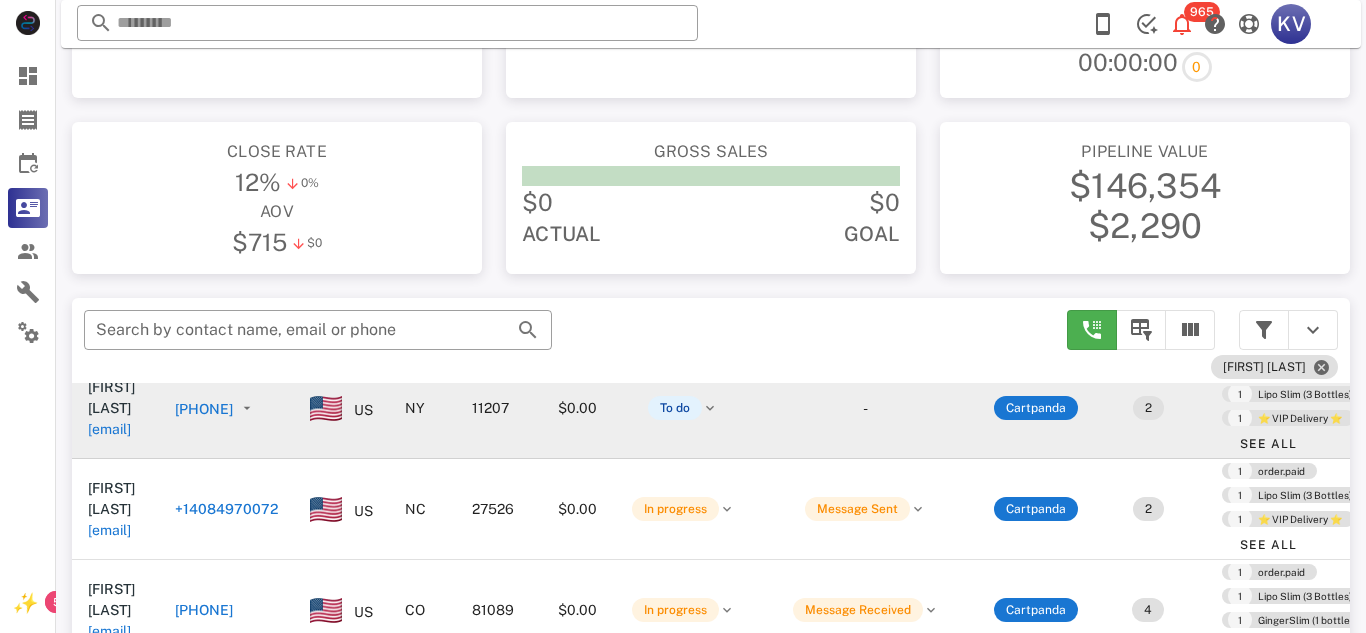 click on "[PHONE]" at bounding box center [204, 409] 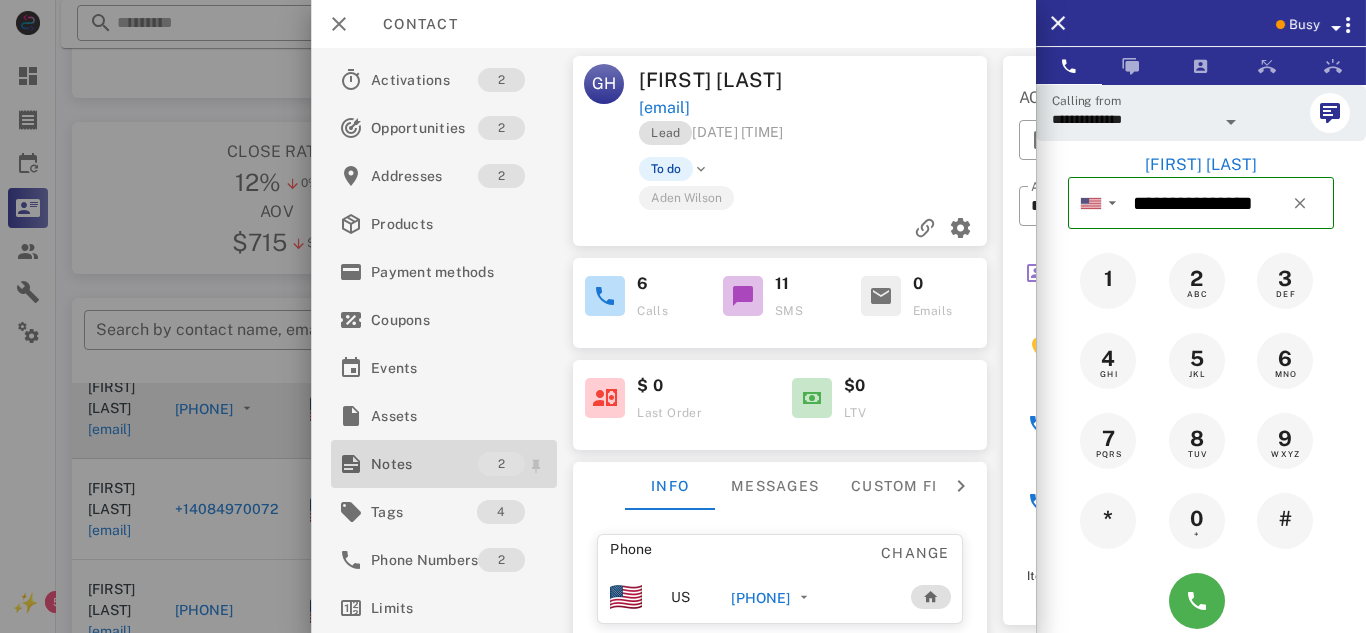 click on "Notes" at bounding box center [424, 464] 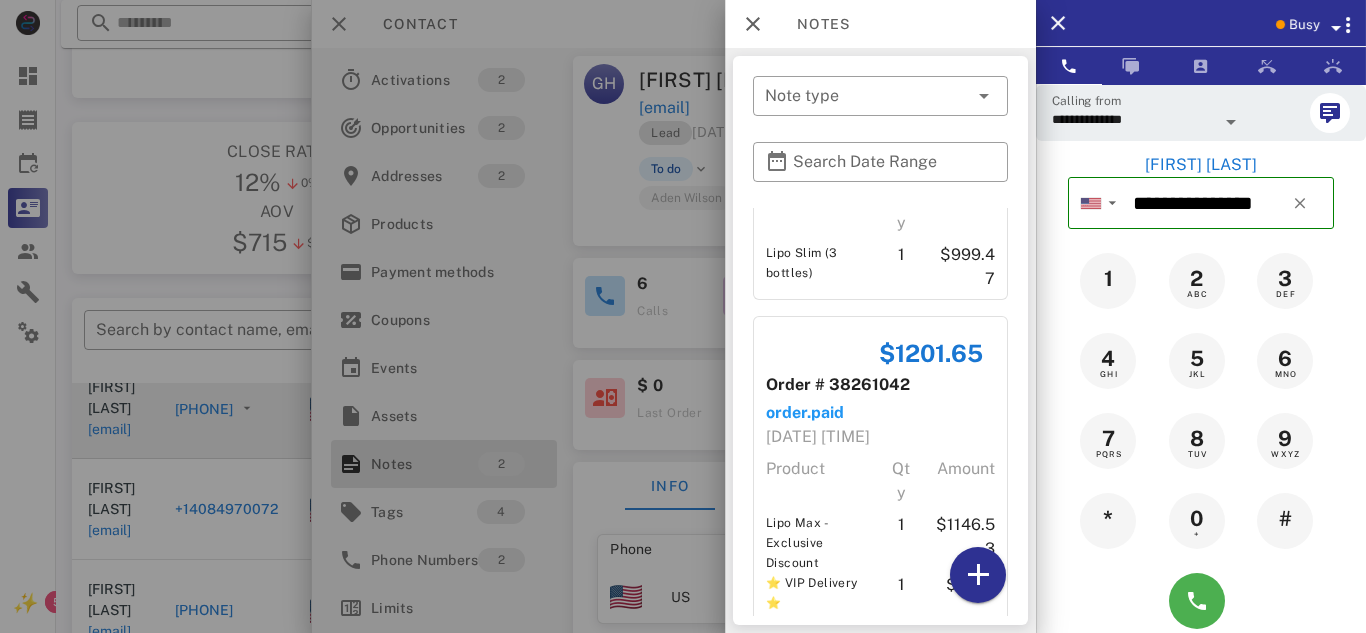 scroll, scrollTop: 163, scrollLeft: 0, axis: vertical 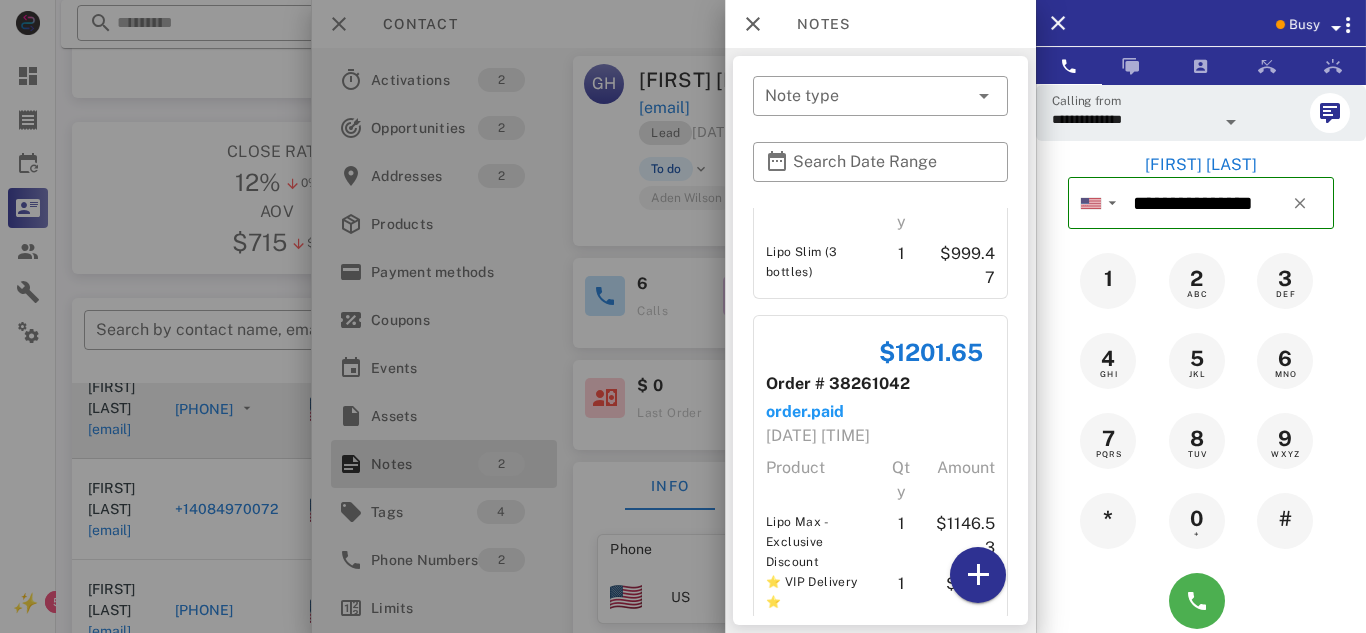 click at bounding box center (683, 316) 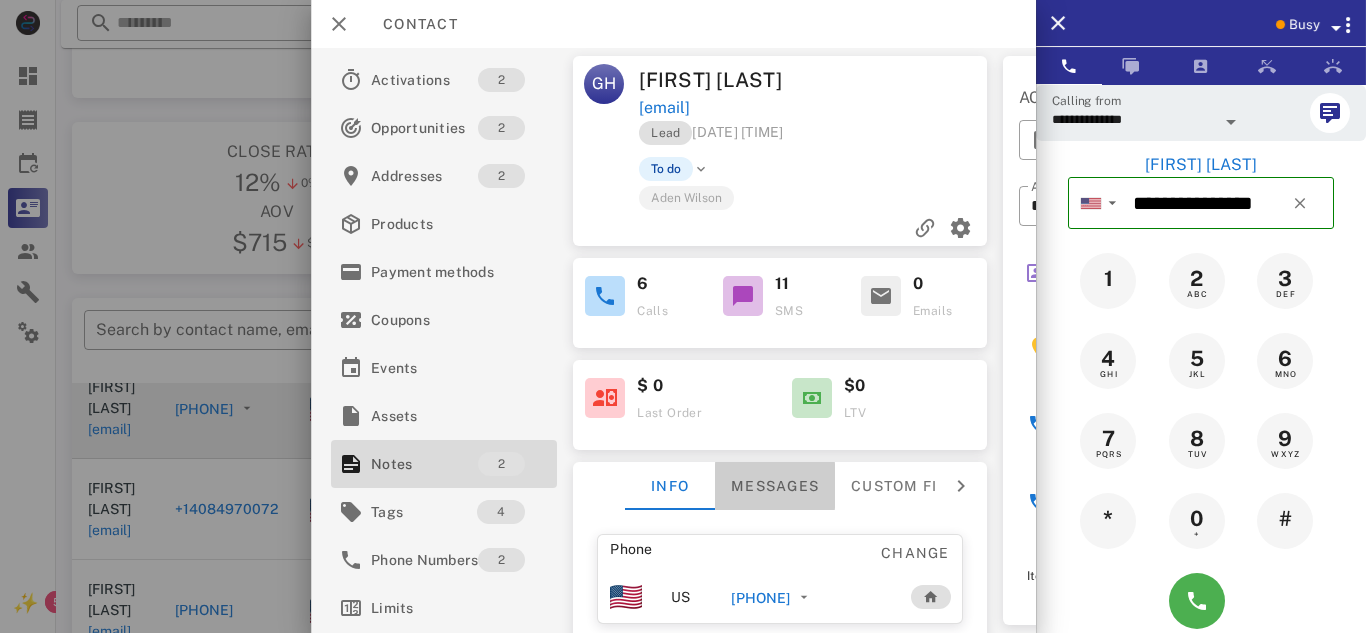 click on "Messages" at bounding box center [775, 486] 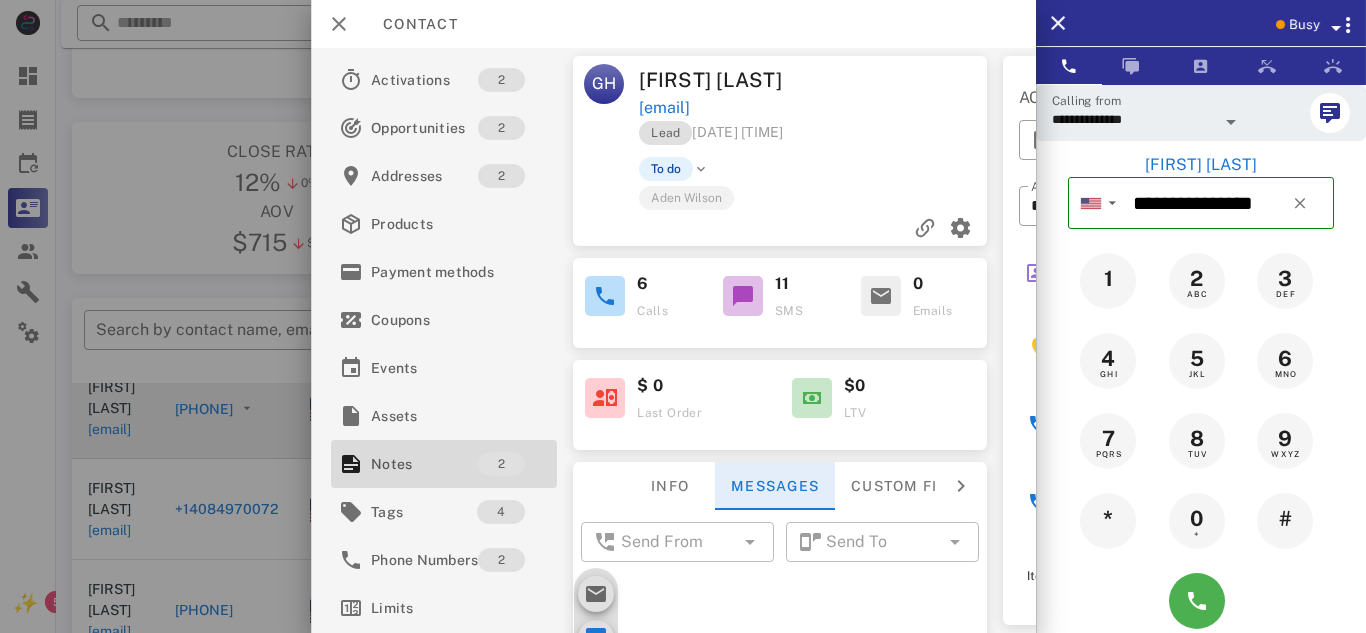 scroll, scrollTop: 1820, scrollLeft: 0, axis: vertical 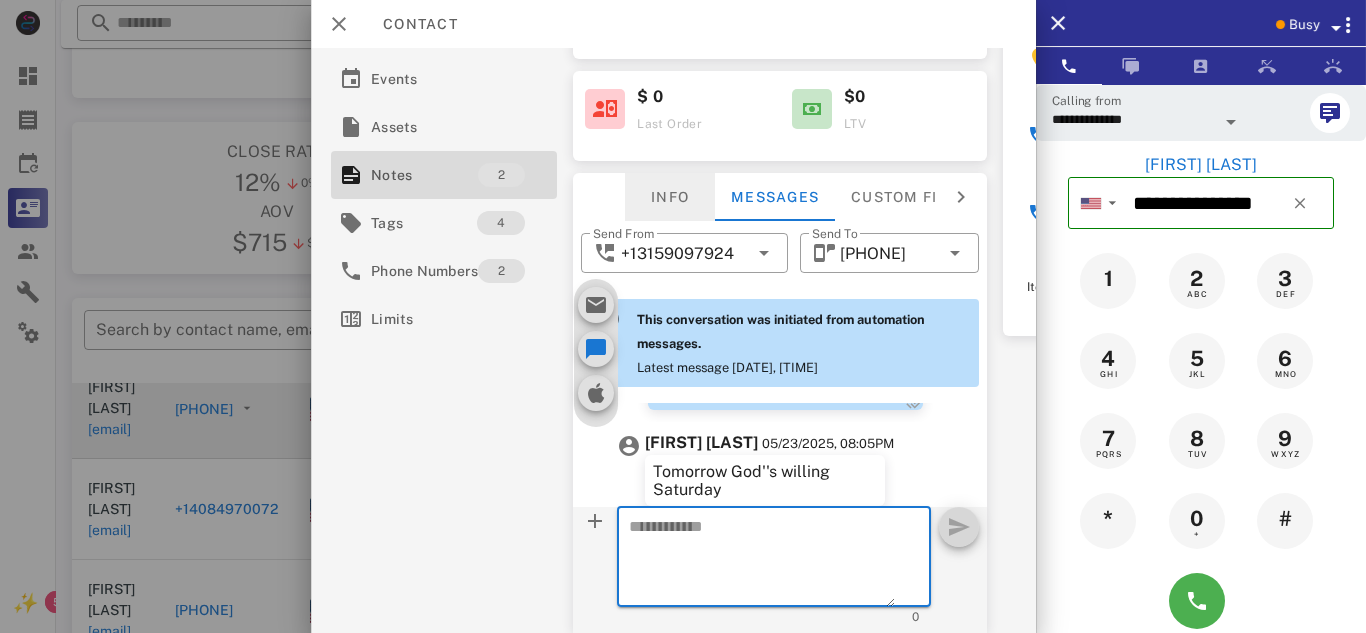 click on "Info" at bounding box center (670, 197) 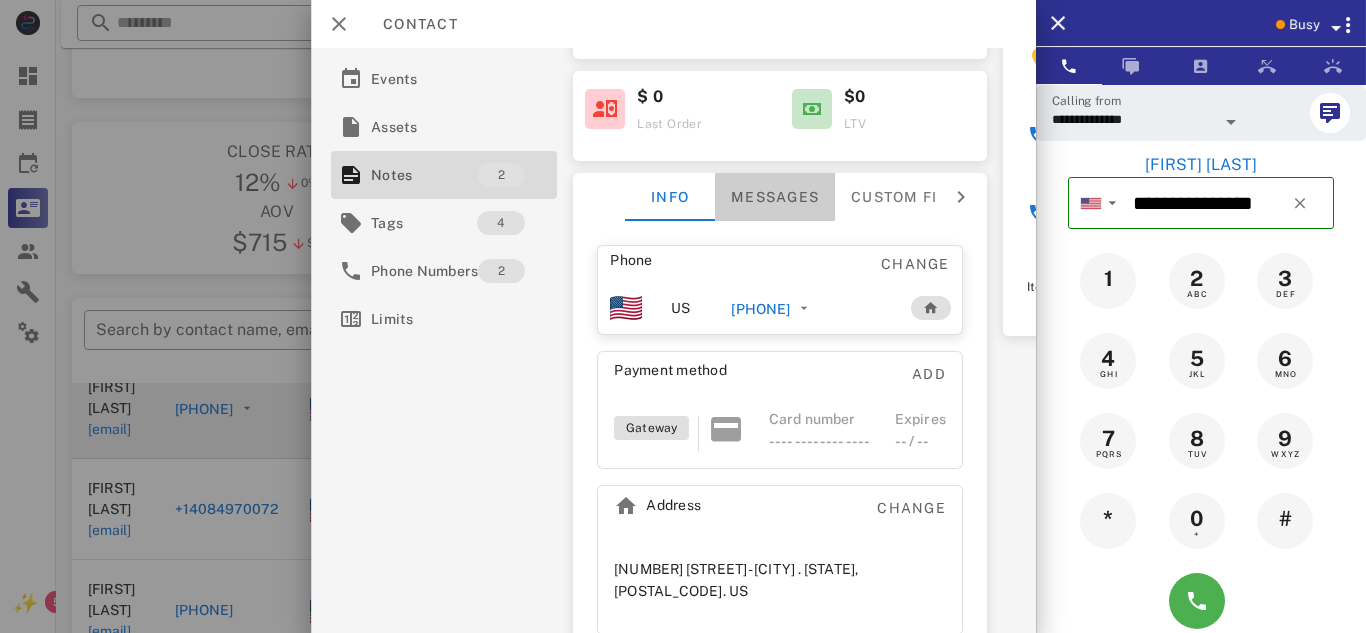click on "Messages" at bounding box center (775, 197) 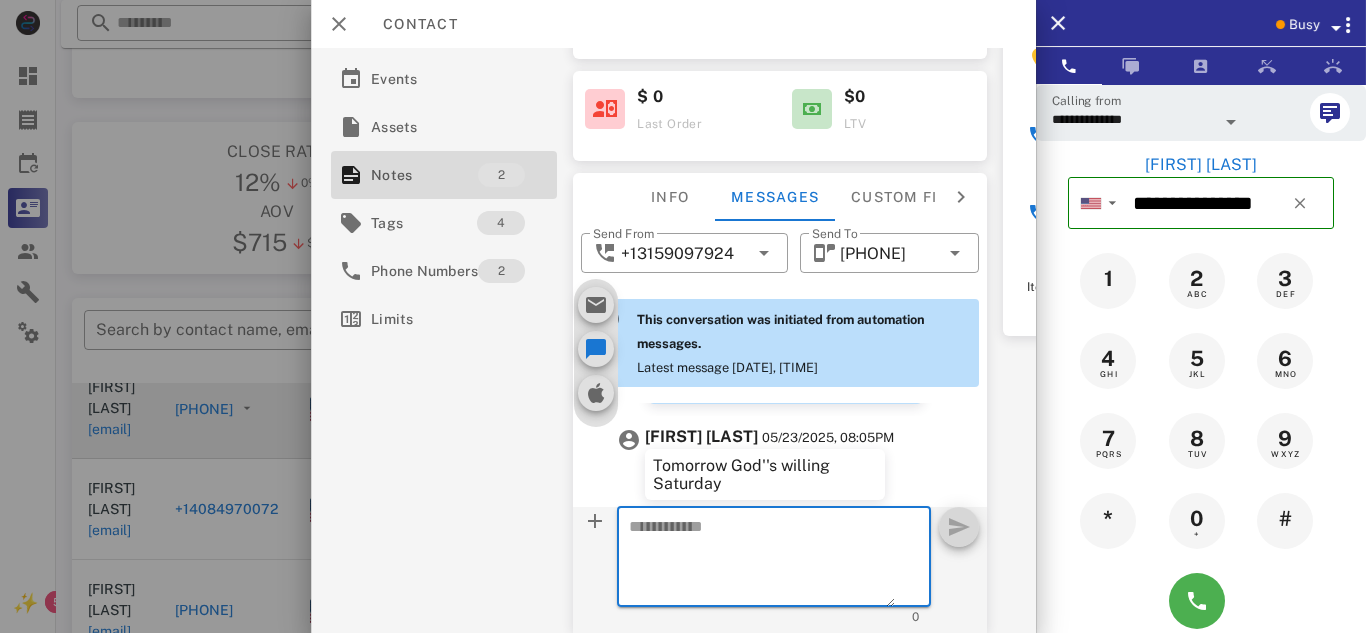 scroll, scrollTop: 1017, scrollLeft: 0, axis: vertical 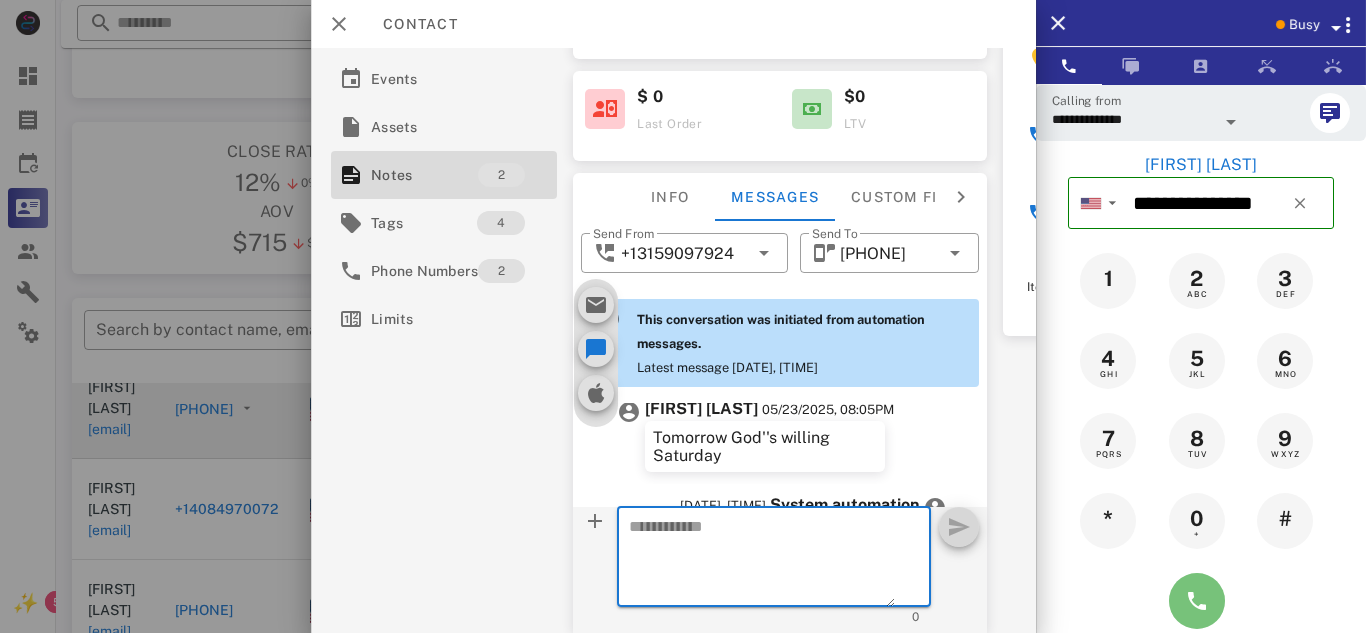 click at bounding box center [1197, 601] 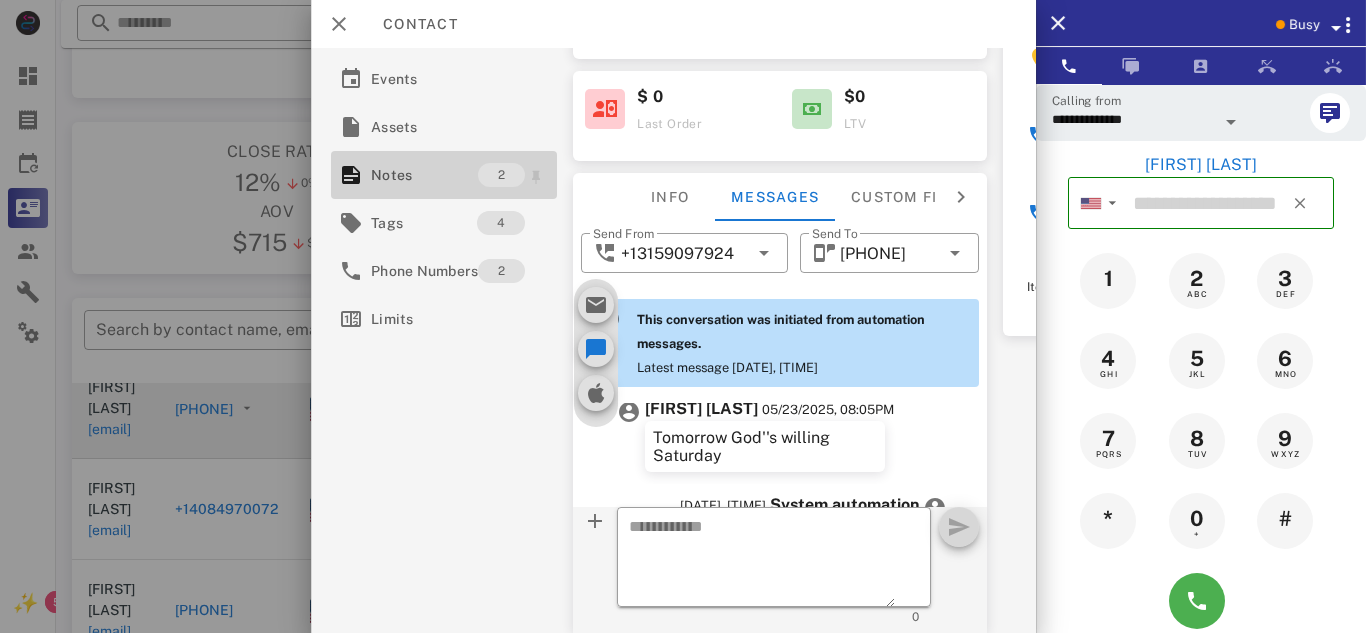 click on "**********" at bounding box center (711, -98) 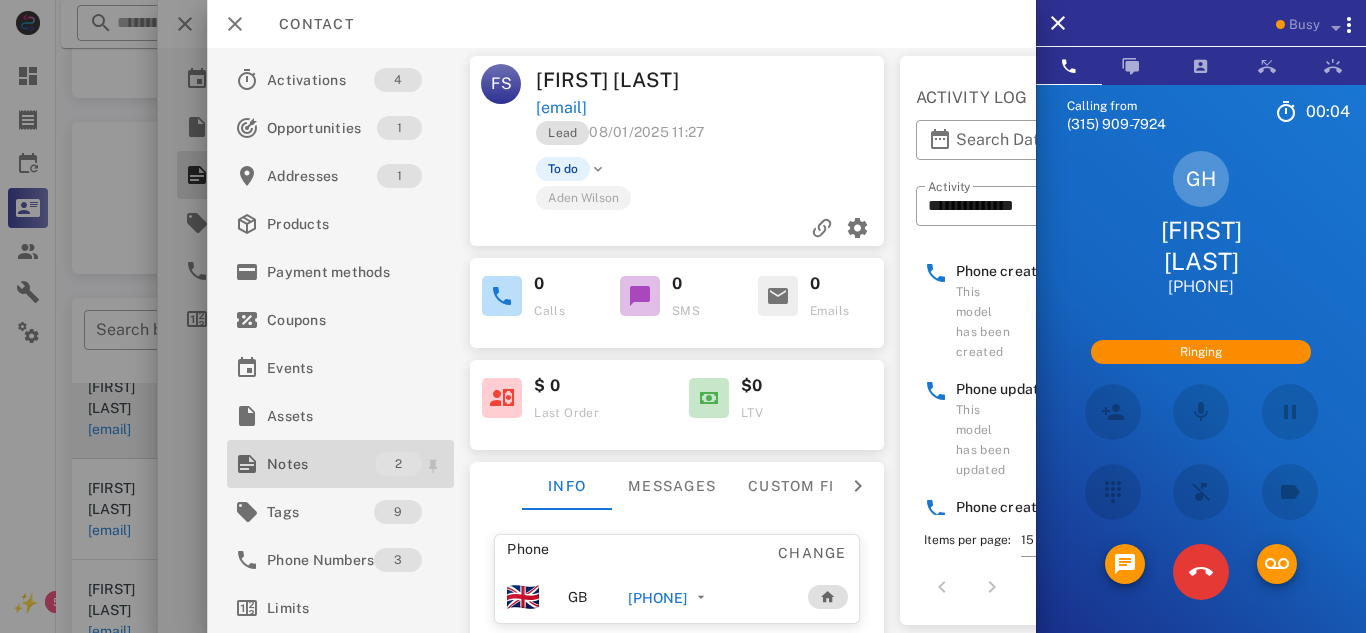 click on "Notes" at bounding box center [321, 464] 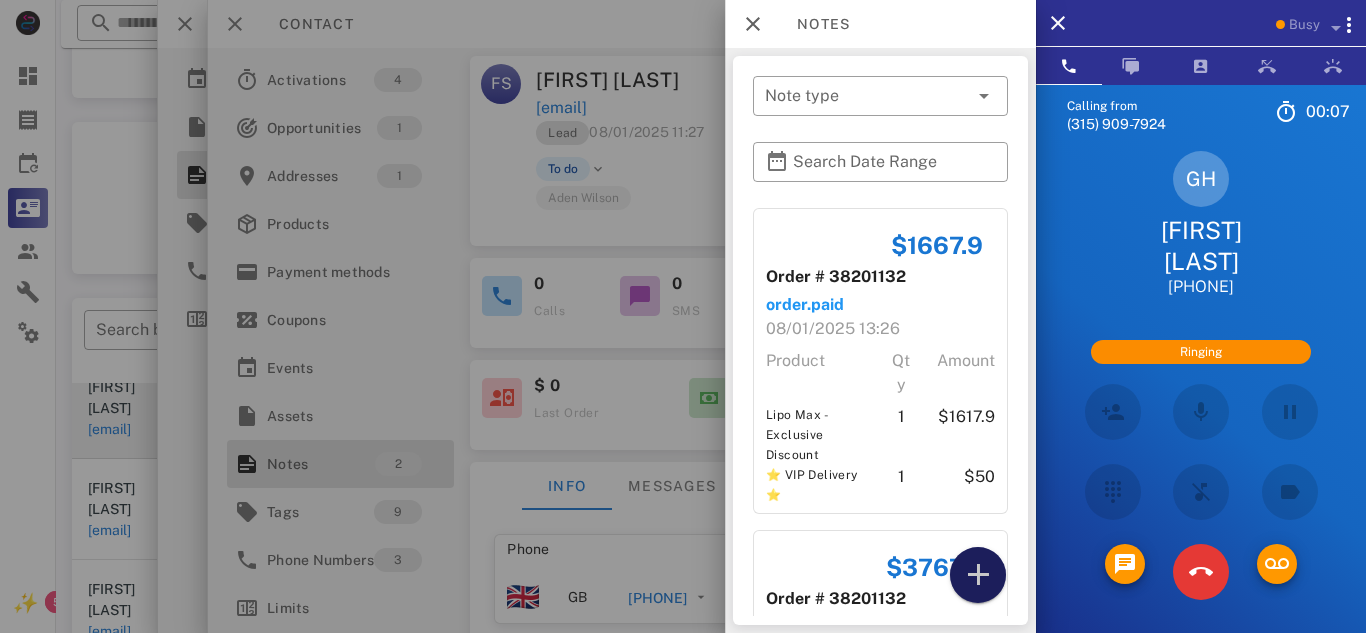 click at bounding box center [978, 575] 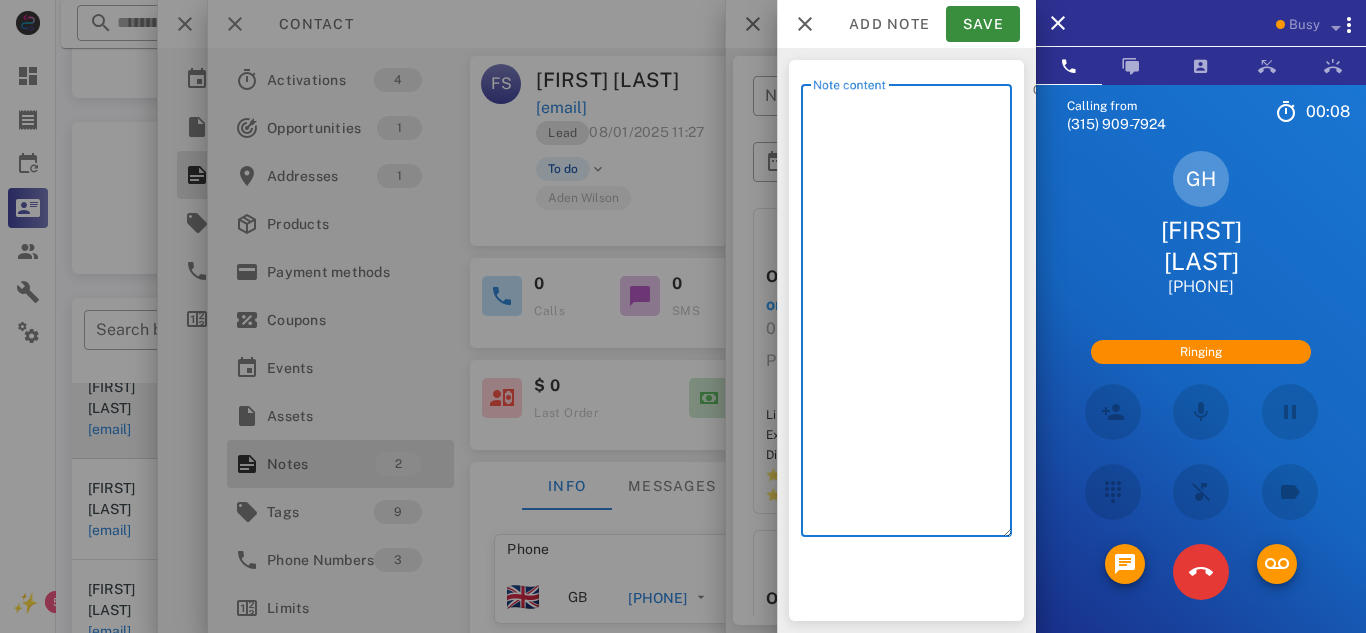 click on "Note content" at bounding box center (912, 315) 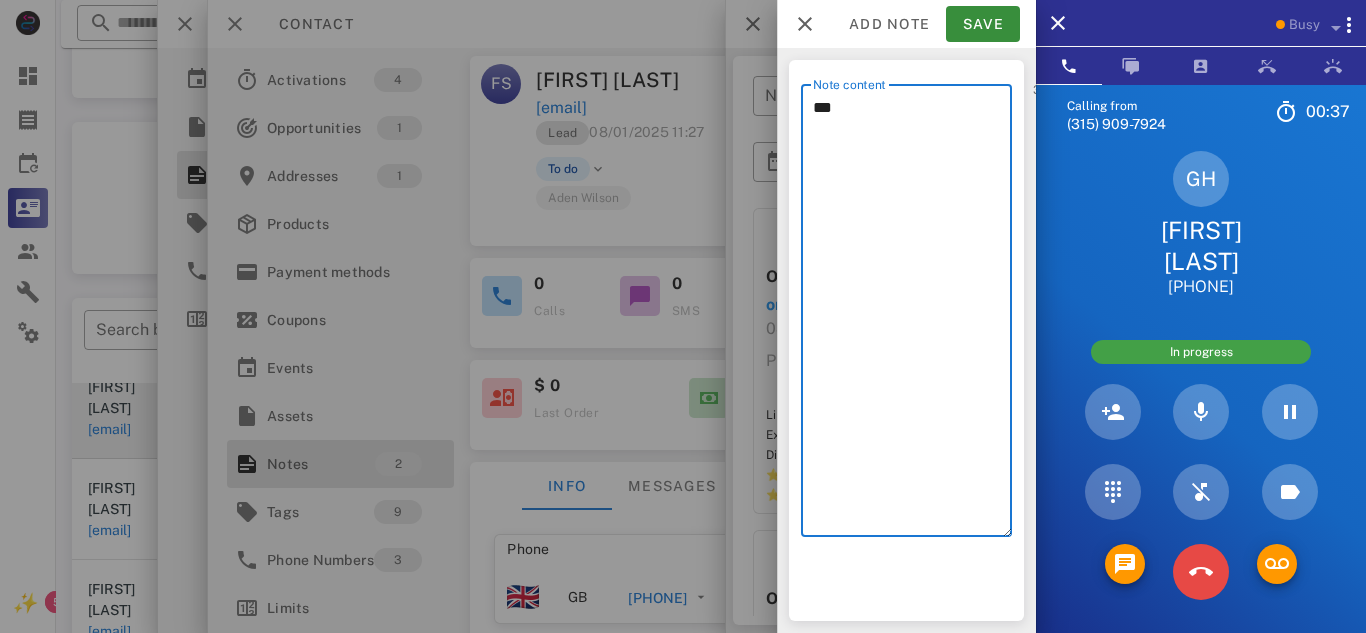 type on "***" 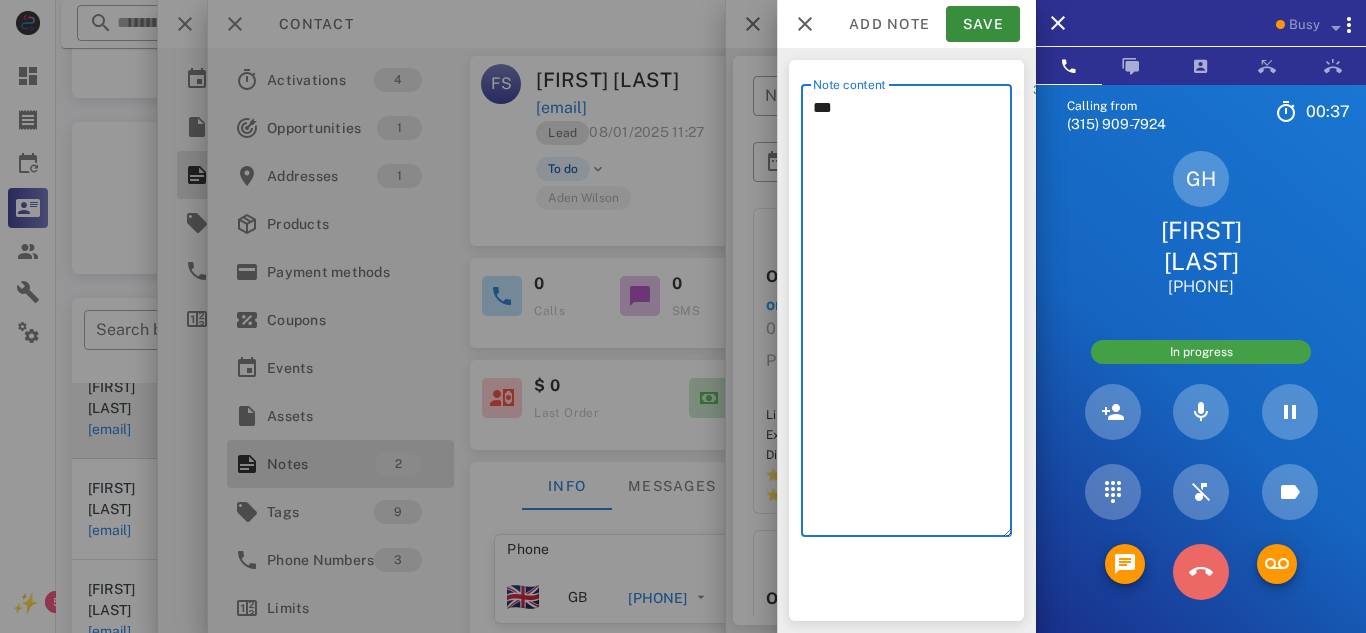 click at bounding box center [1201, 572] 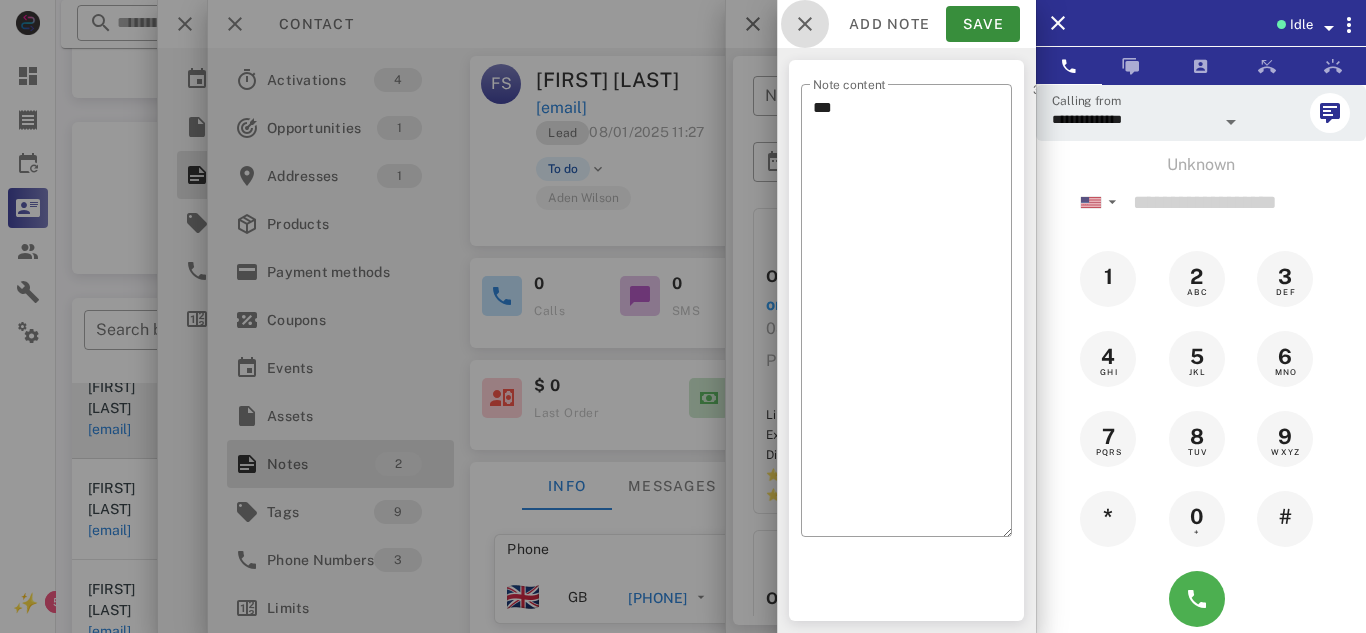 click at bounding box center (805, 24) 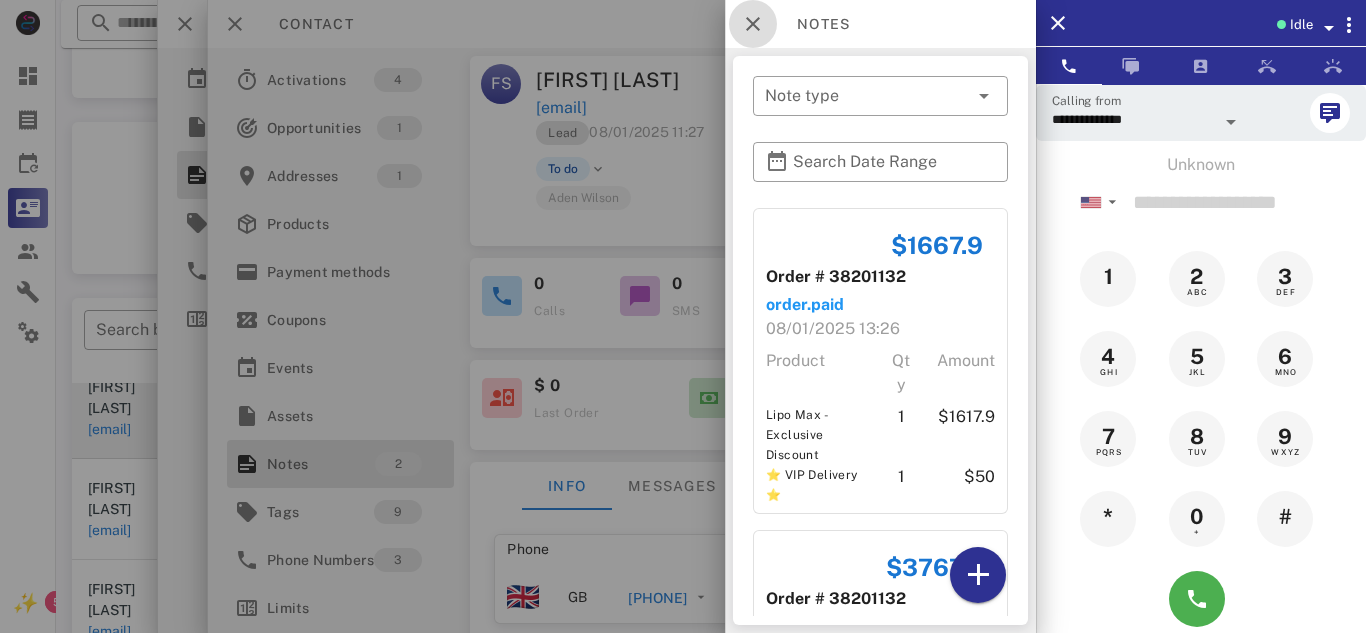 click at bounding box center [753, 24] 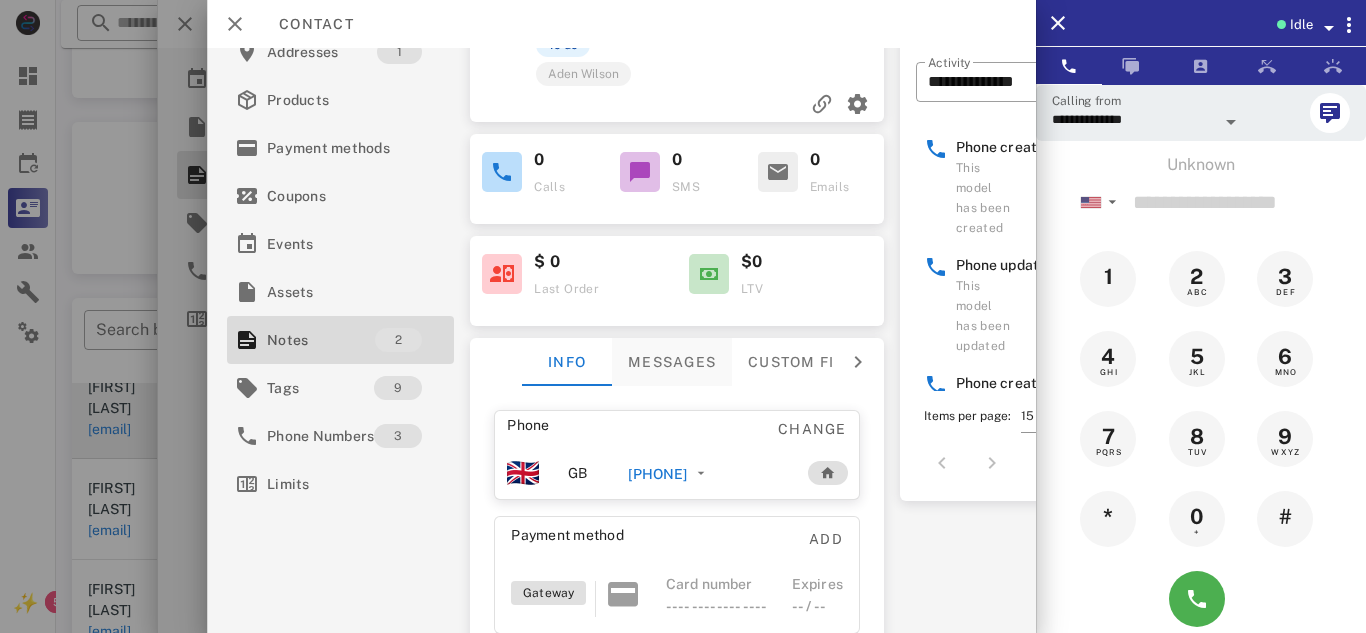 scroll, scrollTop: 155, scrollLeft: 0, axis: vertical 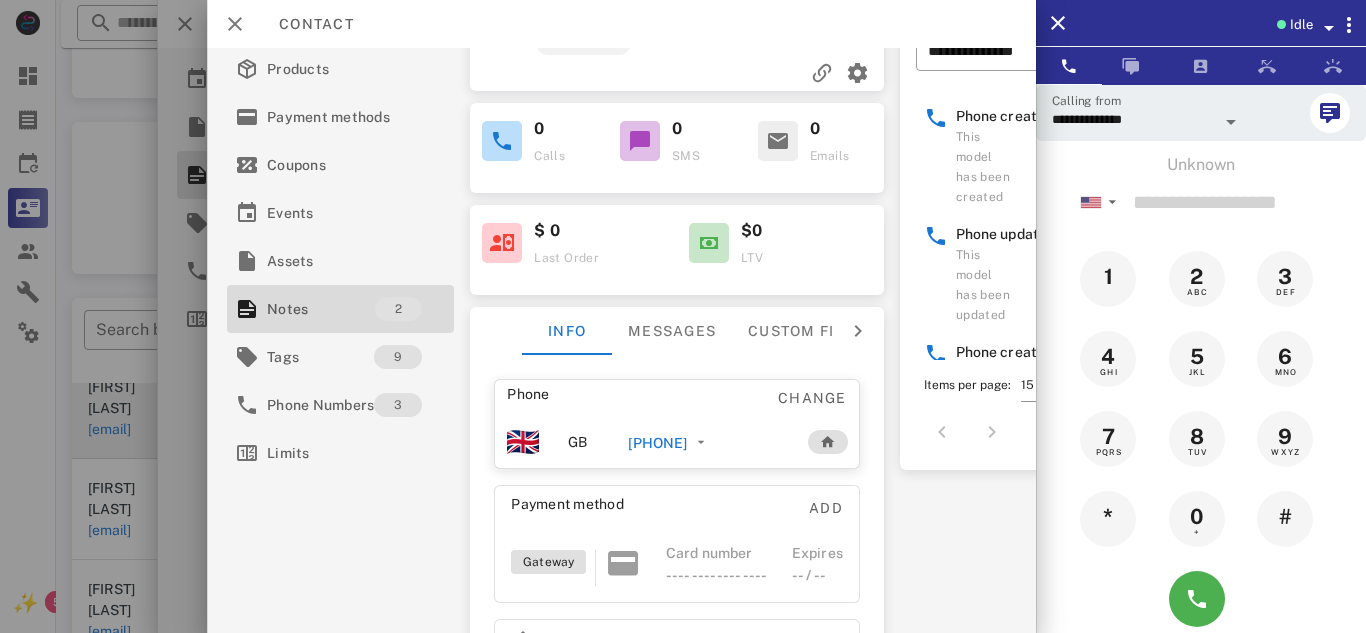 click on "[PHONE]" at bounding box center [658, 443] 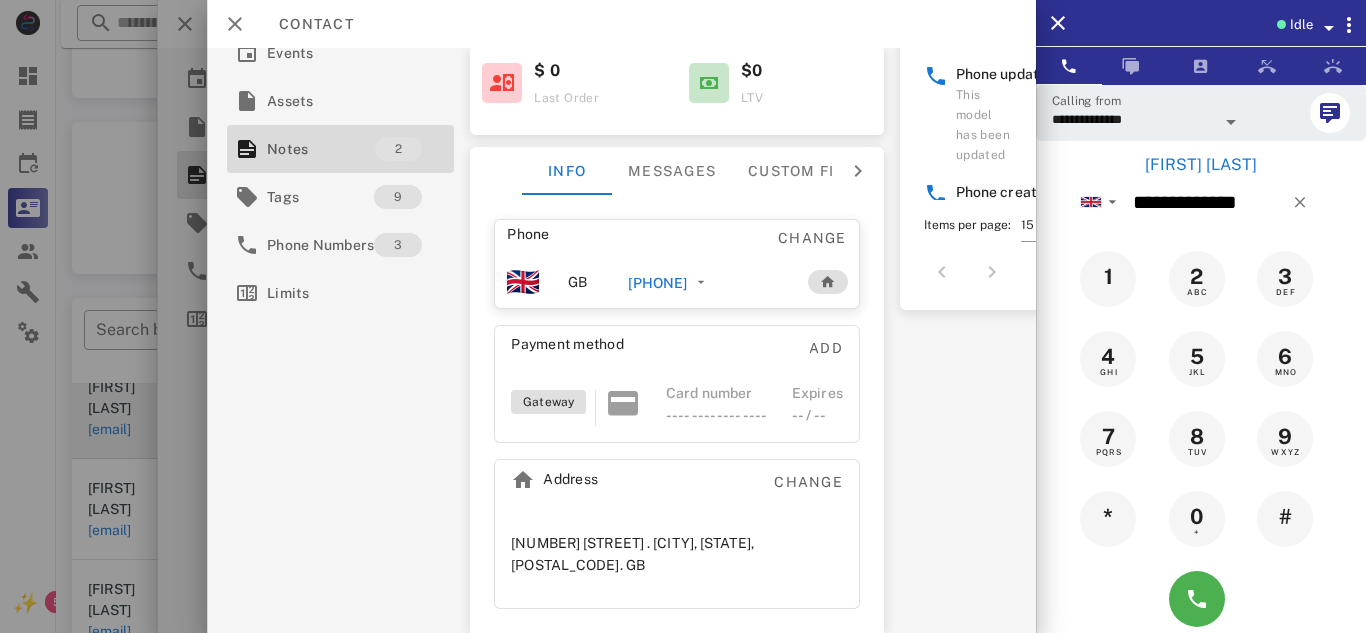 scroll, scrollTop: 347, scrollLeft: 0, axis: vertical 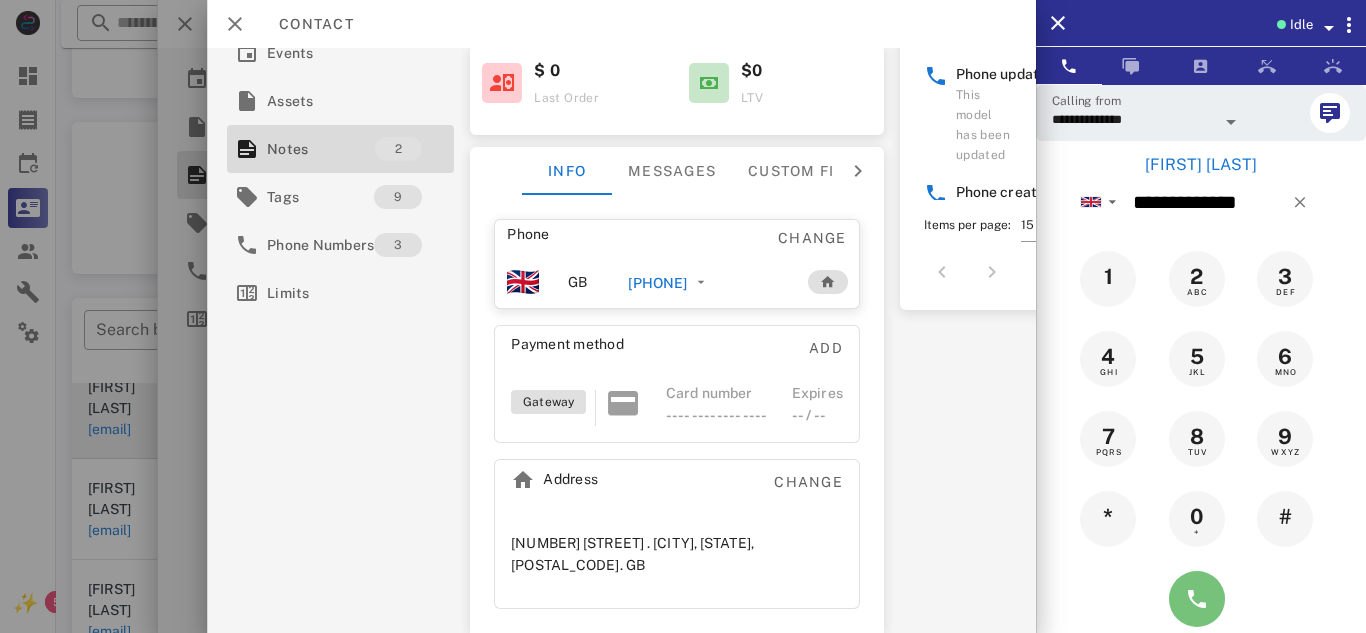 click at bounding box center [1197, 599] 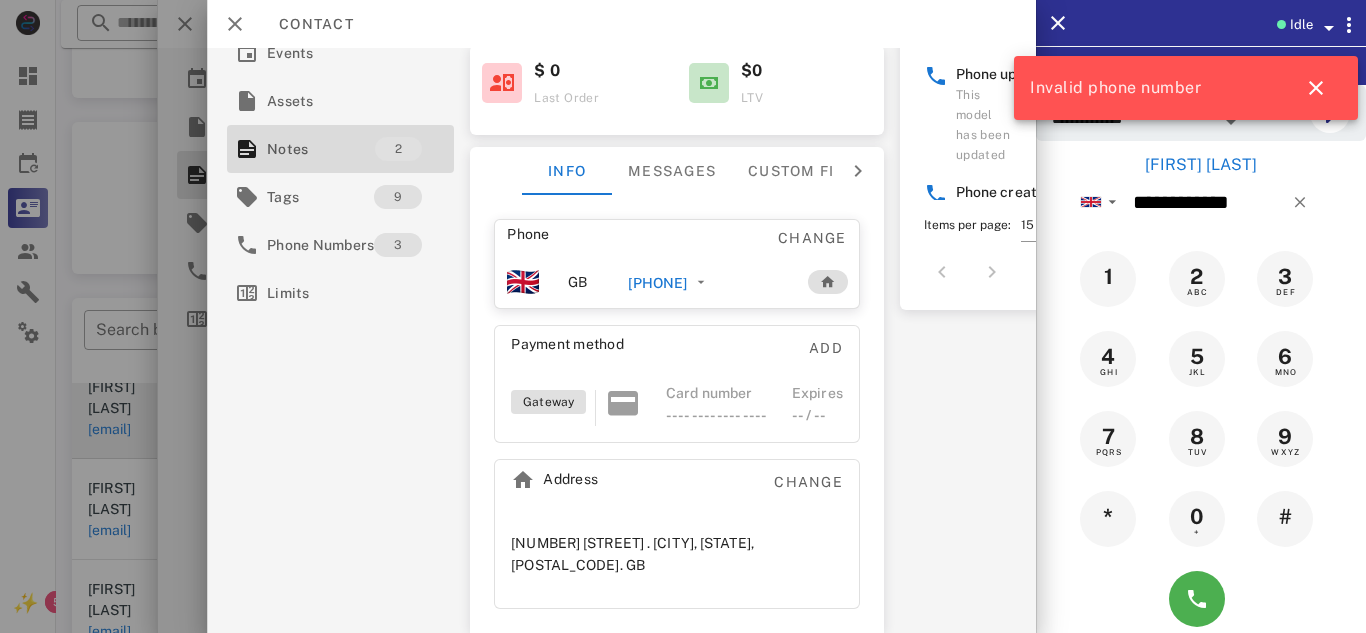 click on "[PHONE]" at bounding box center [658, 283] 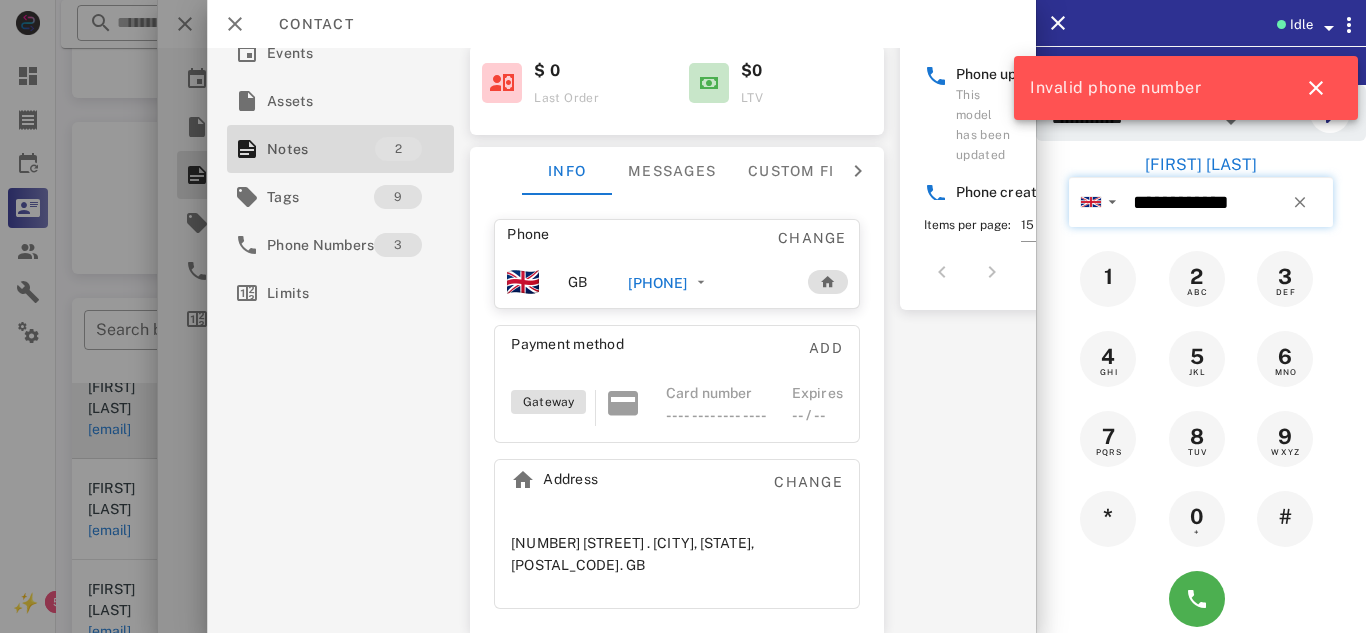 type on "**********" 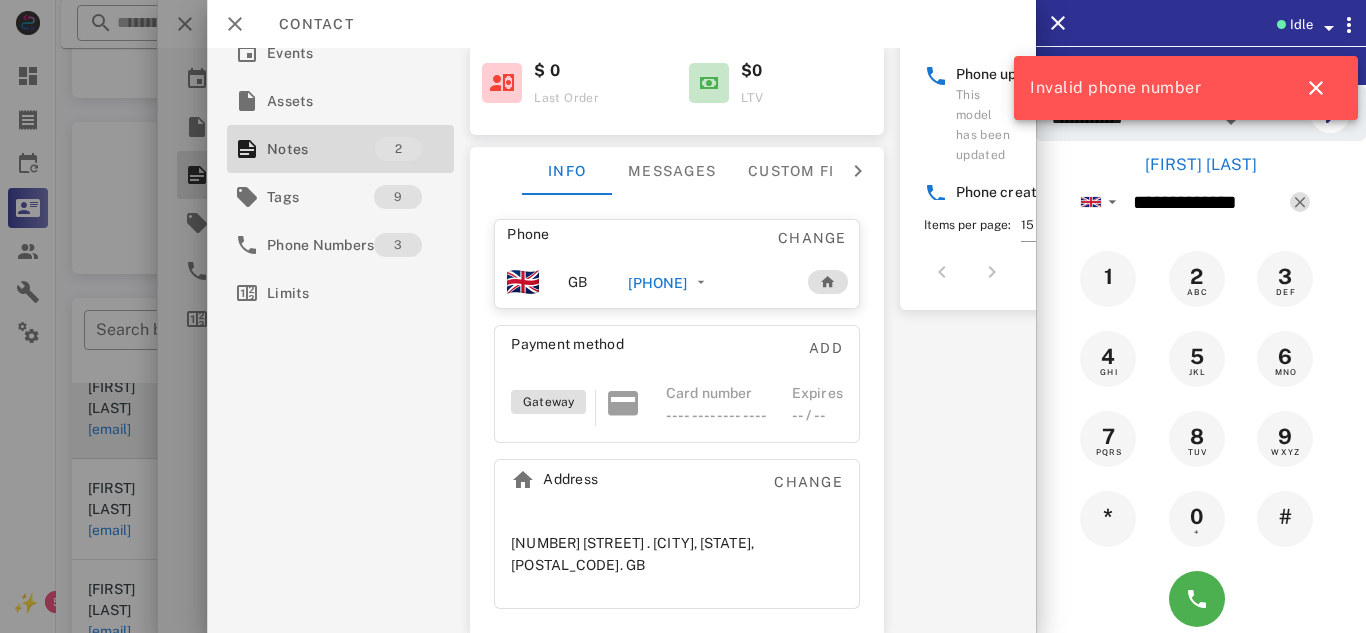 click at bounding box center (1300, 202) 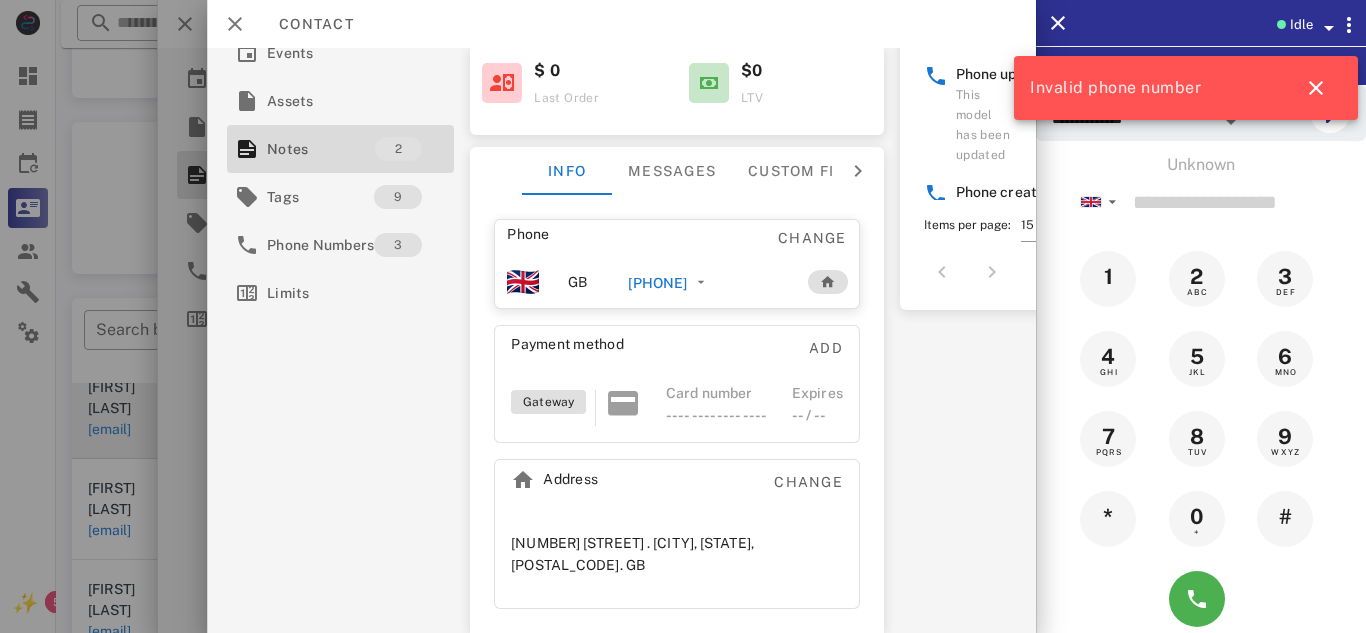 click on "[PHONE]" at bounding box center [658, 283] 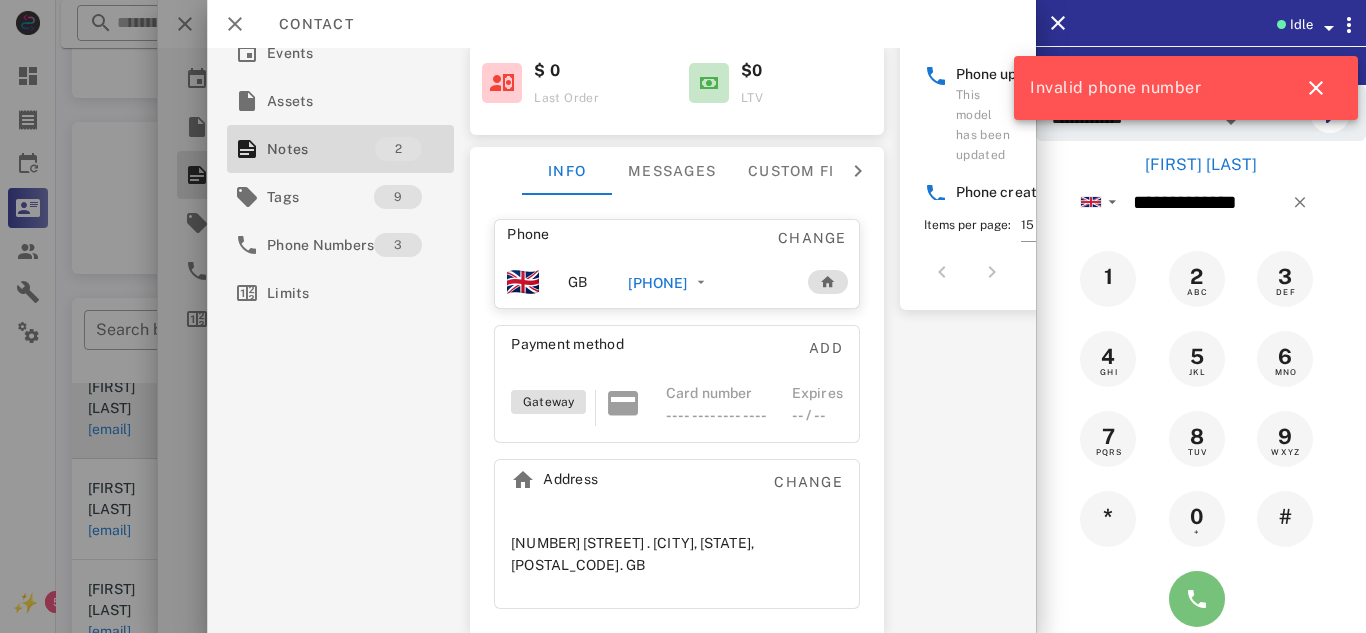 click at bounding box center [1197, 599] 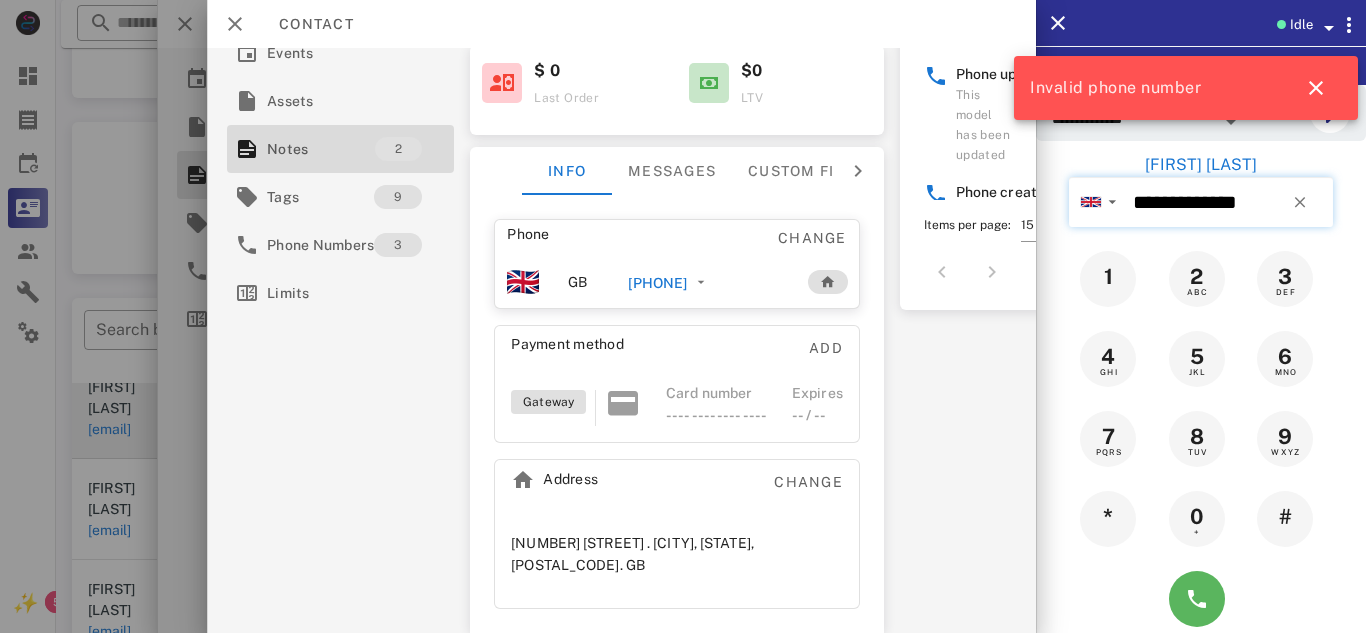 type on "**********" 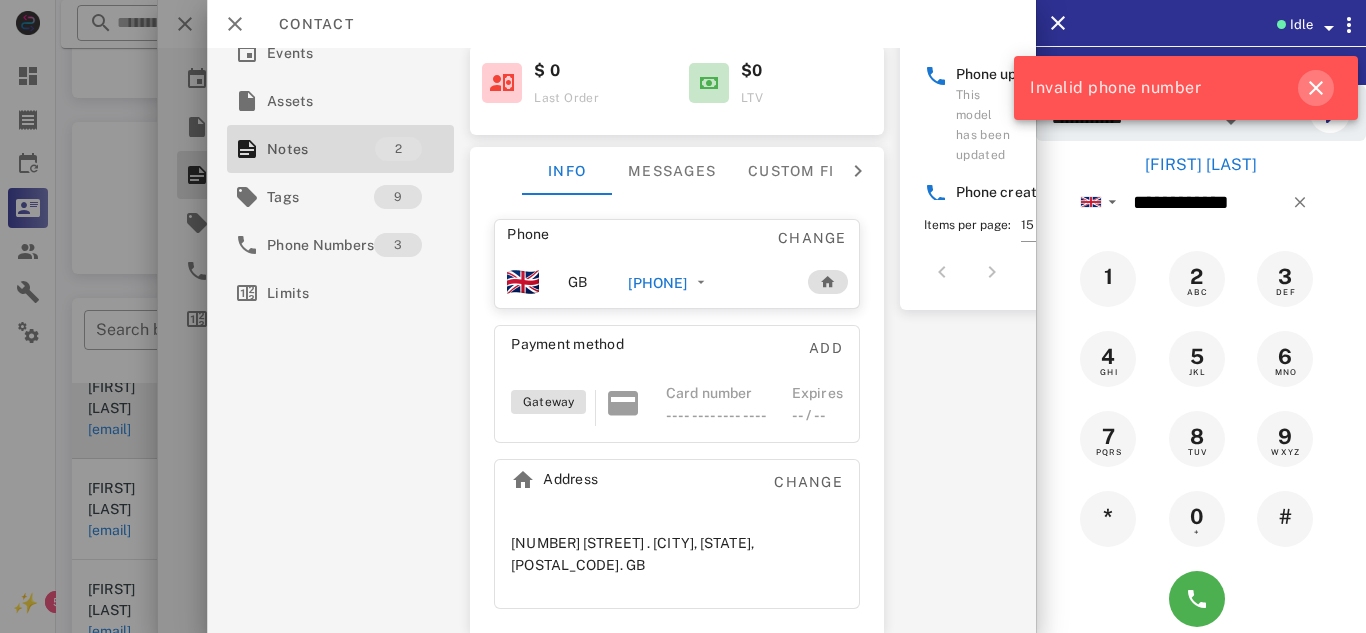 click at bounding box center (1316, 88) 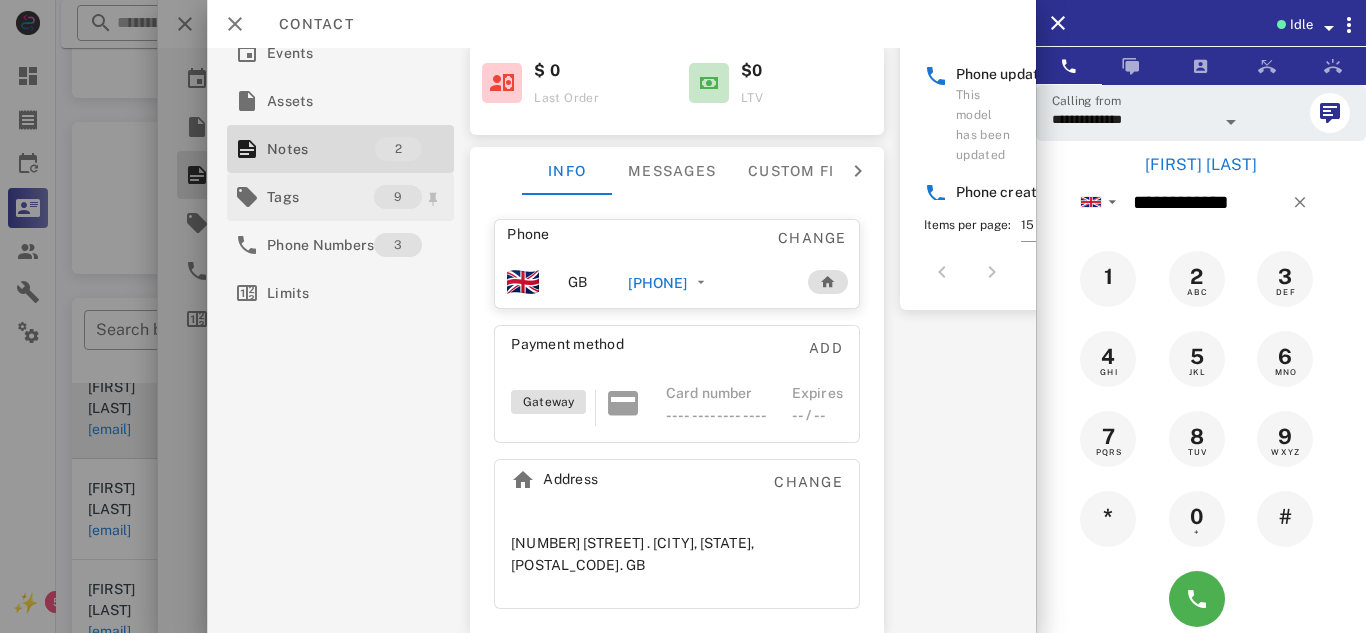 scroll, scrollTop: 316, scrollLeft: 0, axis: vertical 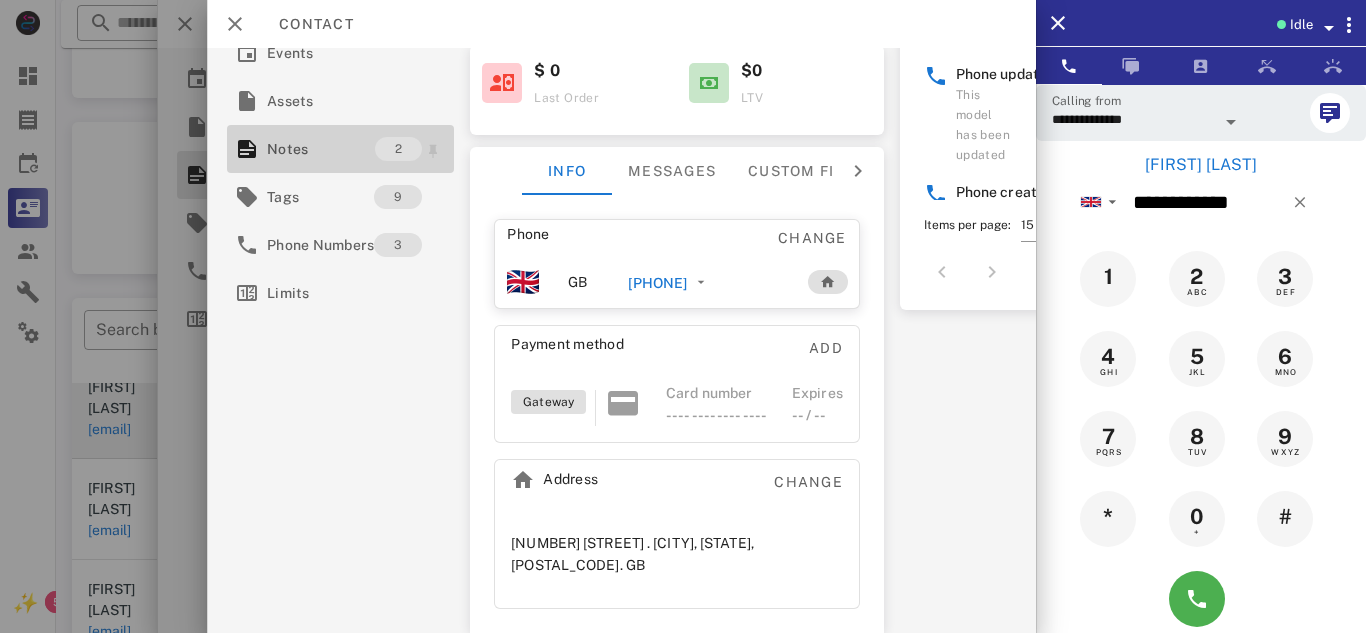 click on "Notes" at bounding box center [321, 149] 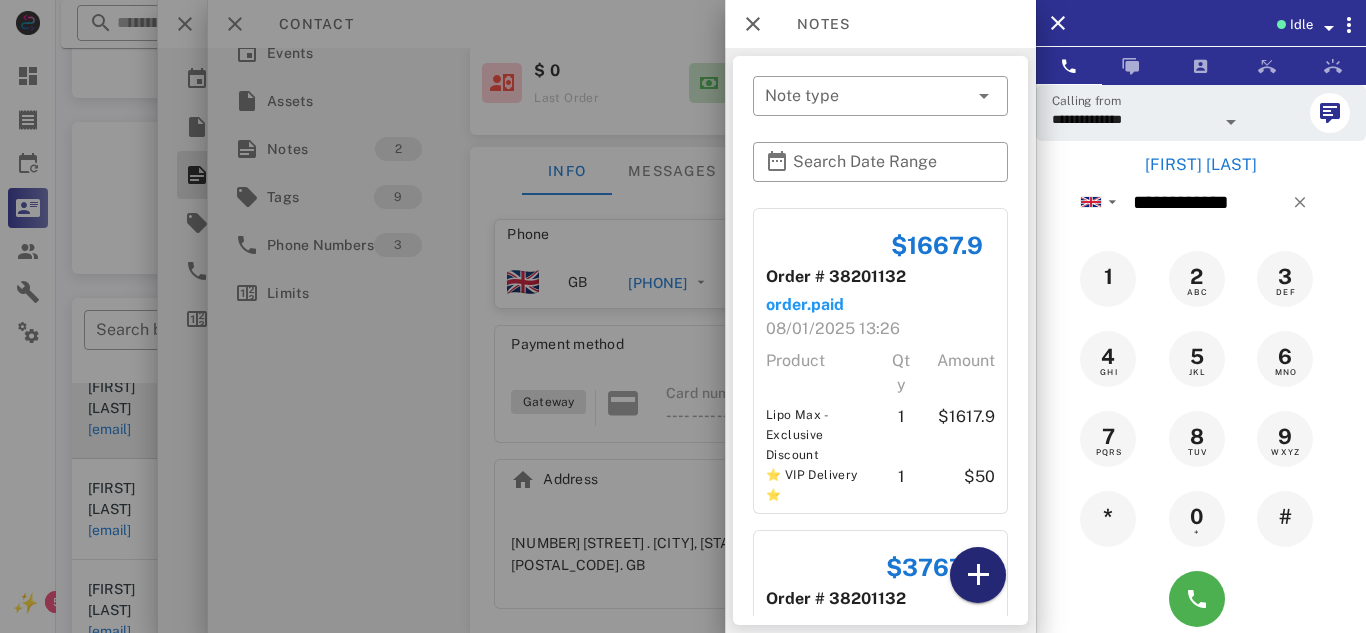 click at bounding box center [978, 575] 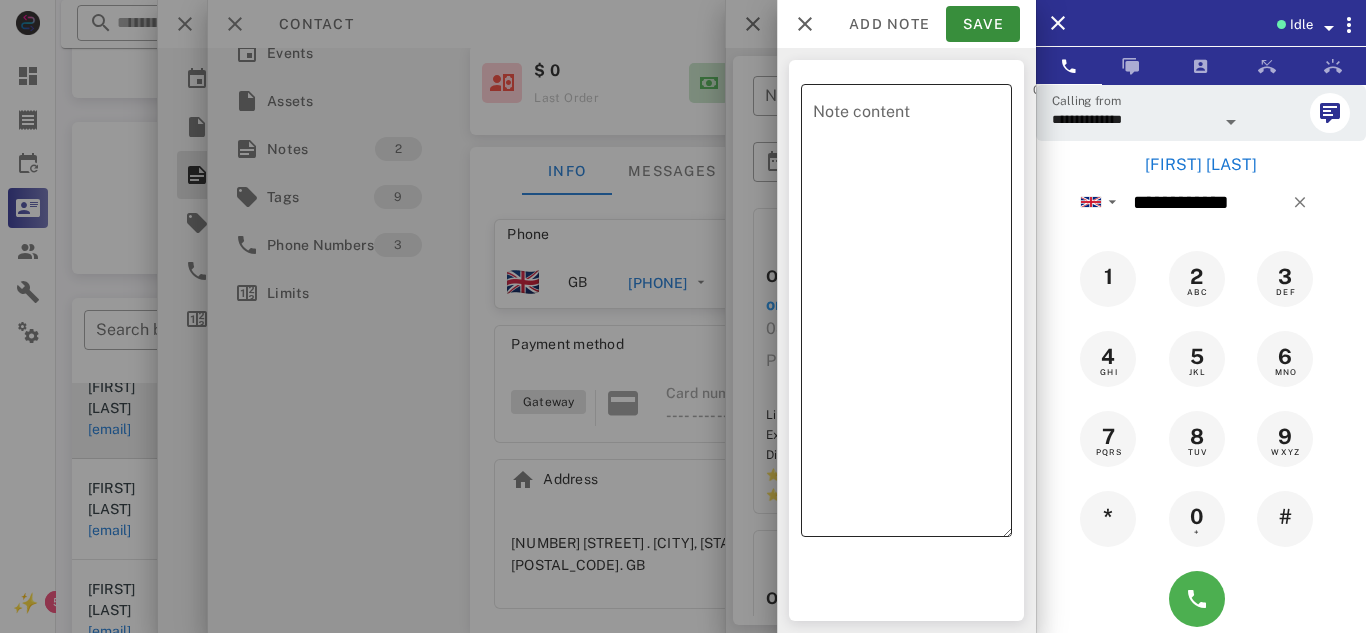 click on "Note content" at bounding box center [912, 315] 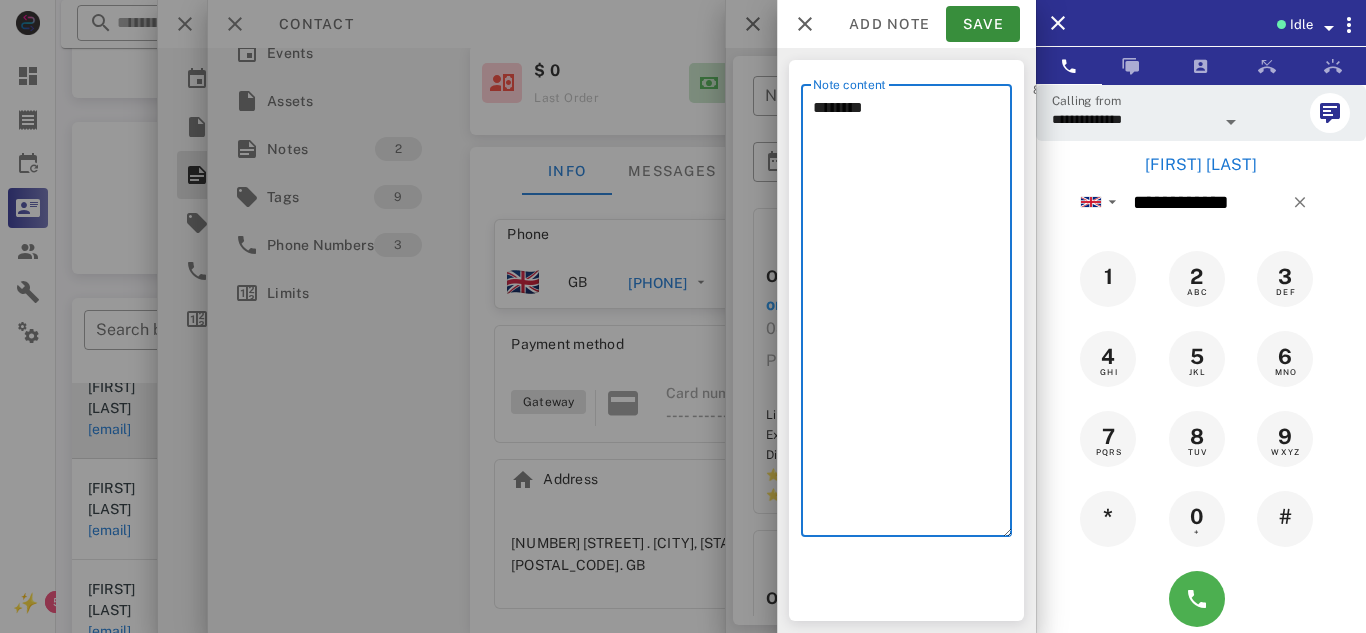 click on "*******" at bounding box center [912, 315] 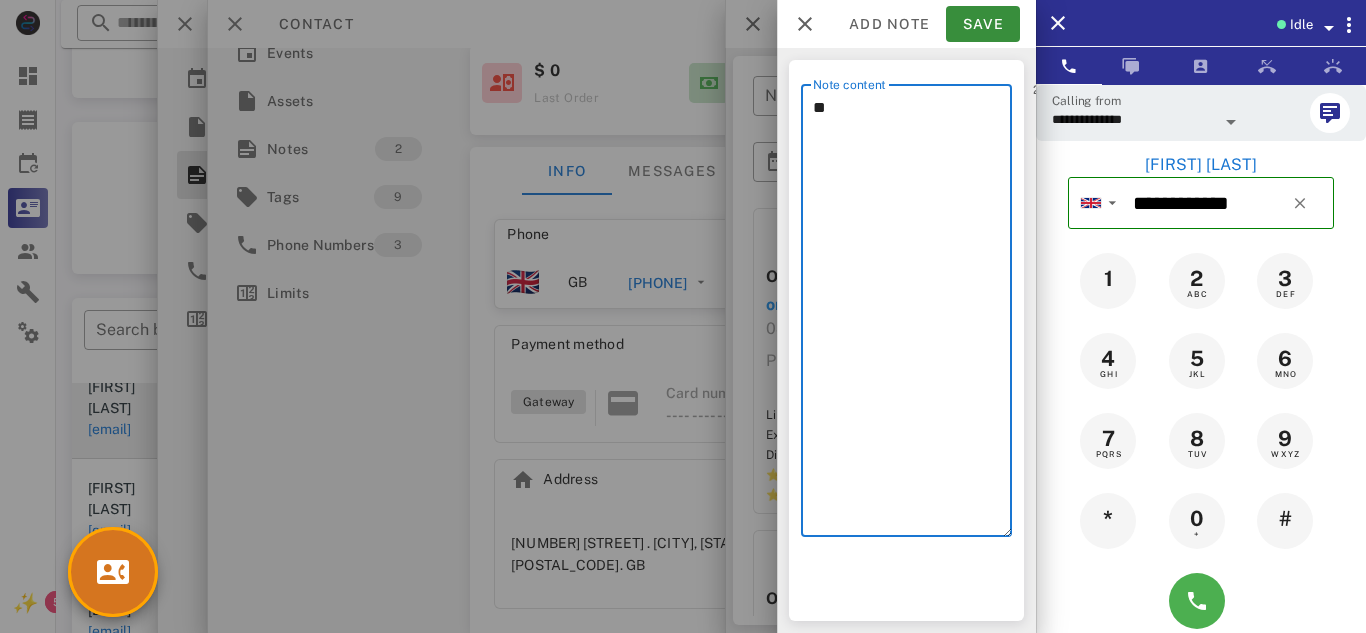 type on "*" 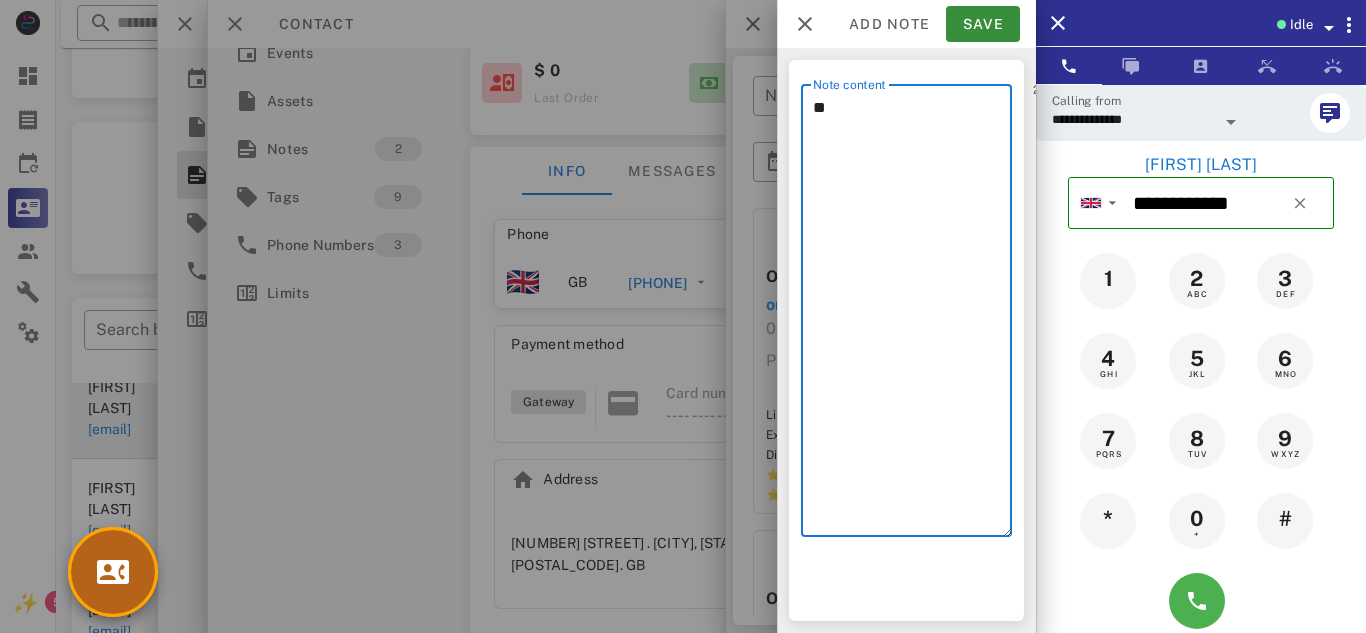 click at bounding box center [113, 572] 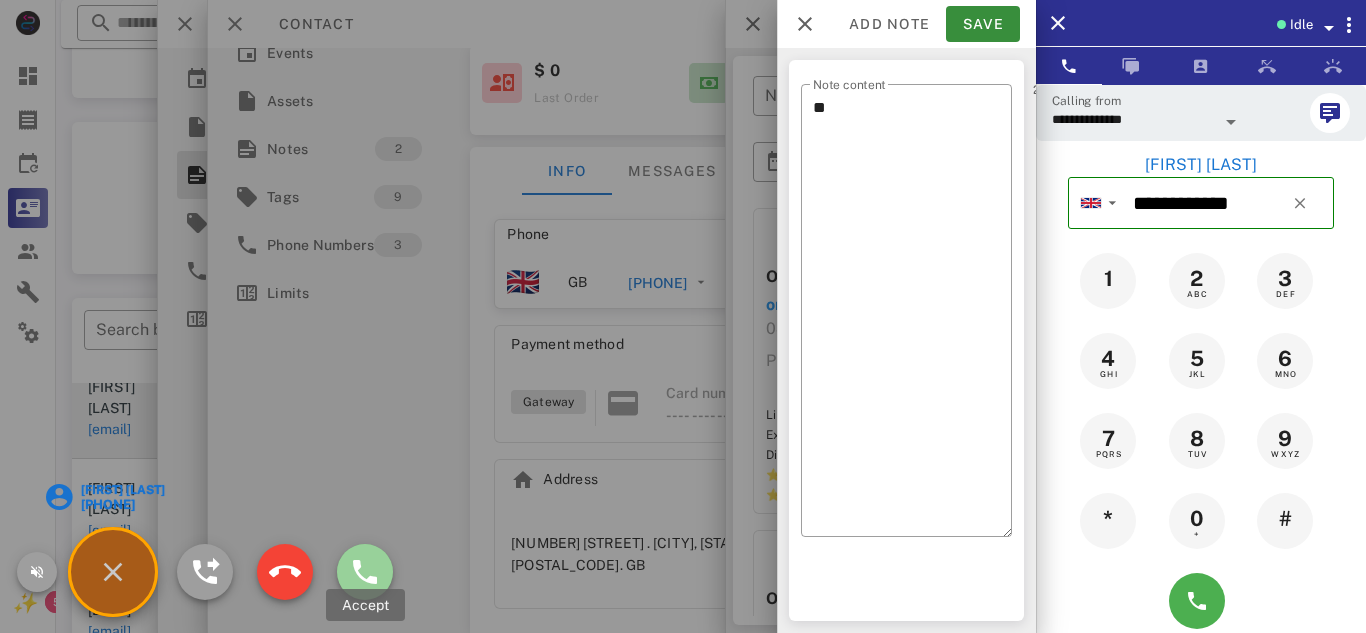 click at bounding box center [365, 572] 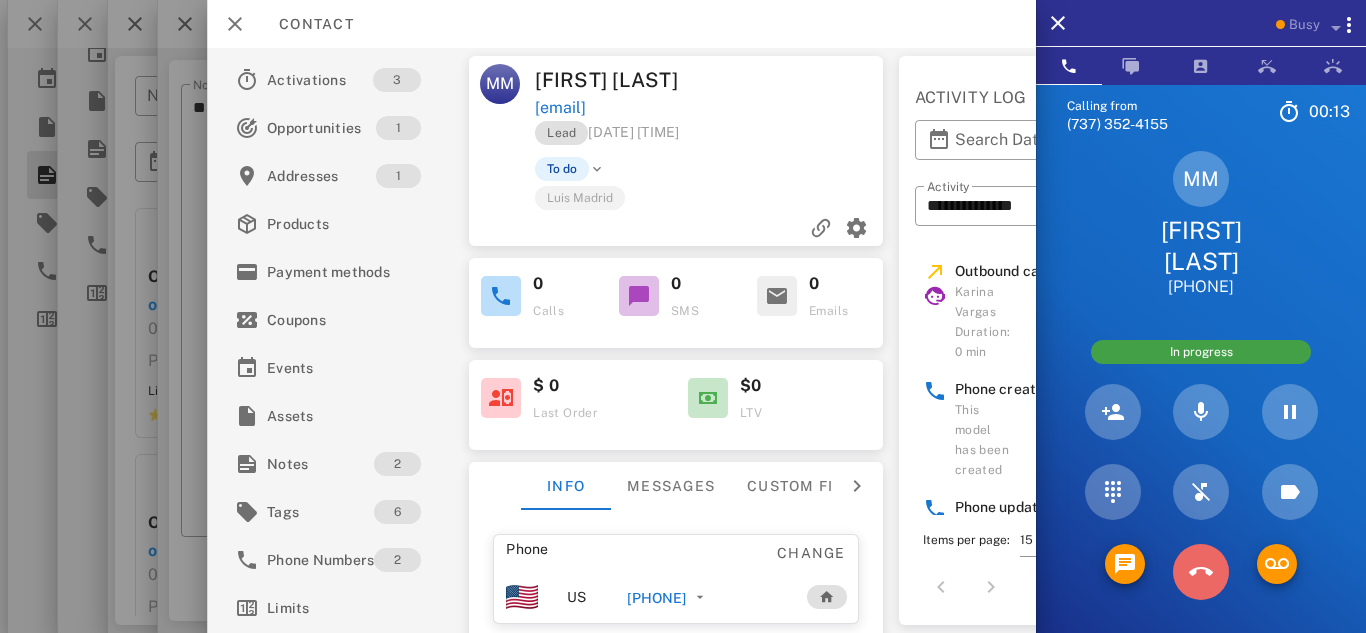 click at bounding box center [1201, 572] 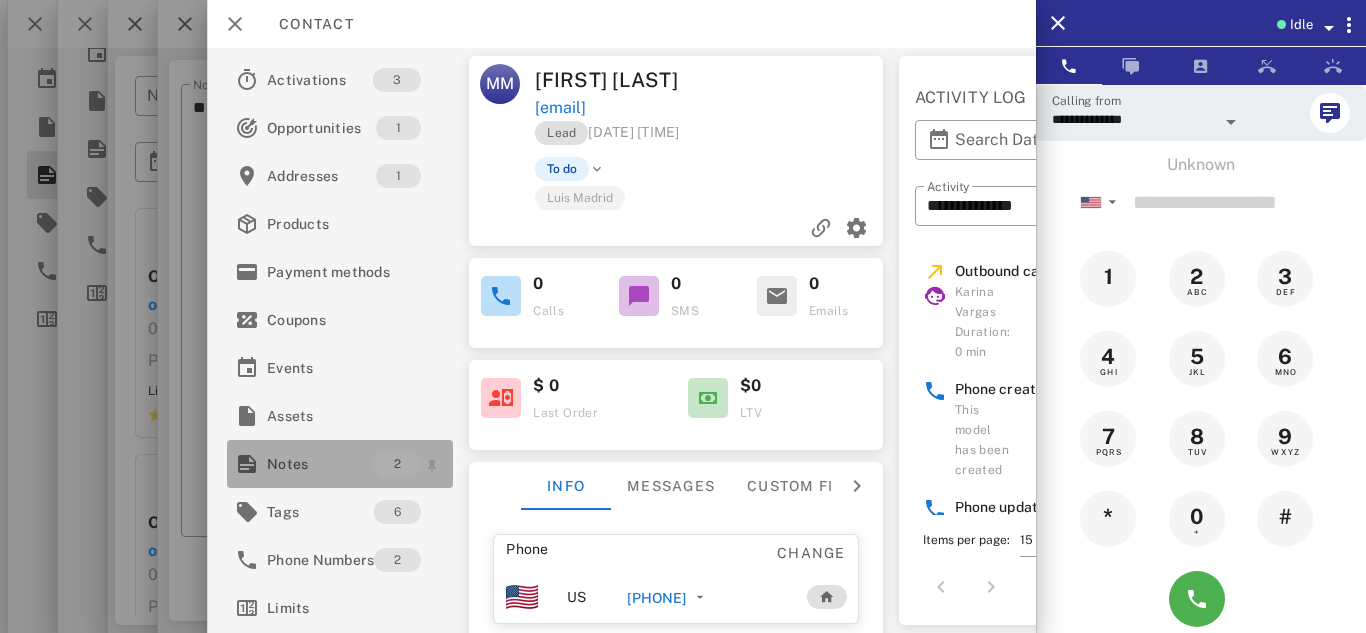 click on "Notes" at bounding box center (320, 464) 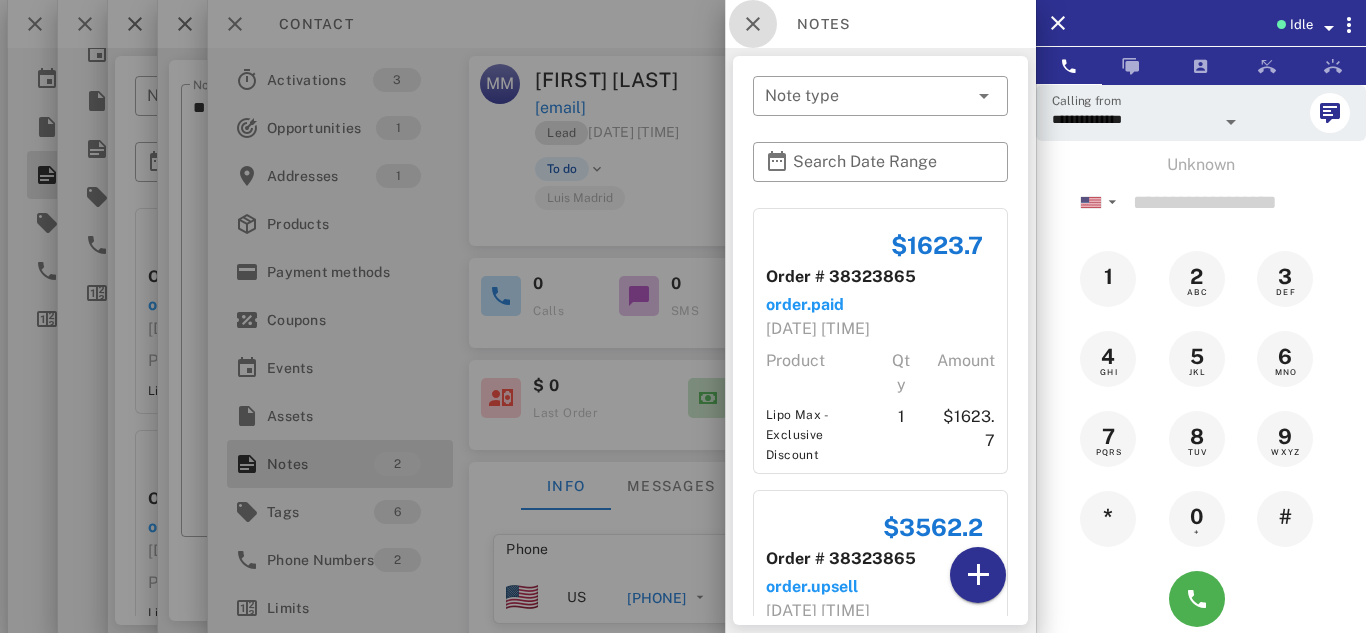 click at bounding box center (753, 24) 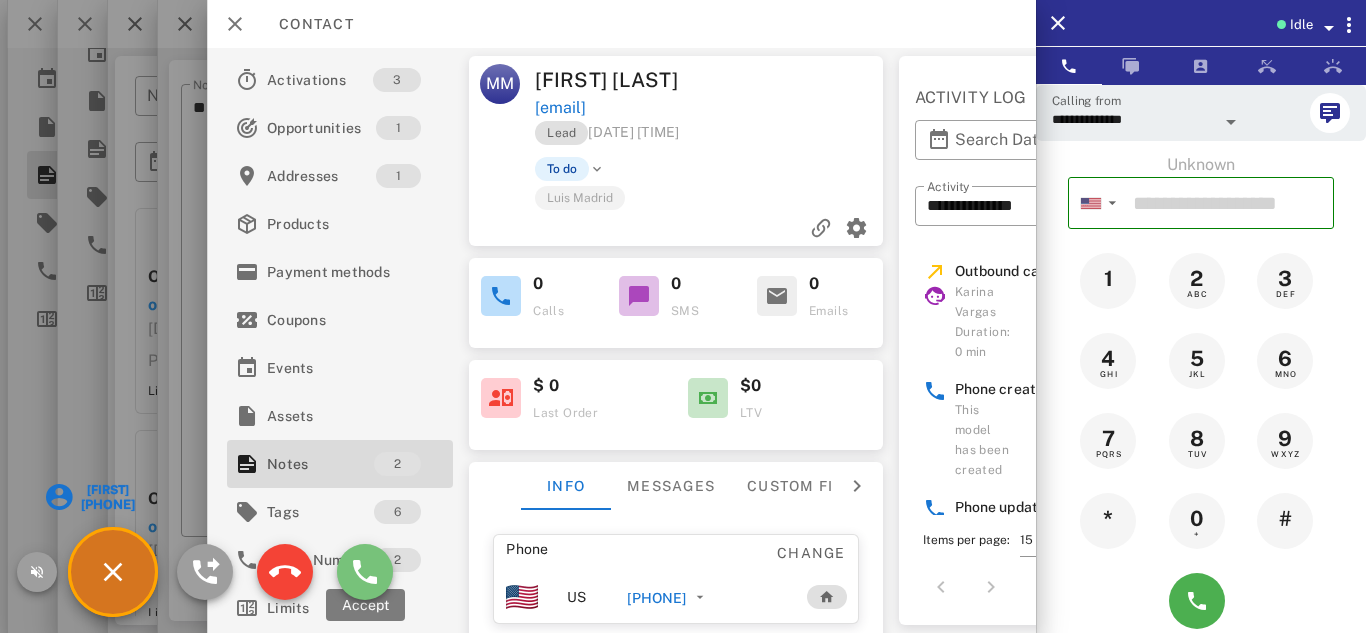 click at bounding box center [365, 572] 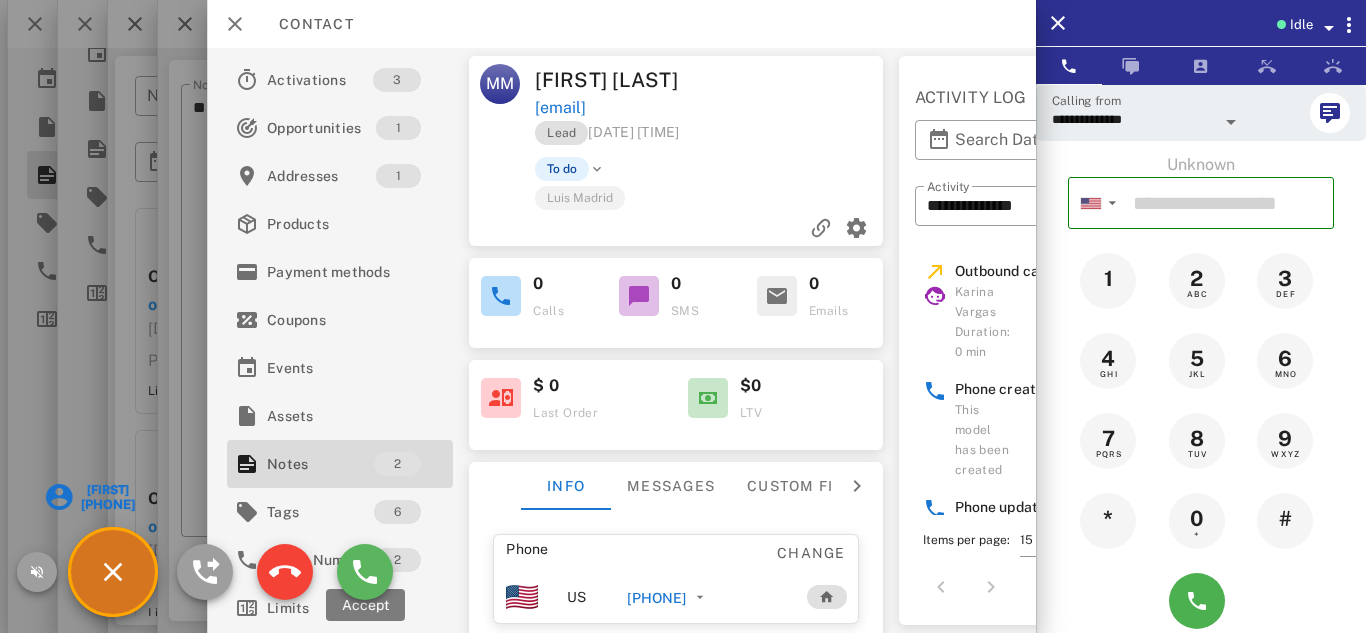 type on "**********" 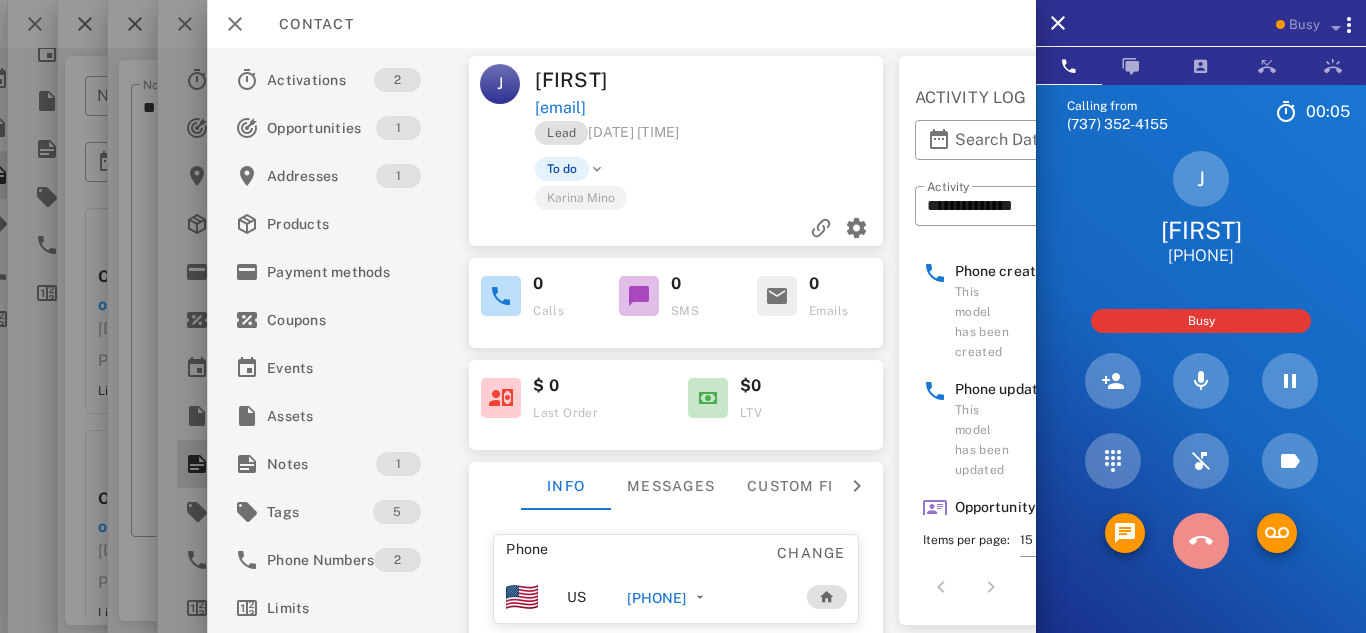 click at bounding box center (1201, 541) 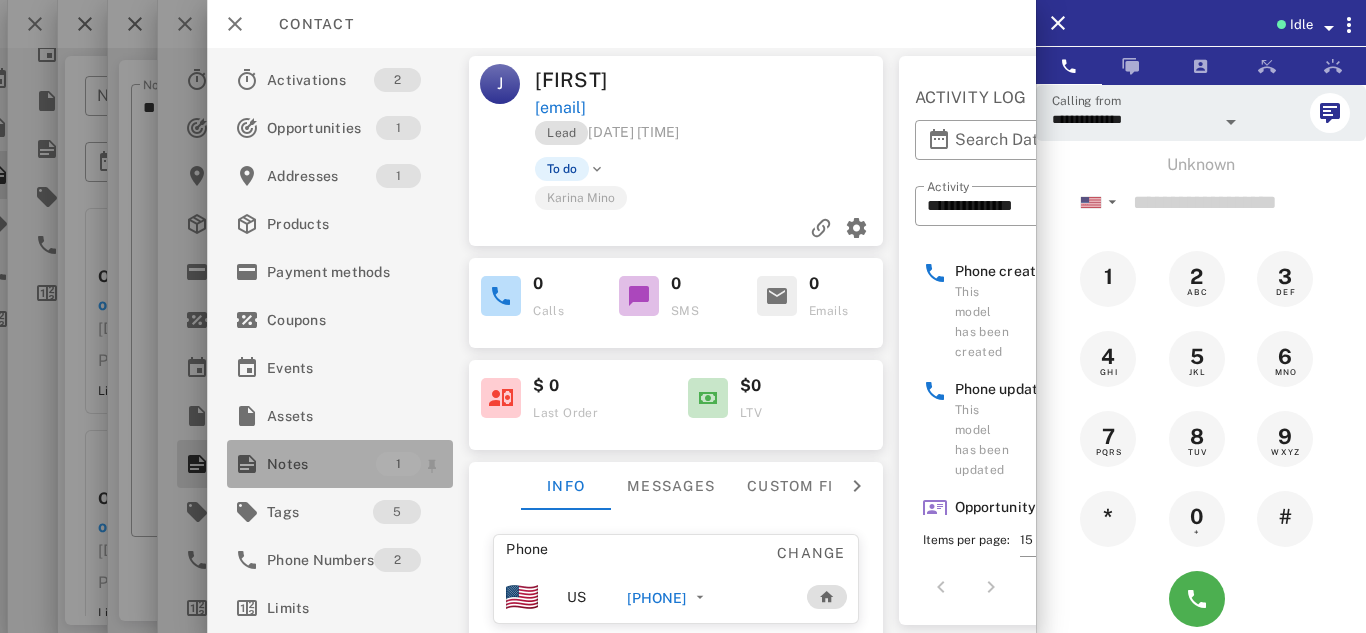 click on "Notes" at bounding box center [321, 464] 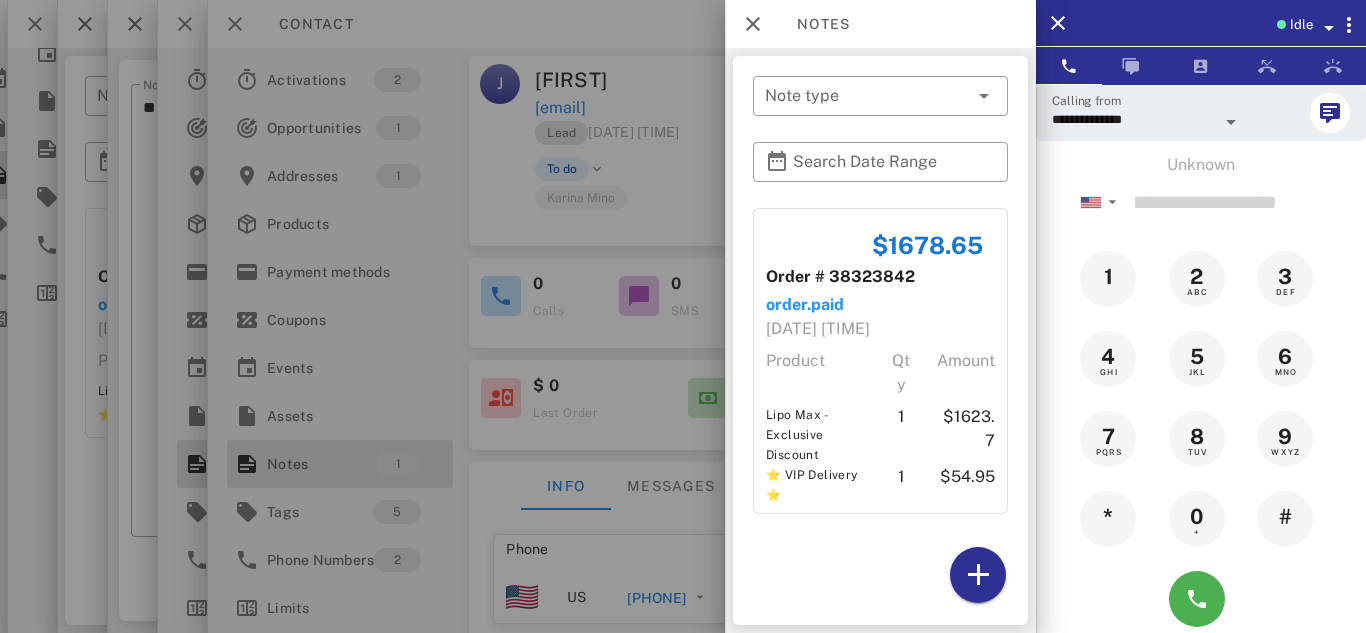 scroll, scrollTop: 228, scrollLeft: 0, axis: vertical 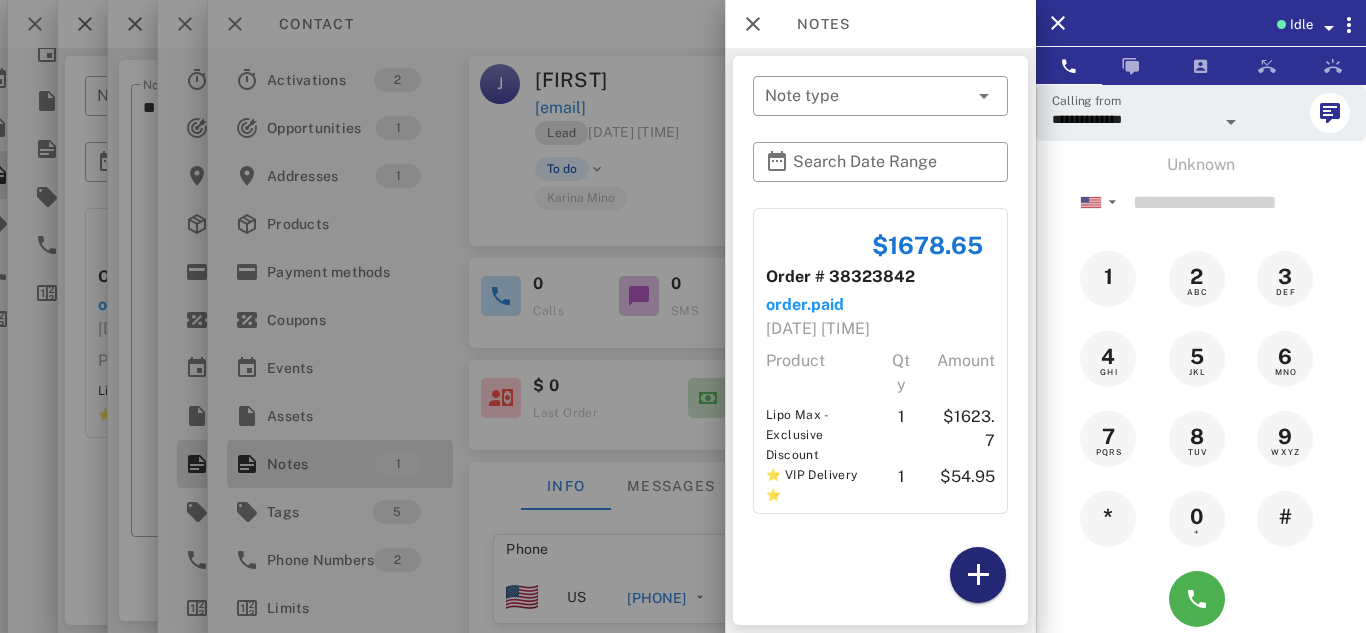 click at bounding box center (978, 575) 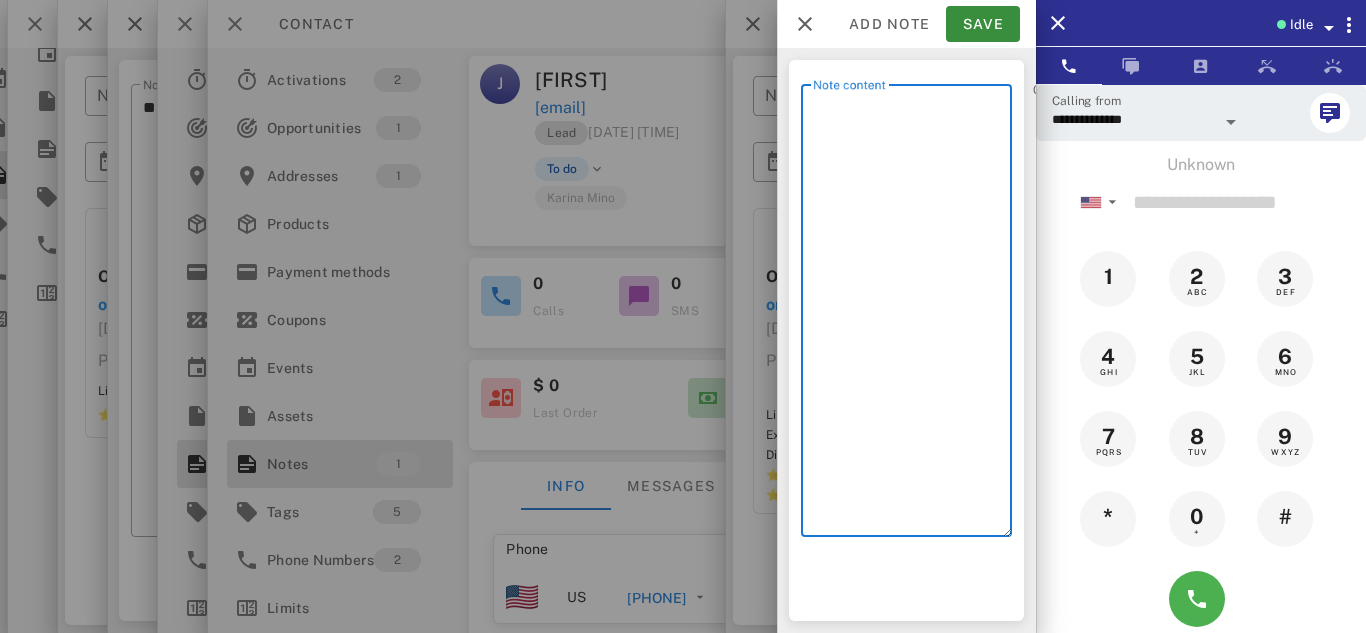 click on "Note content" at bounding box center [912, 315] 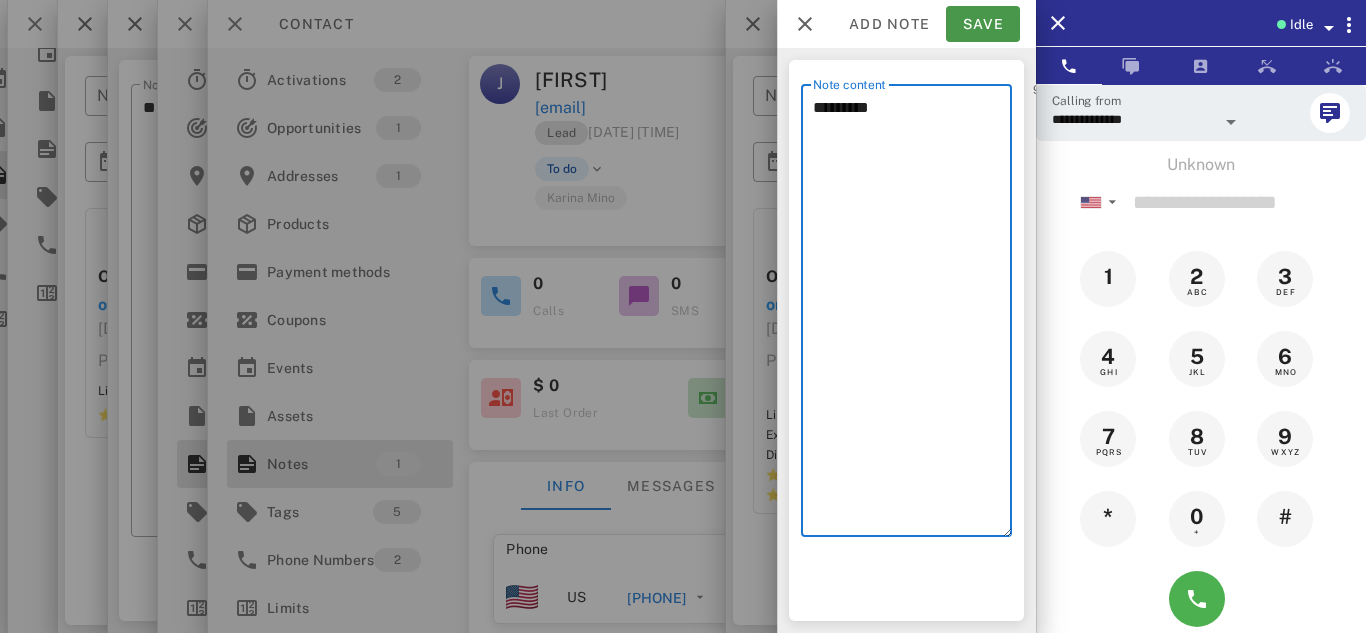 type on "*********" 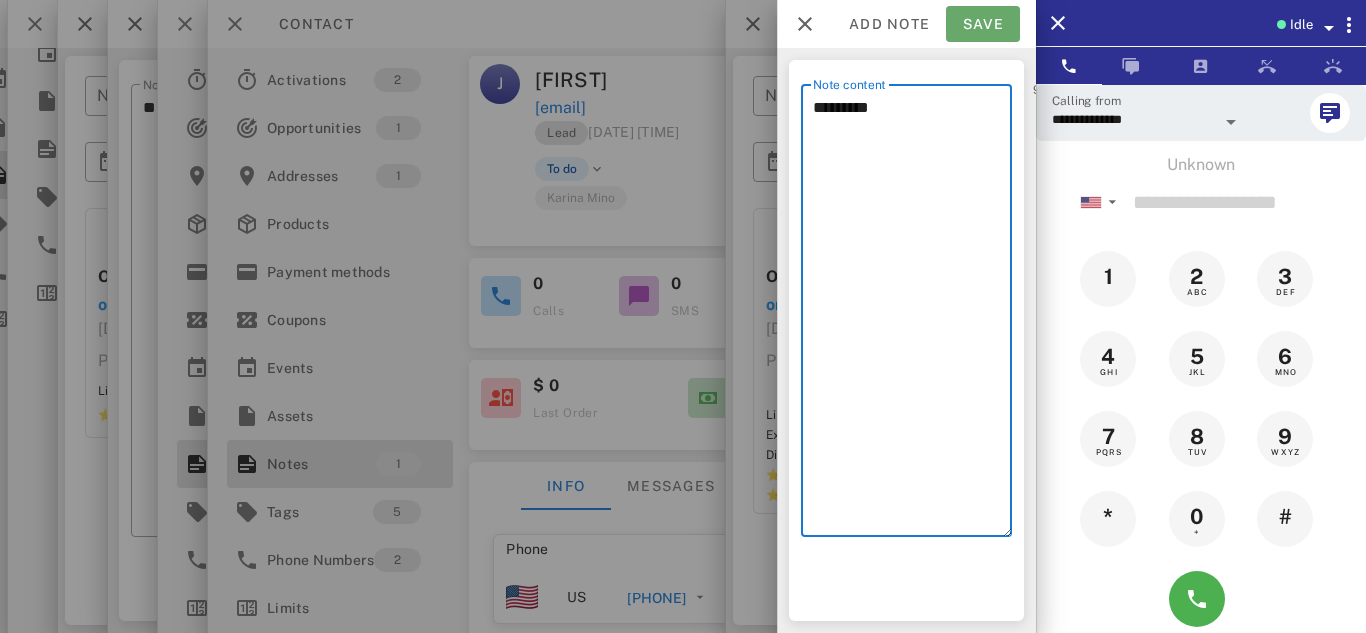 click on "Save" at bounding box center (983, 24) 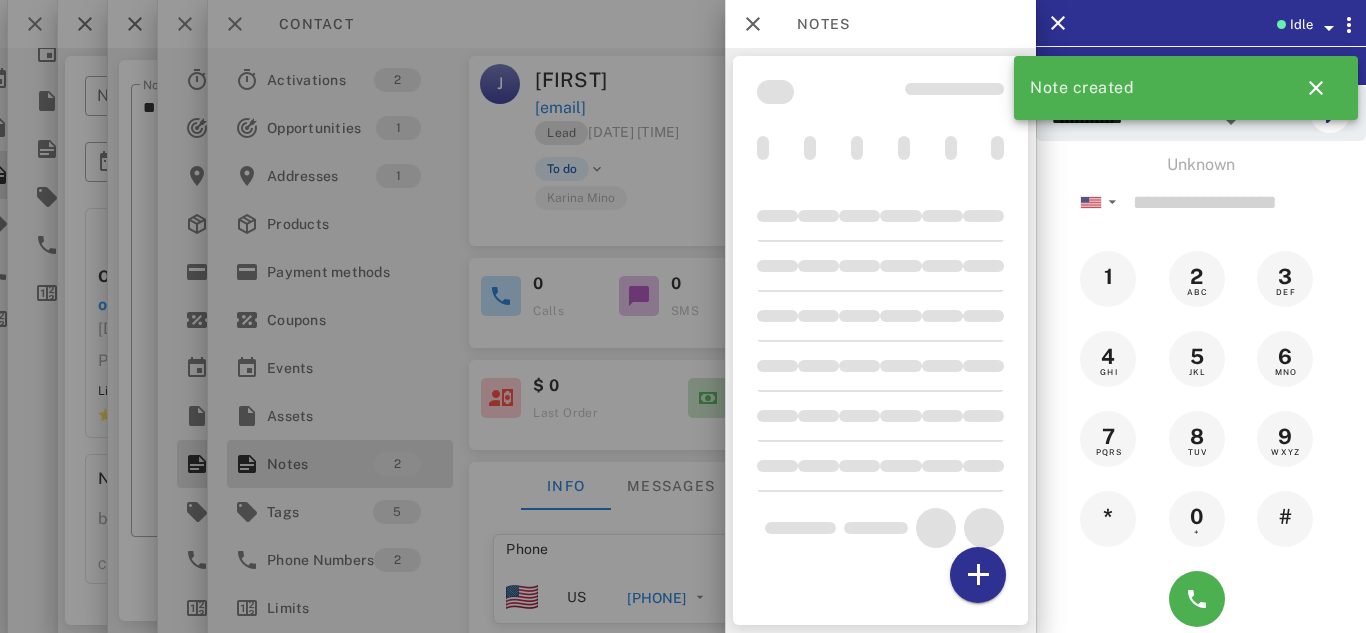click at bounding box center [683, 316] 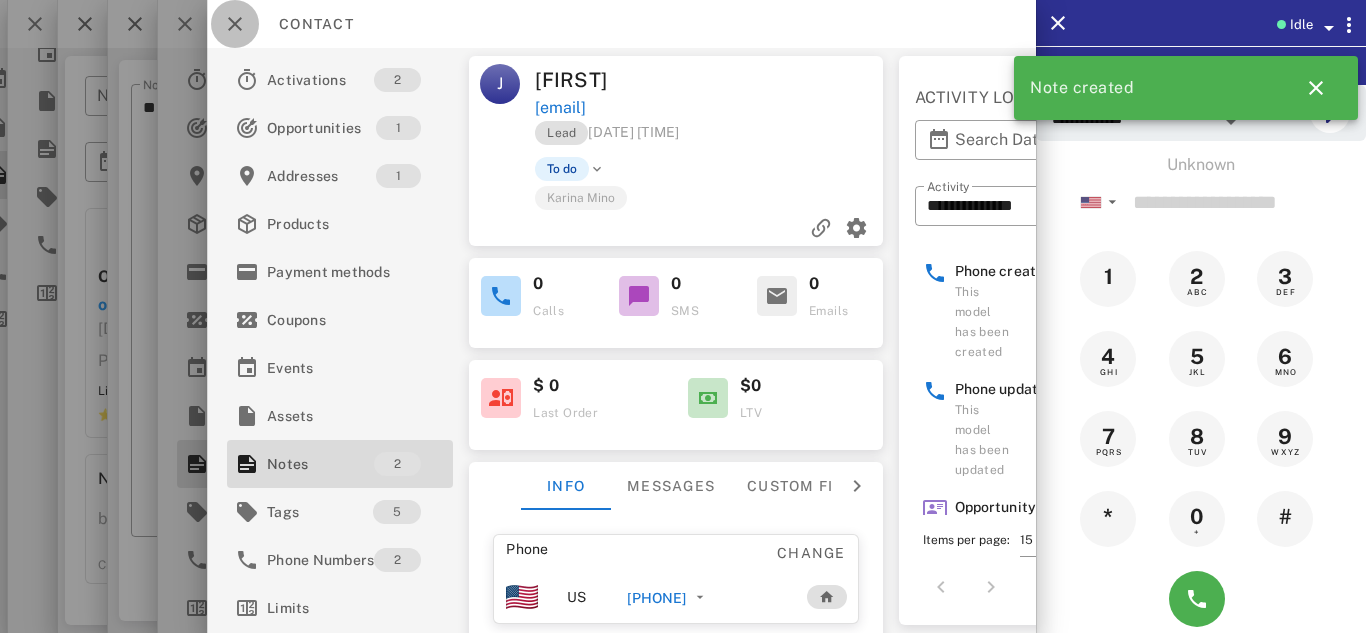 click at bounding box center [235, 24] 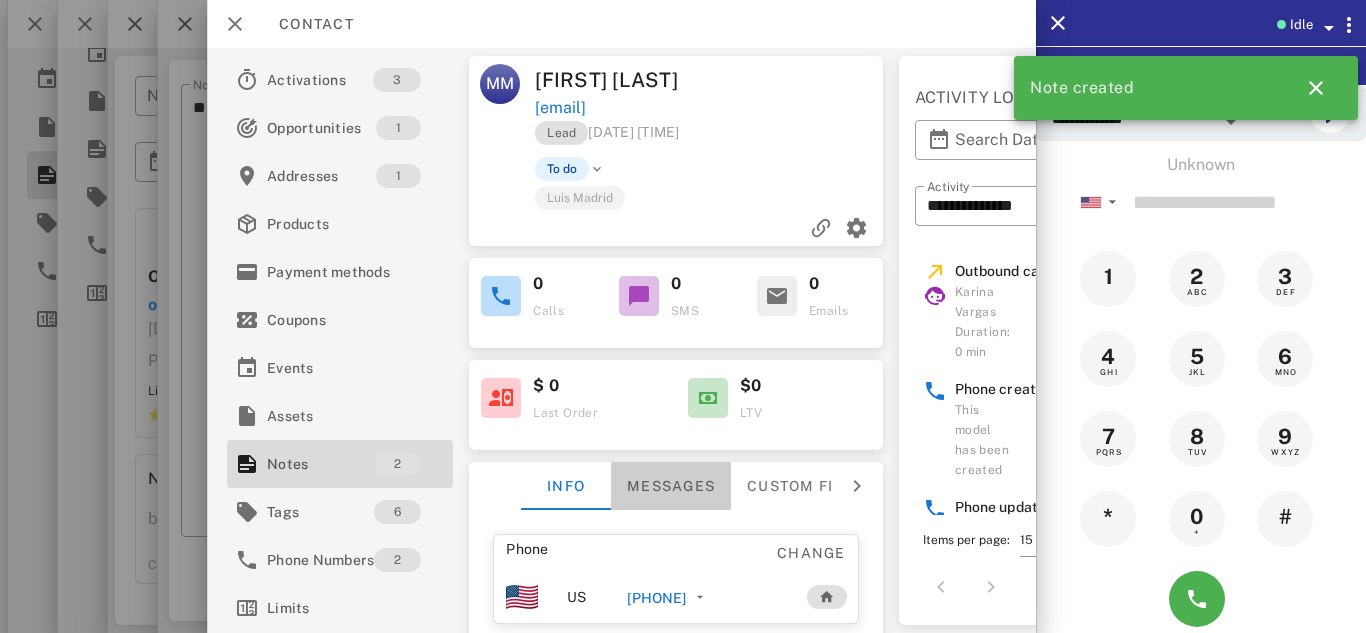 click on "Messages" at bounding box center (671, 486) 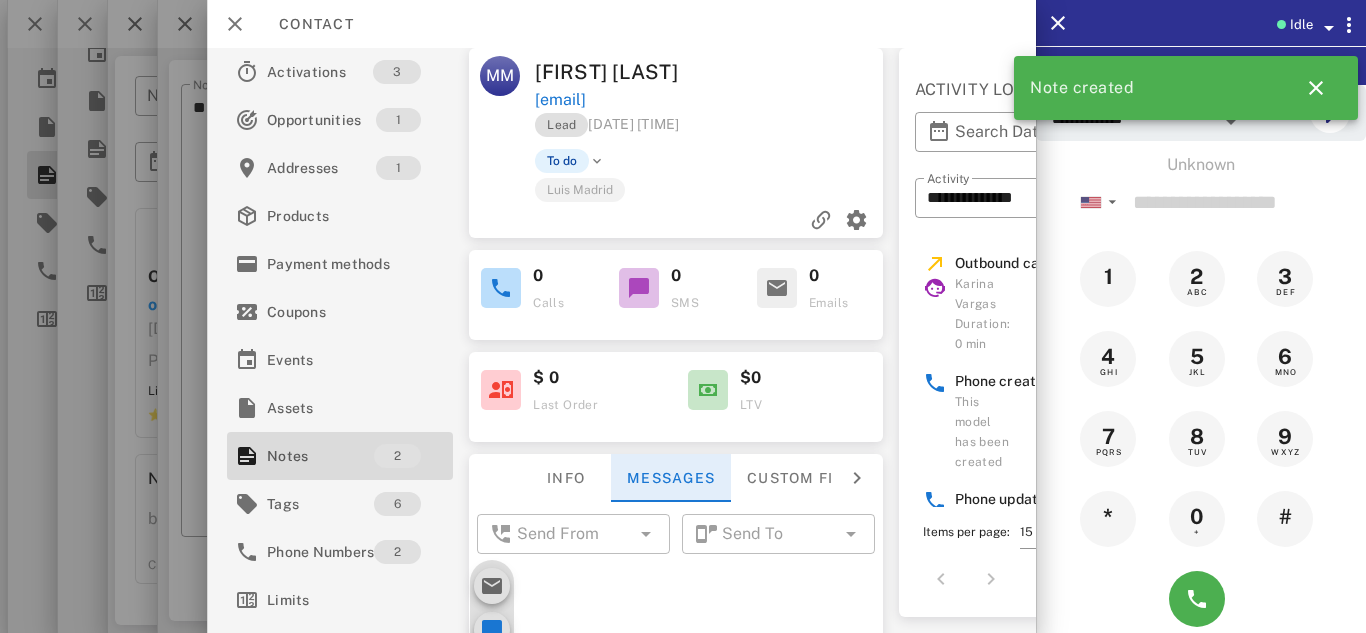 scroll, scrollTop: 78, scrollLeft: 0, axis: vertical 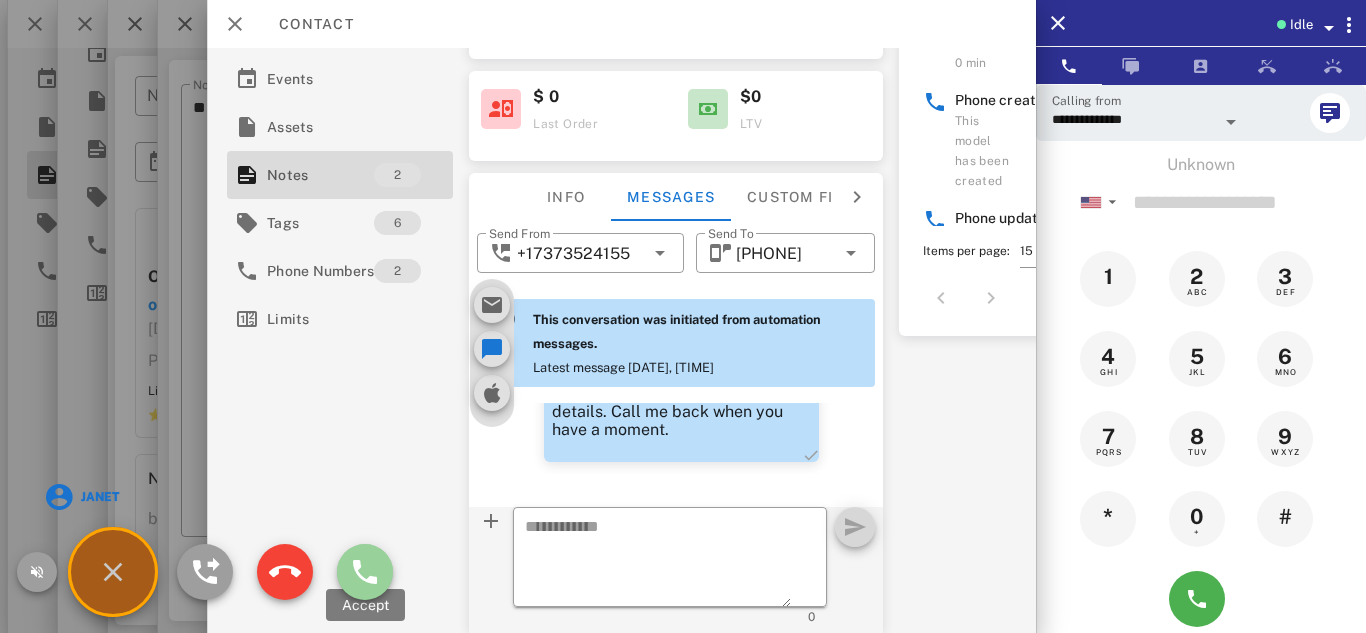 click at bounding box center [365, 572] 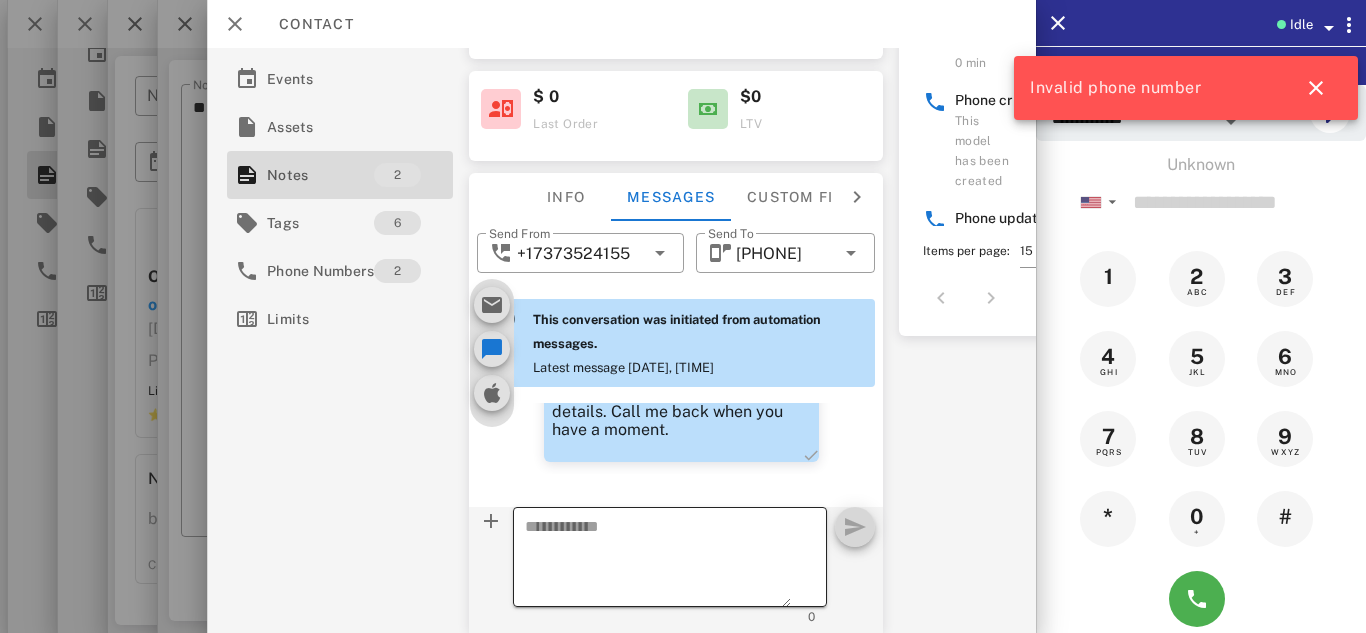 scroll, scrollTop: 259, scrollLeft: 0, axis: vertical 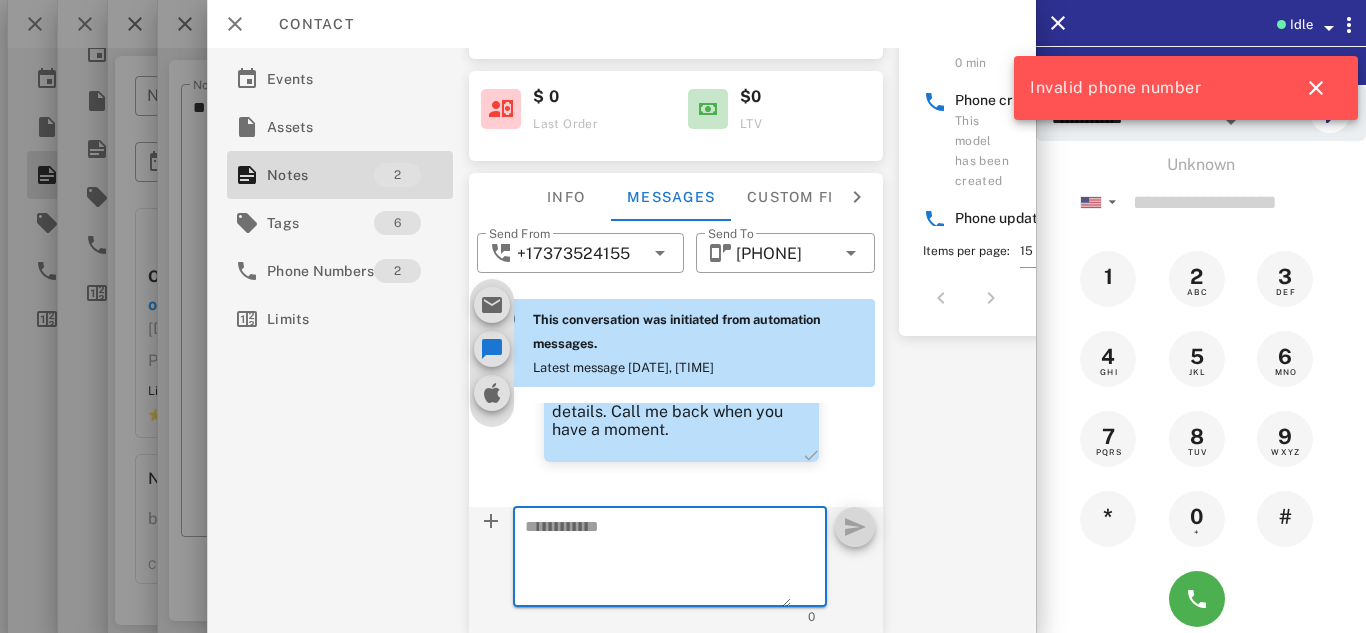 paste on "**********" 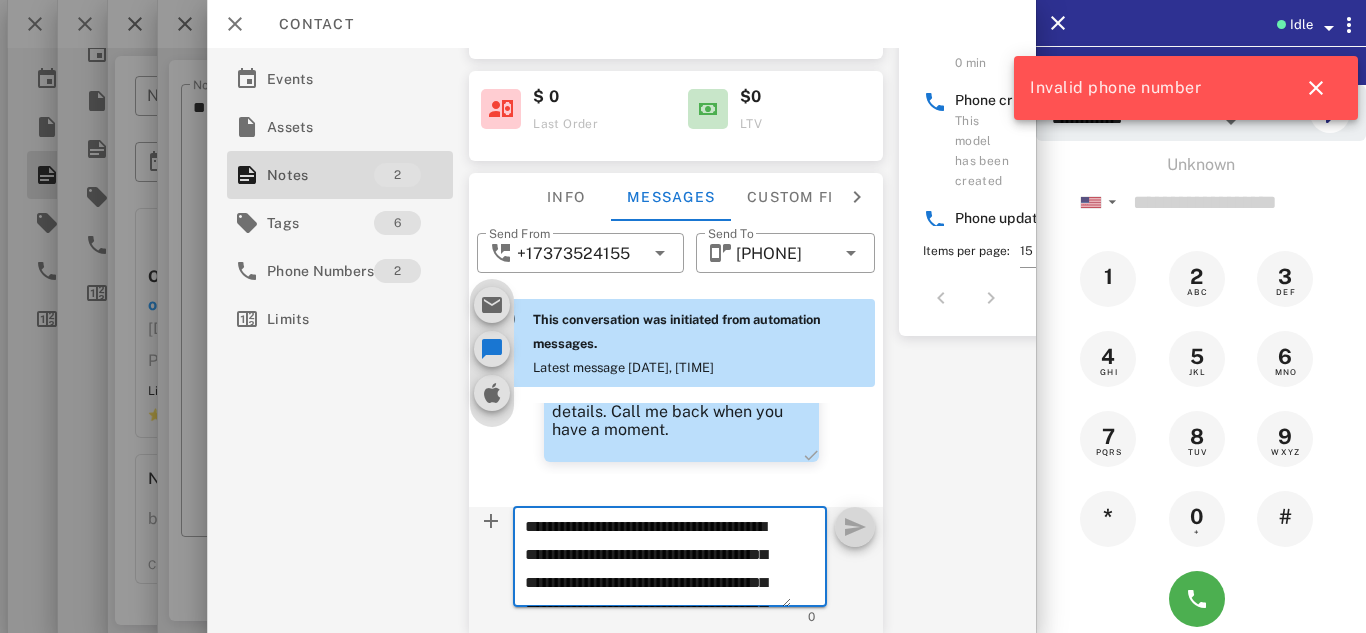 scroll, scrollTop: 153, scrollLeft: 0, axis: vertical 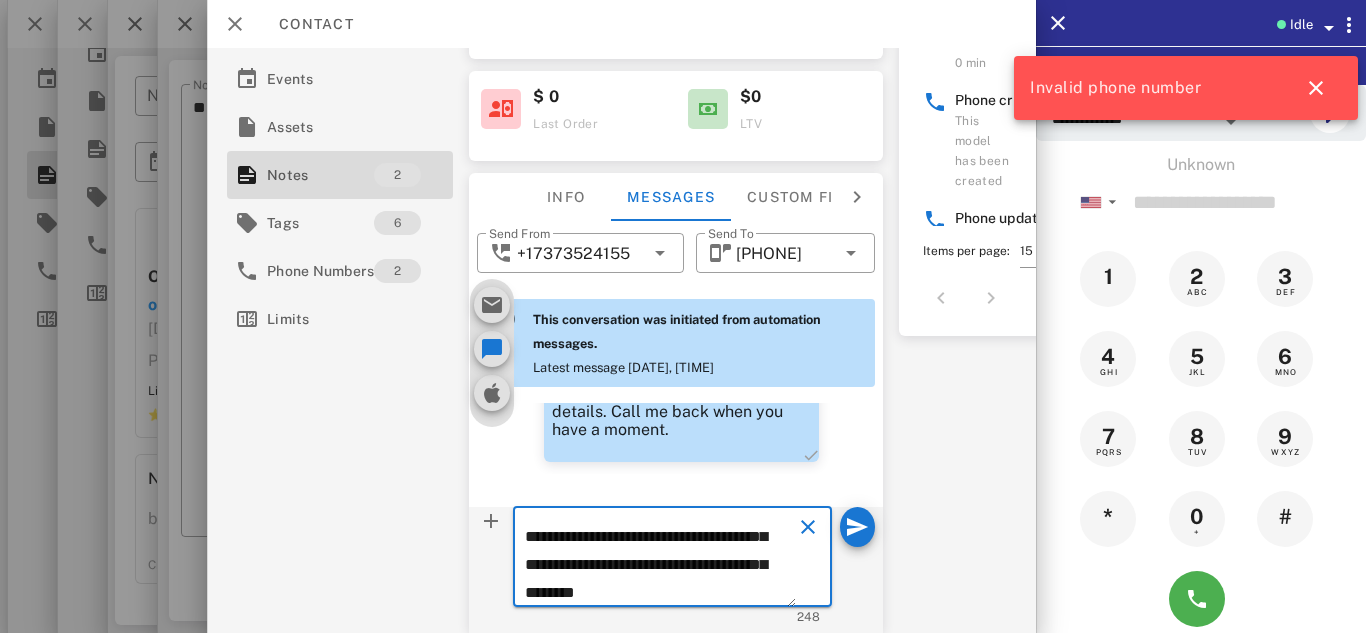 click on "**********" at bounding box center (660, 560) 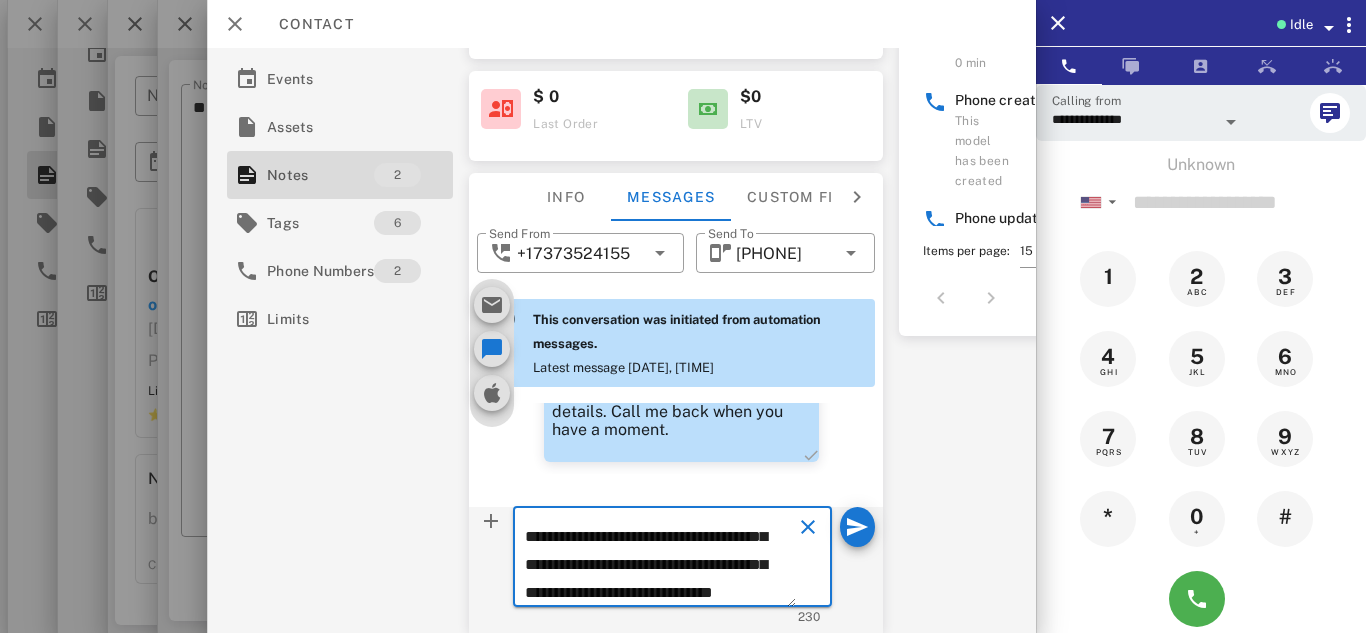 scroll, scrollTop: 153, scrollLeft: 0, axis: vertical 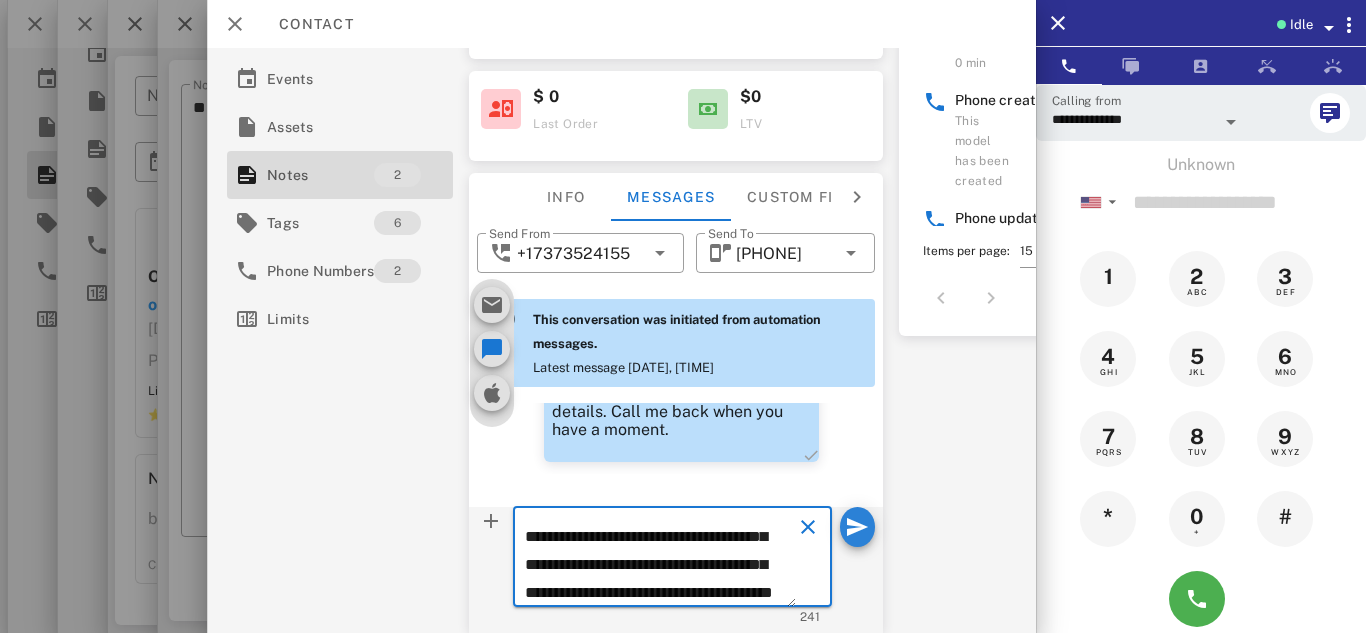 type on "**********" 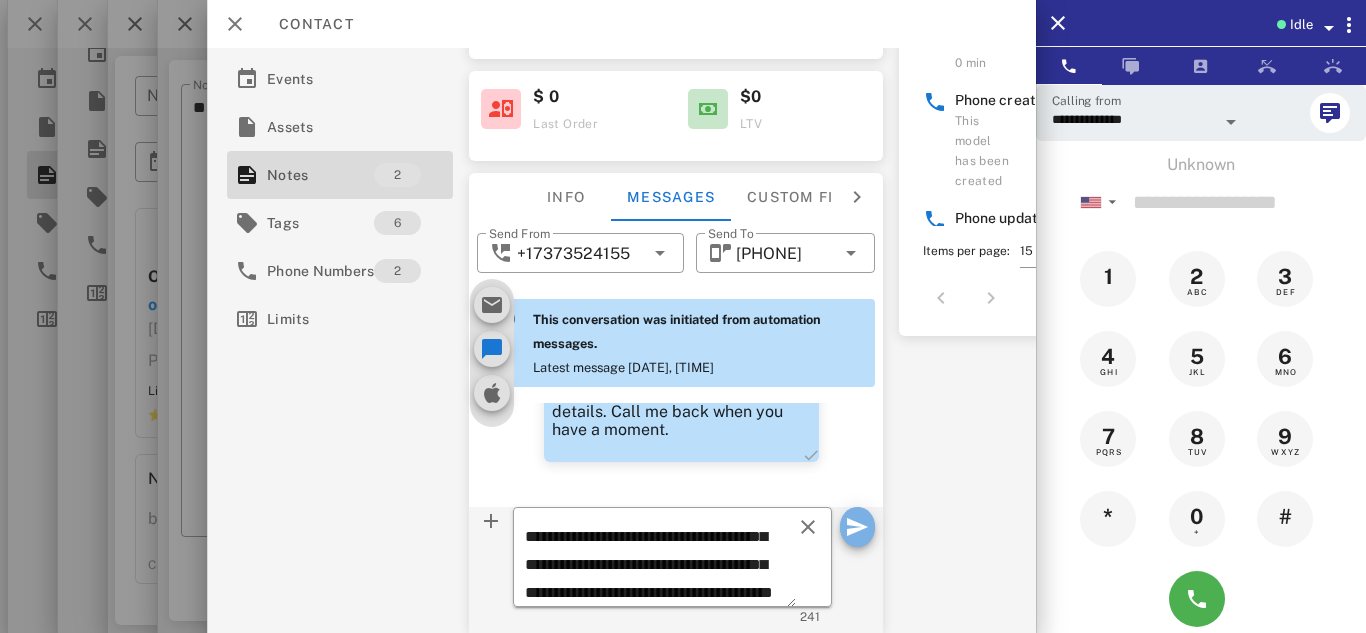 click at bounding box center [857, 527] 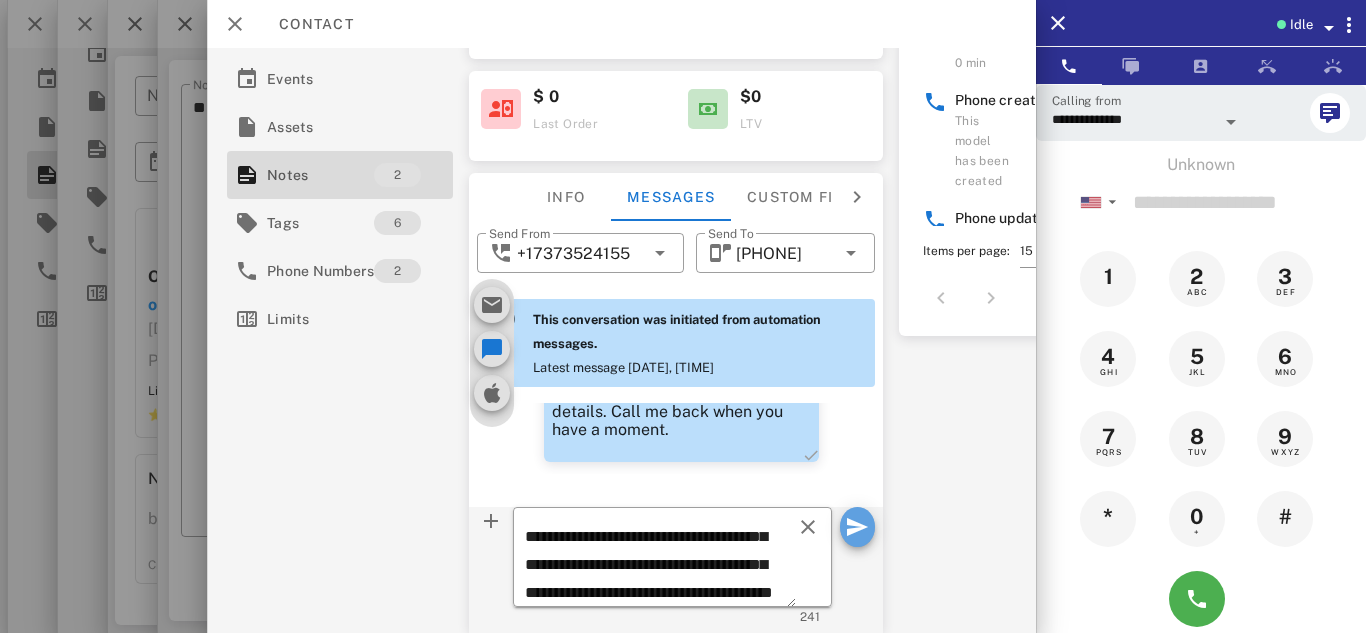 type 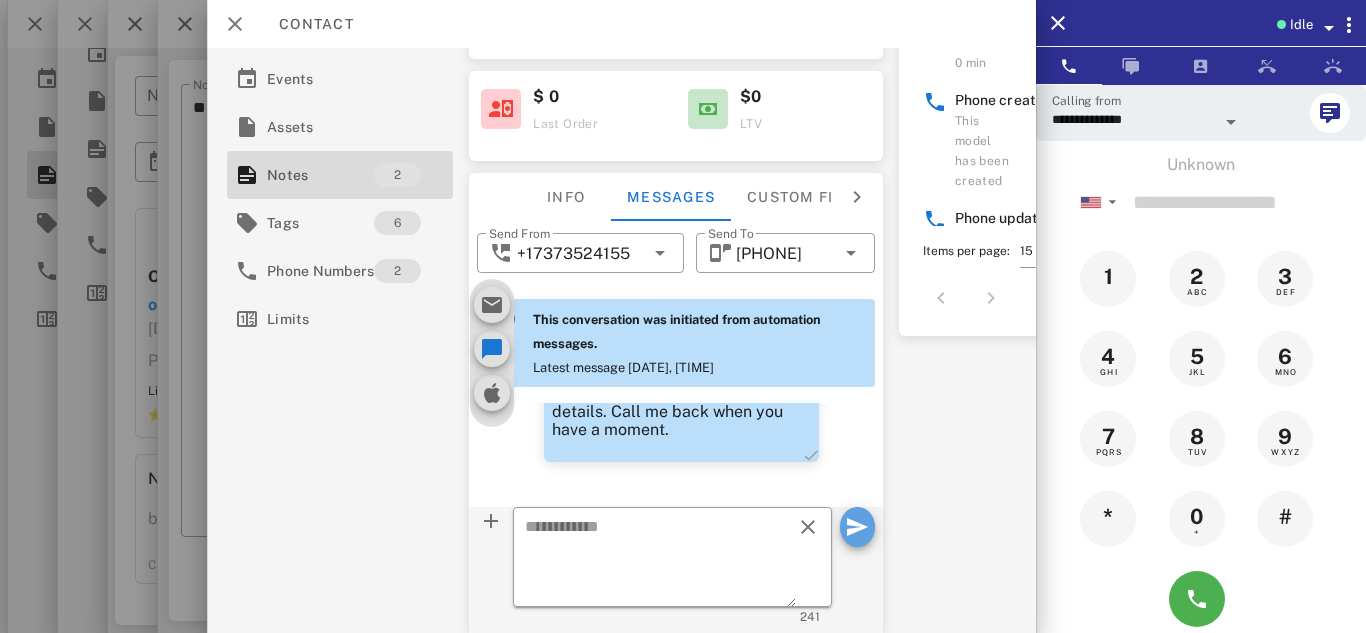 scroll, scrollTop: 0, scrollLeft: 0, axis: both 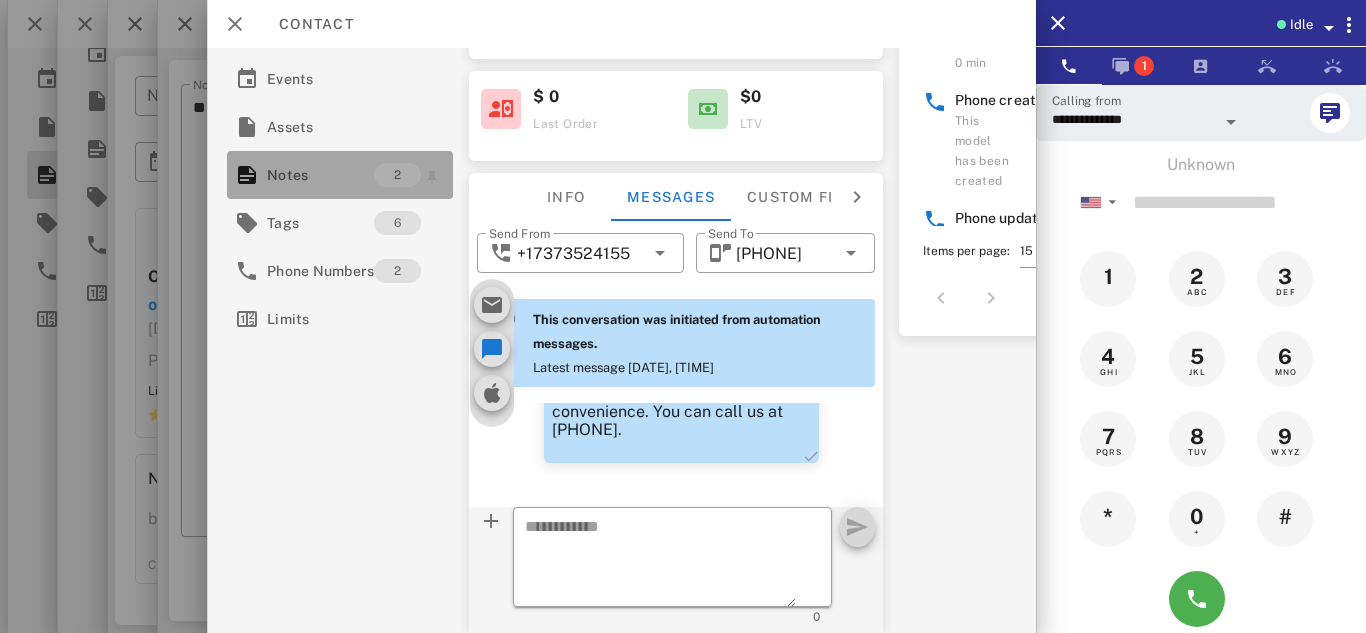 click on "Notes" at bounding box center (320, 175) 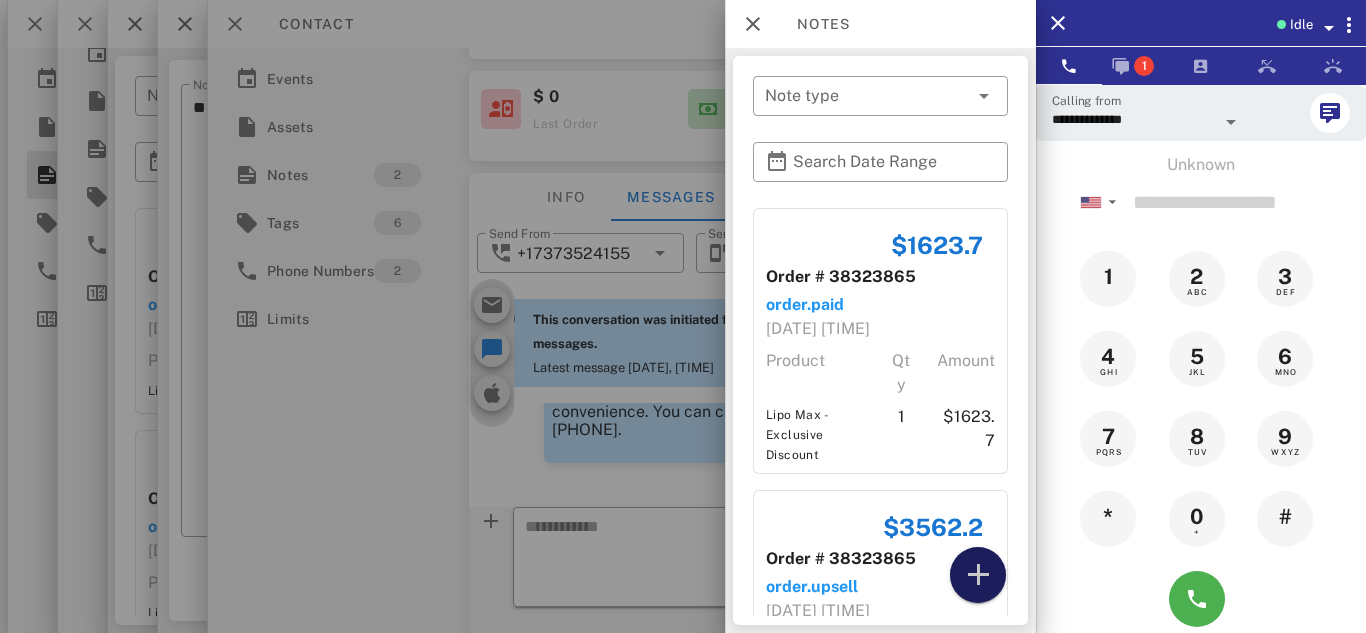 click at bounding box center (978, 575) 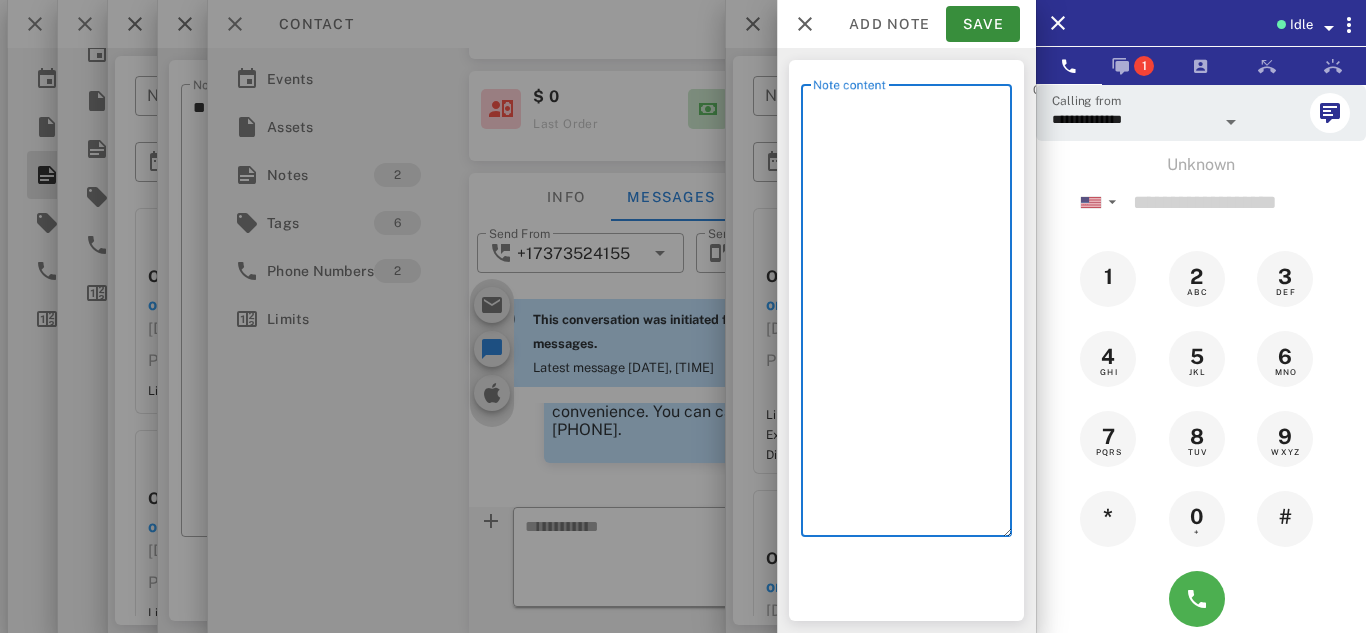 click on "Note content" at bounding box center [912, 315] 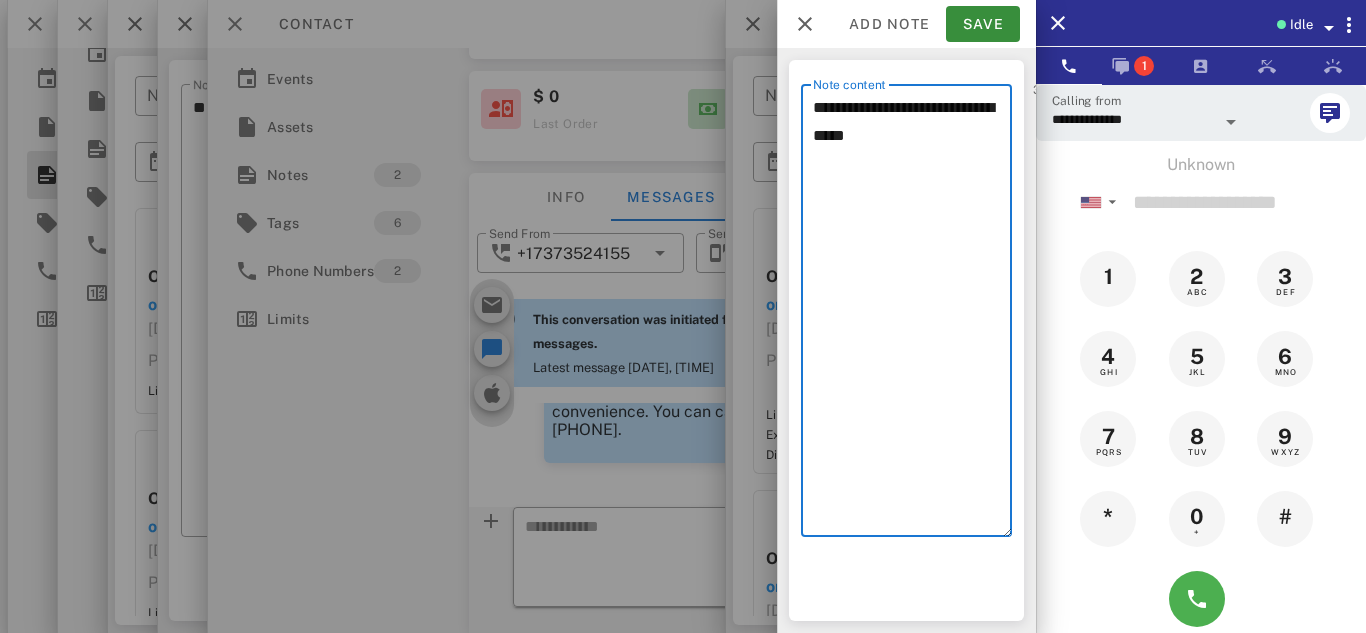 type on "**********" 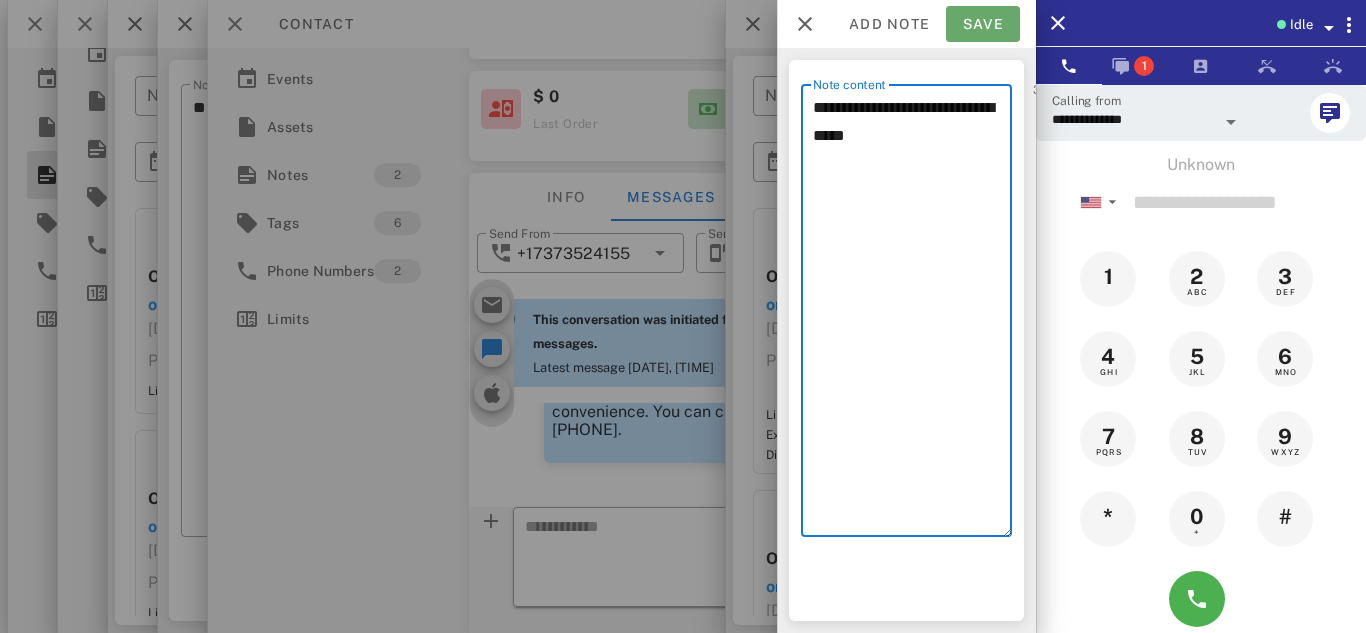 click on "Save" at bounding box center (983, 24) 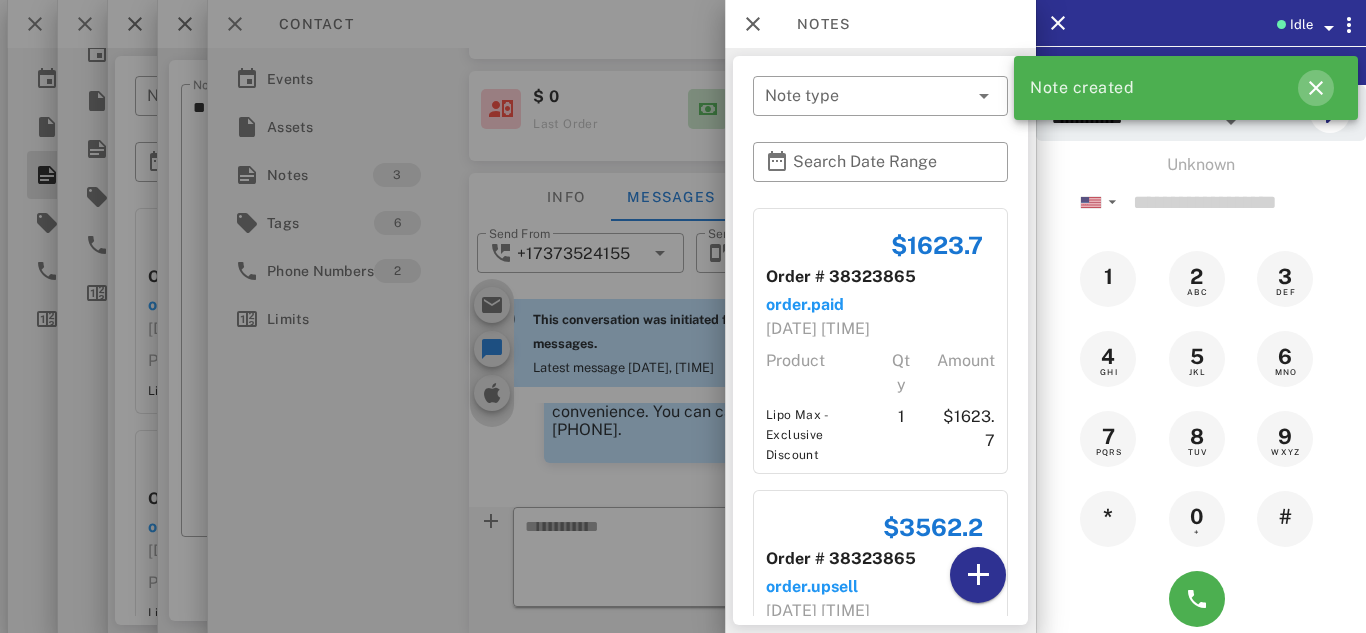 click at bounding box center (1316, 88) 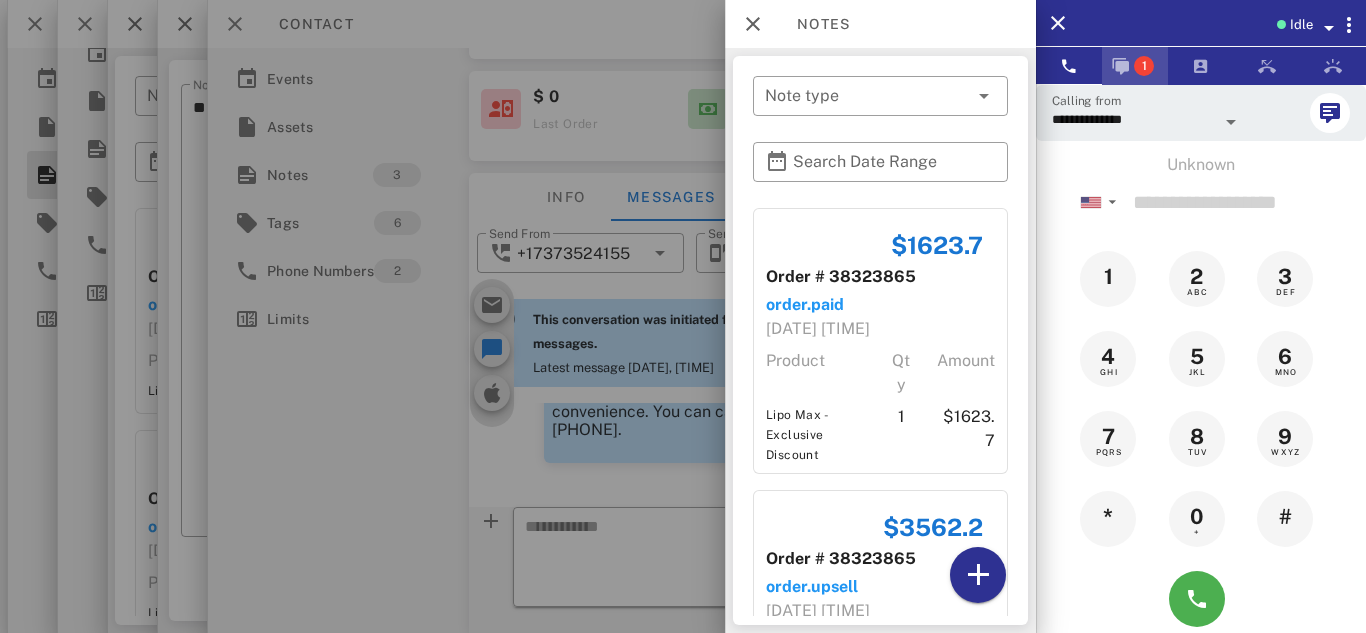 click on "1" at bounding box center (1144, 66) 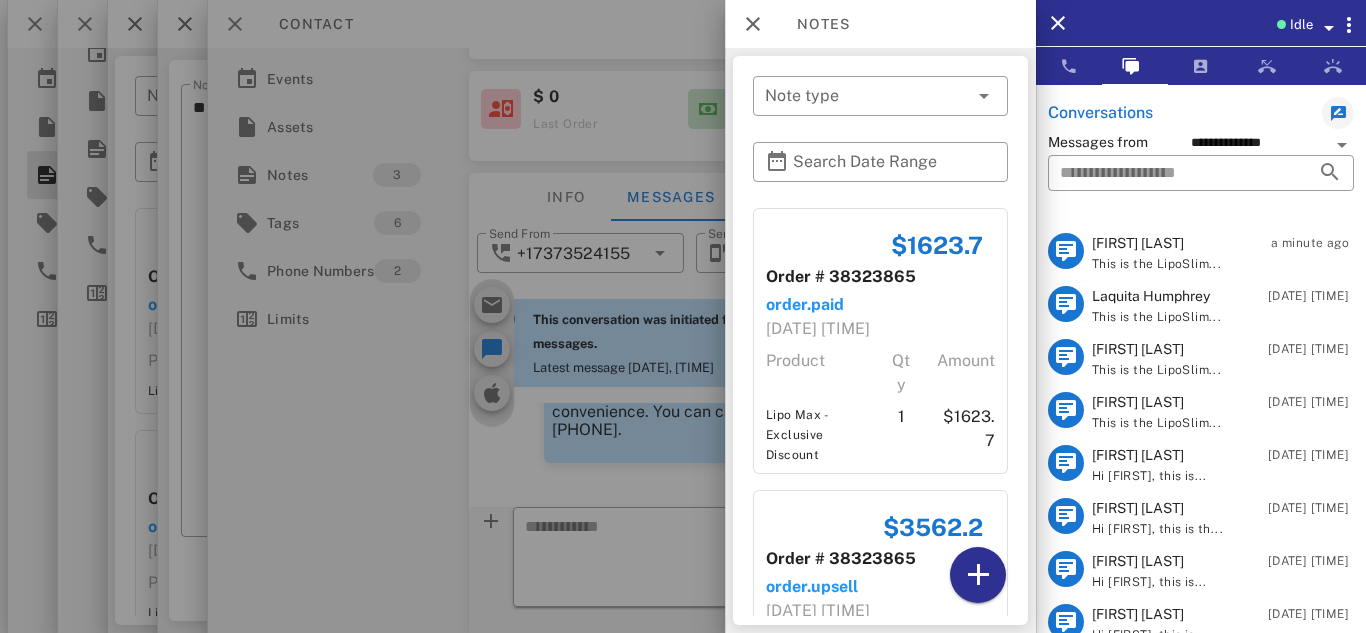 click at bounding box center (683, 316) 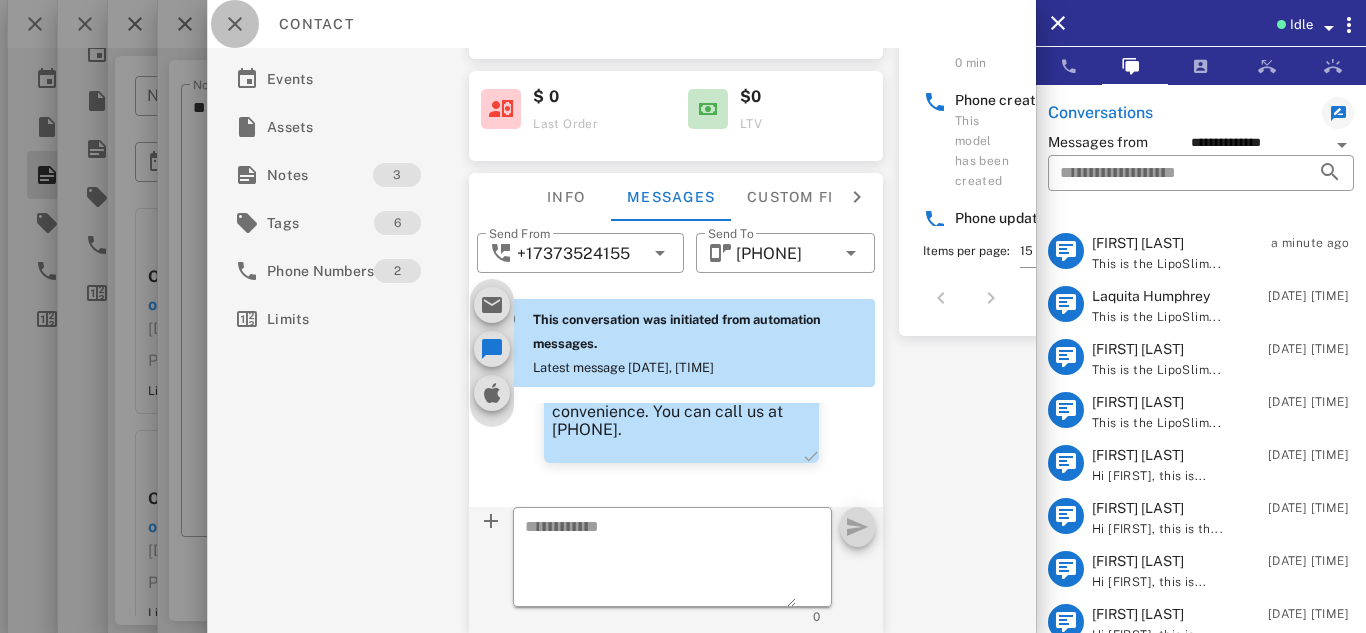 click at bounding box center [235, 24] 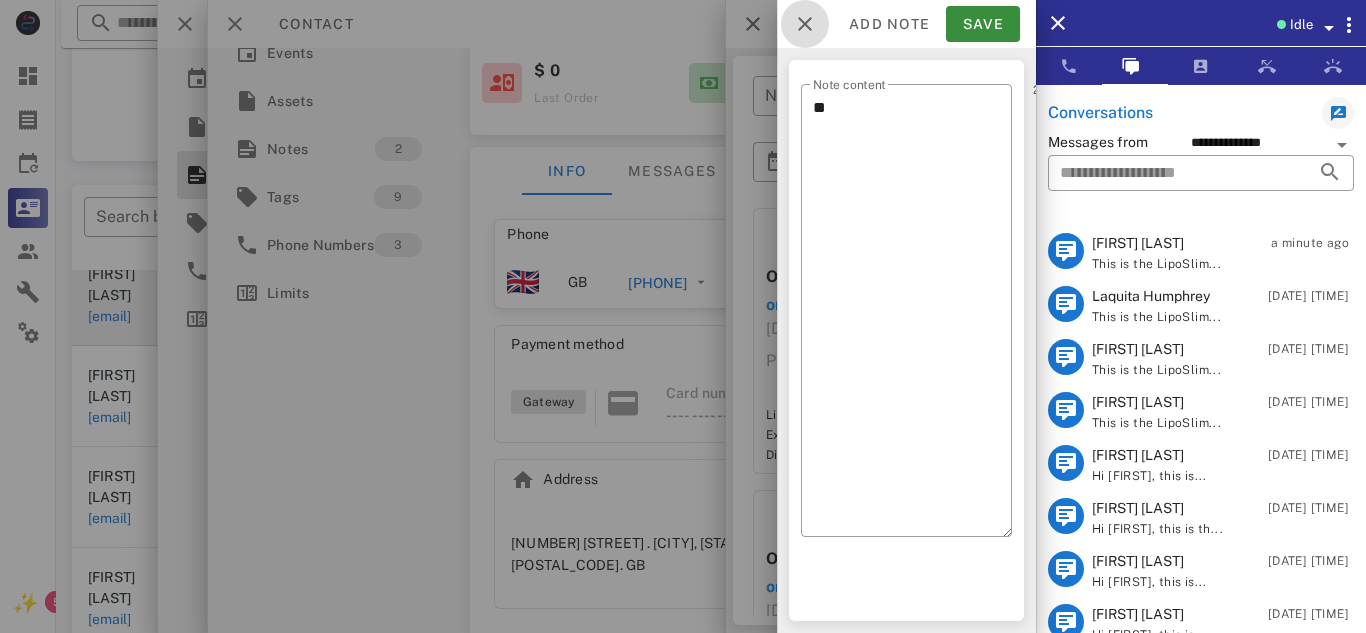 click at bounding box center [805, 24] 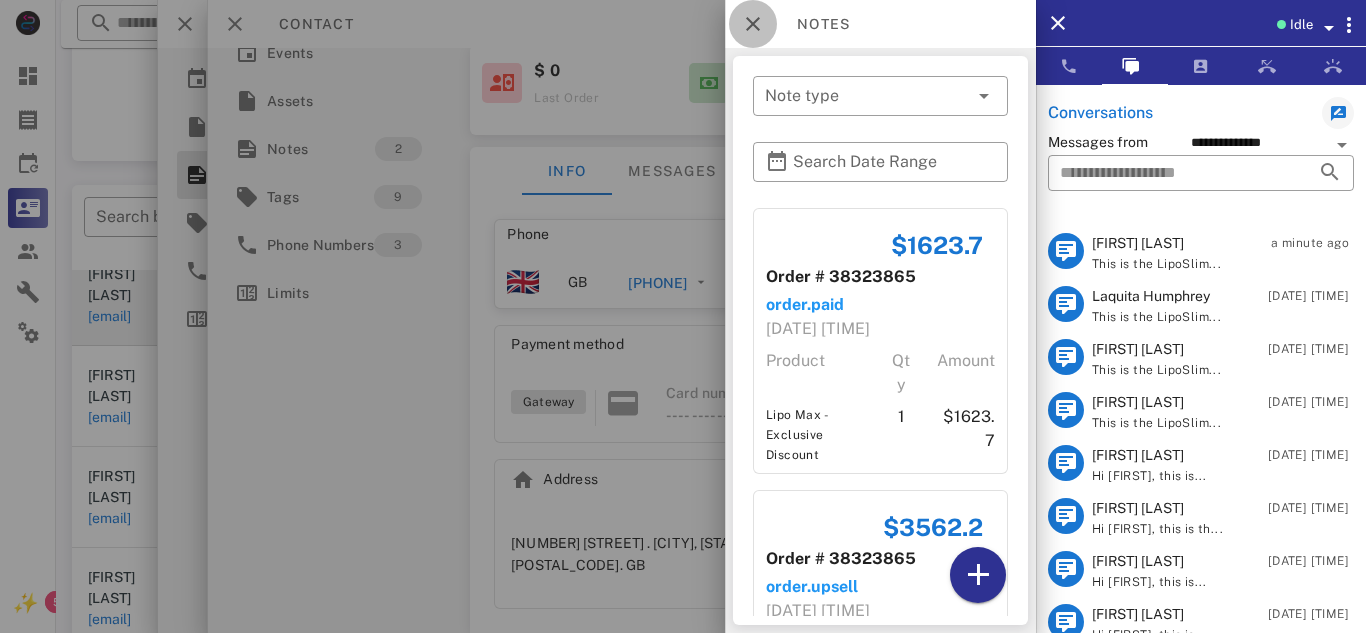 click at bounding box center [753, 24] 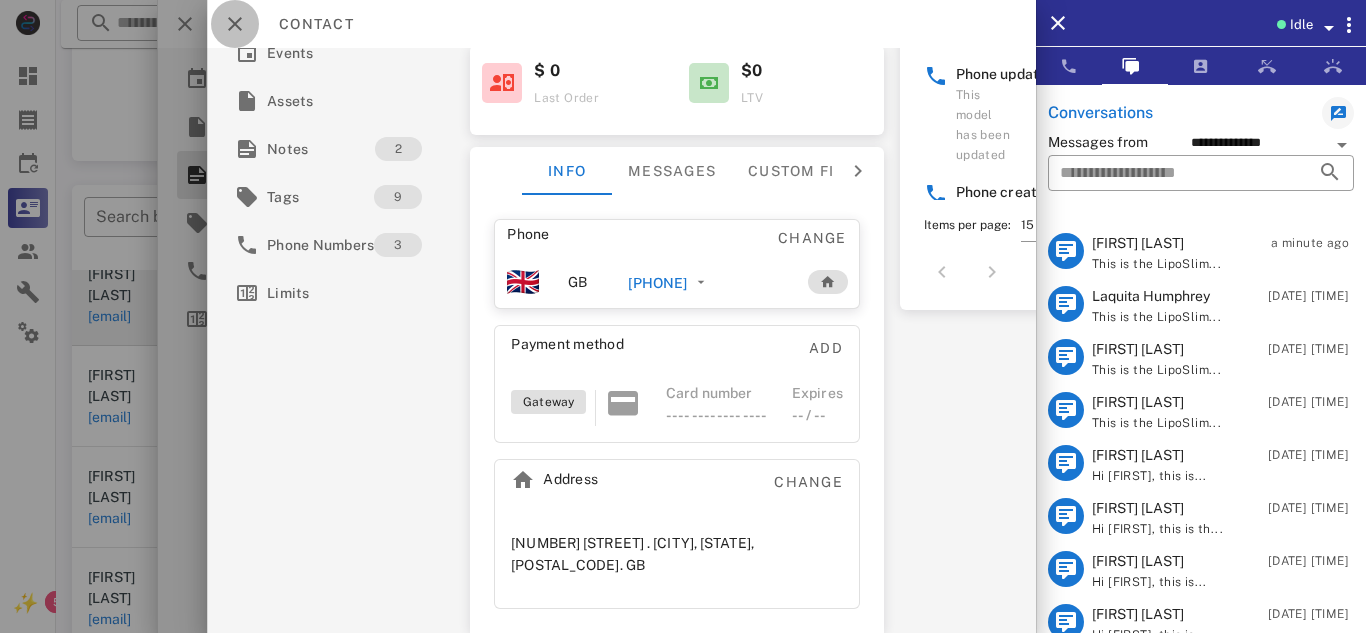 click at bounding box center (235, 24) 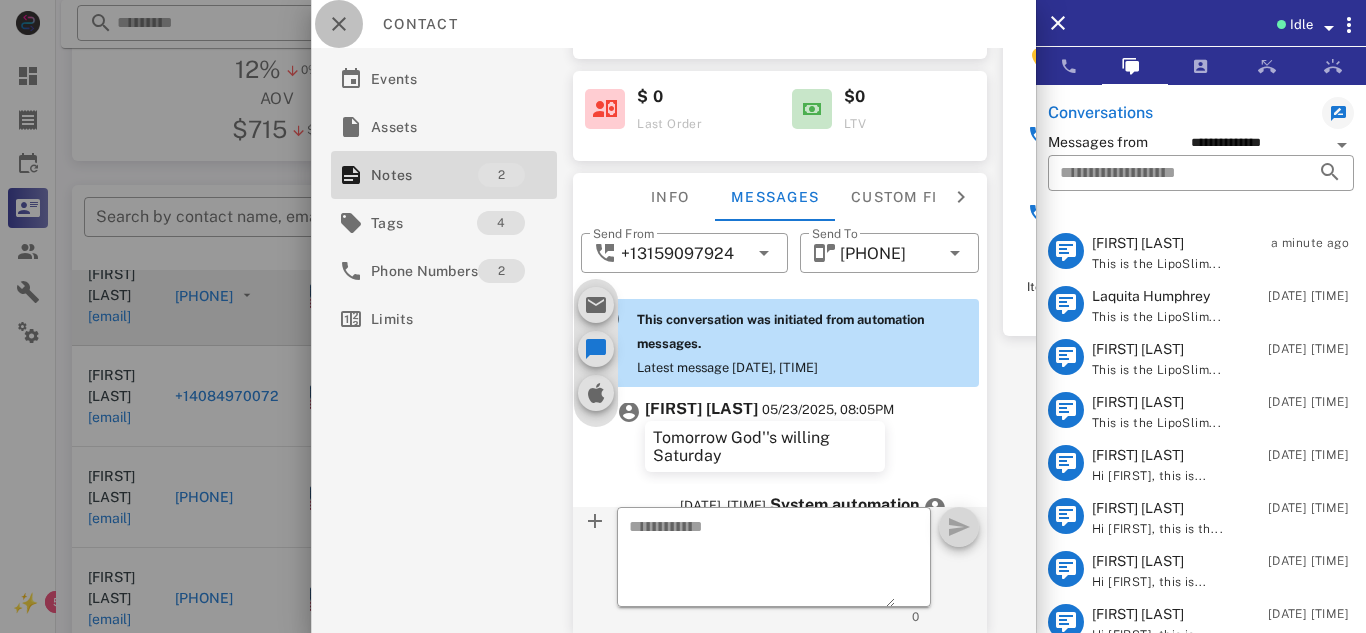 click at bounding box center (339, 24) 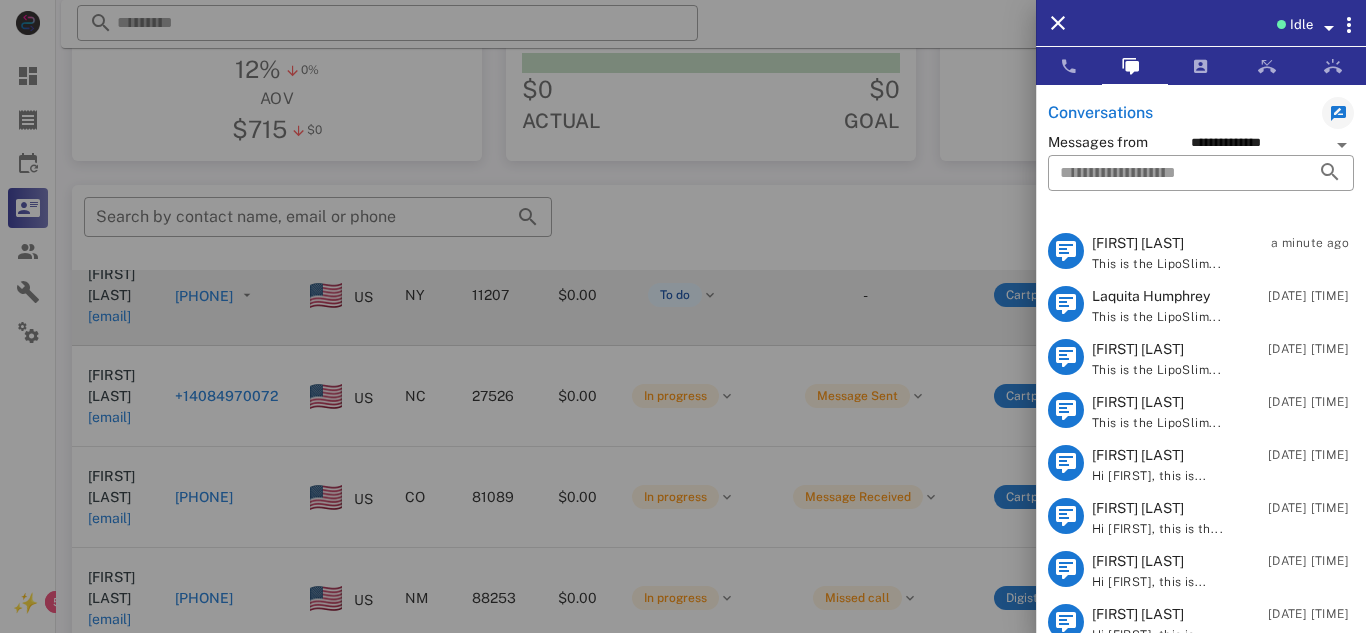 click at bounding box center (683, 316) 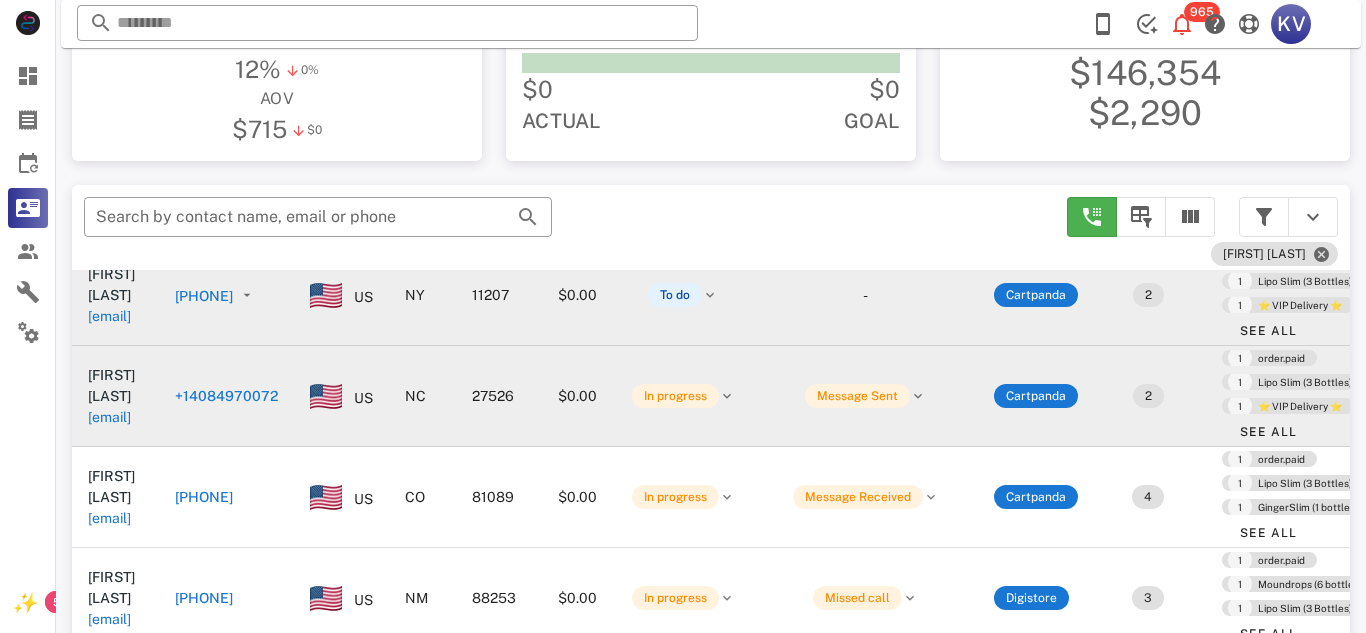 click on "+14084970072" at bounding box center (226, 396) 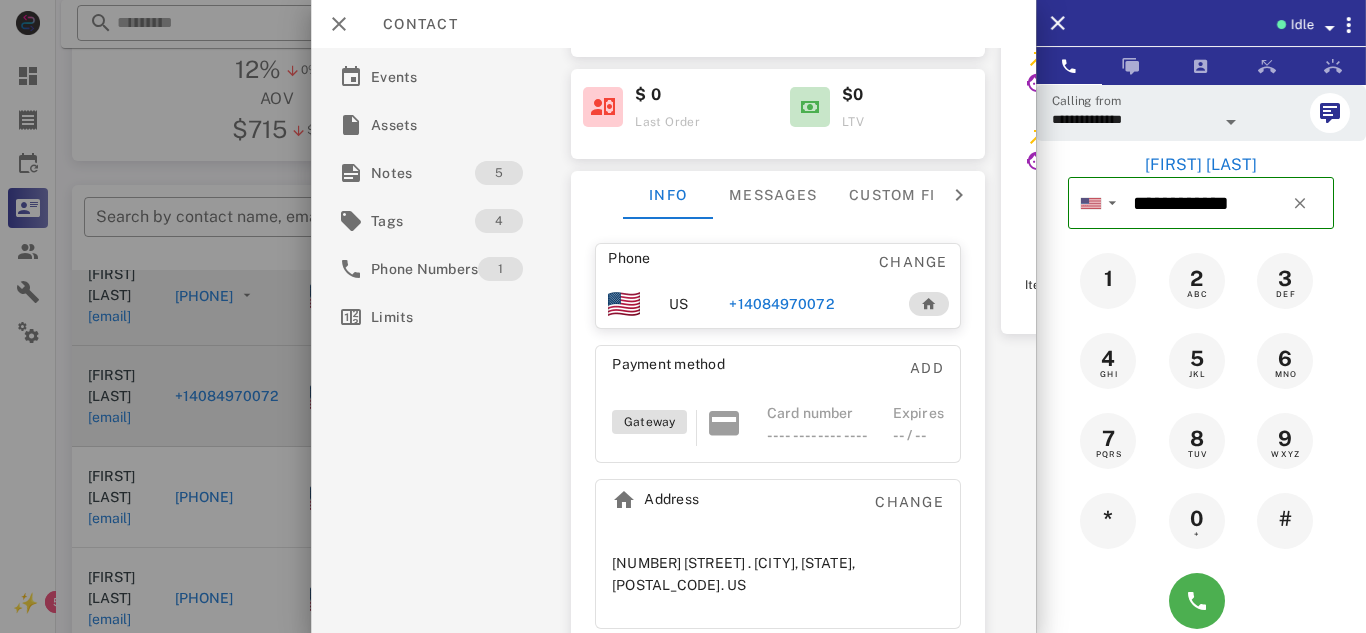 scroll, scrollTop: 311, scrollLeft: 0, axis: vertical 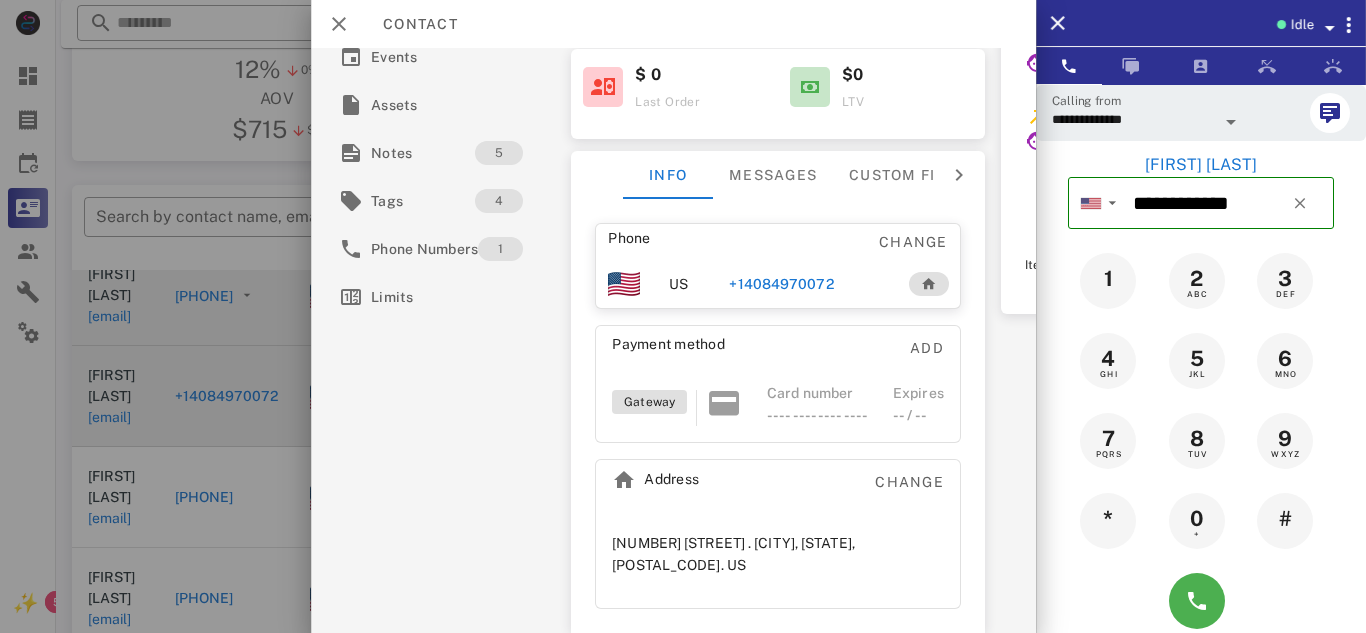 click on "+14084970072" at bounding box center [781, 284] 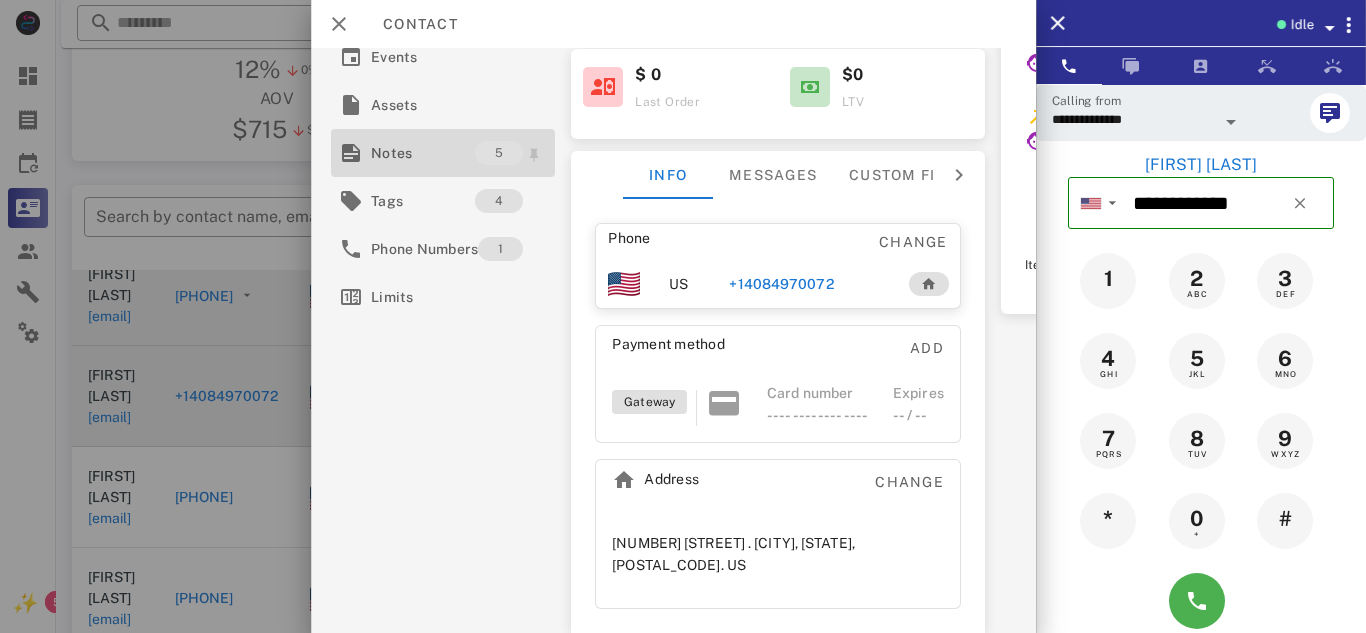 click on "Notes" at bounding box center (423, 153) 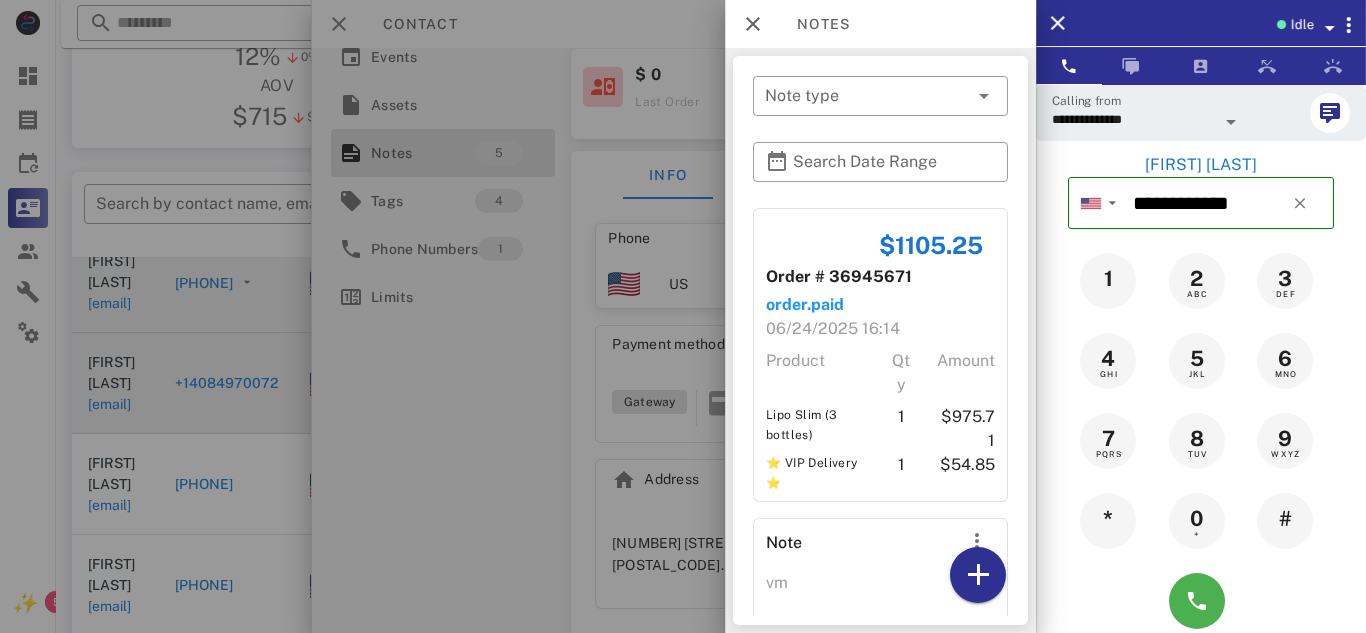 scroll, scrollTop: 331, scrollLeft: 0, axis: vertical 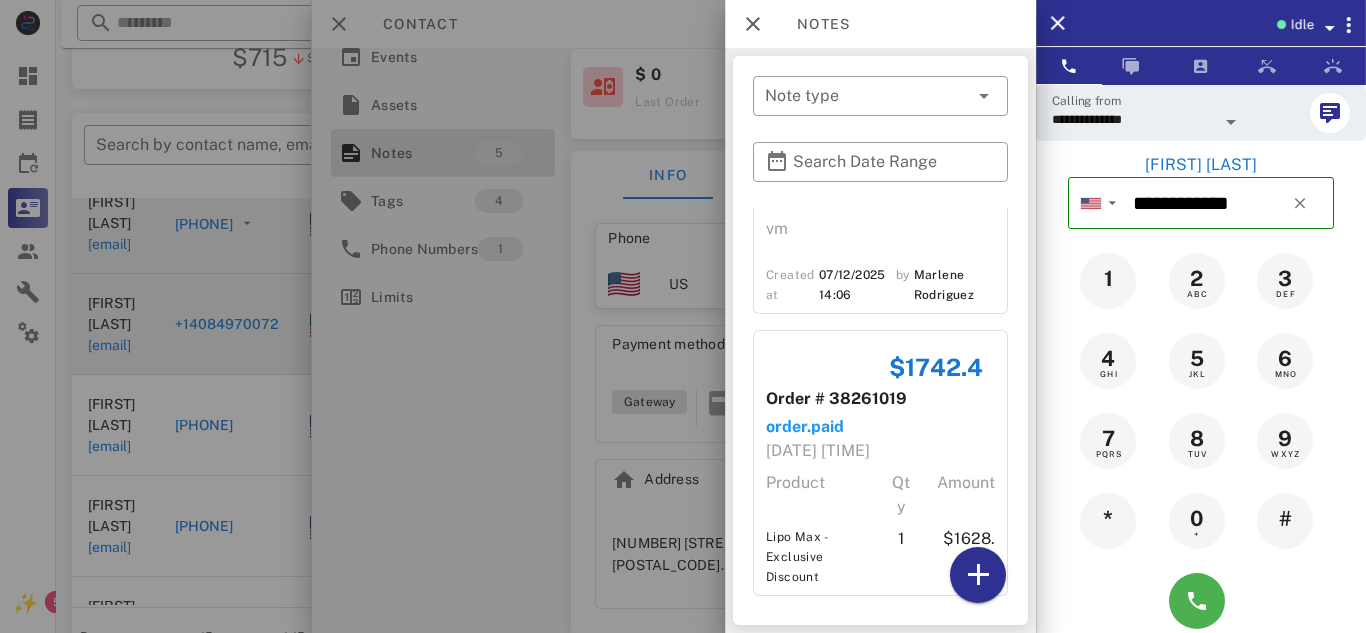 click at bounding box center [683, 316] 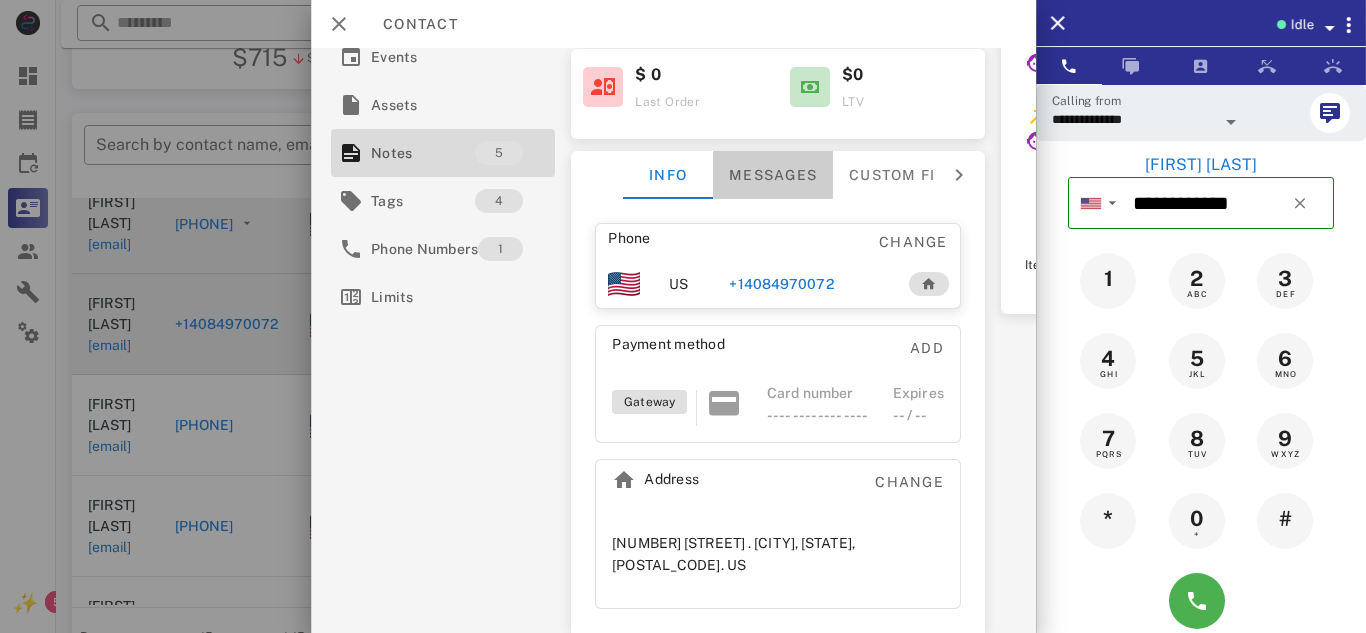 click on "Messages" at bounding box center [773, 175] 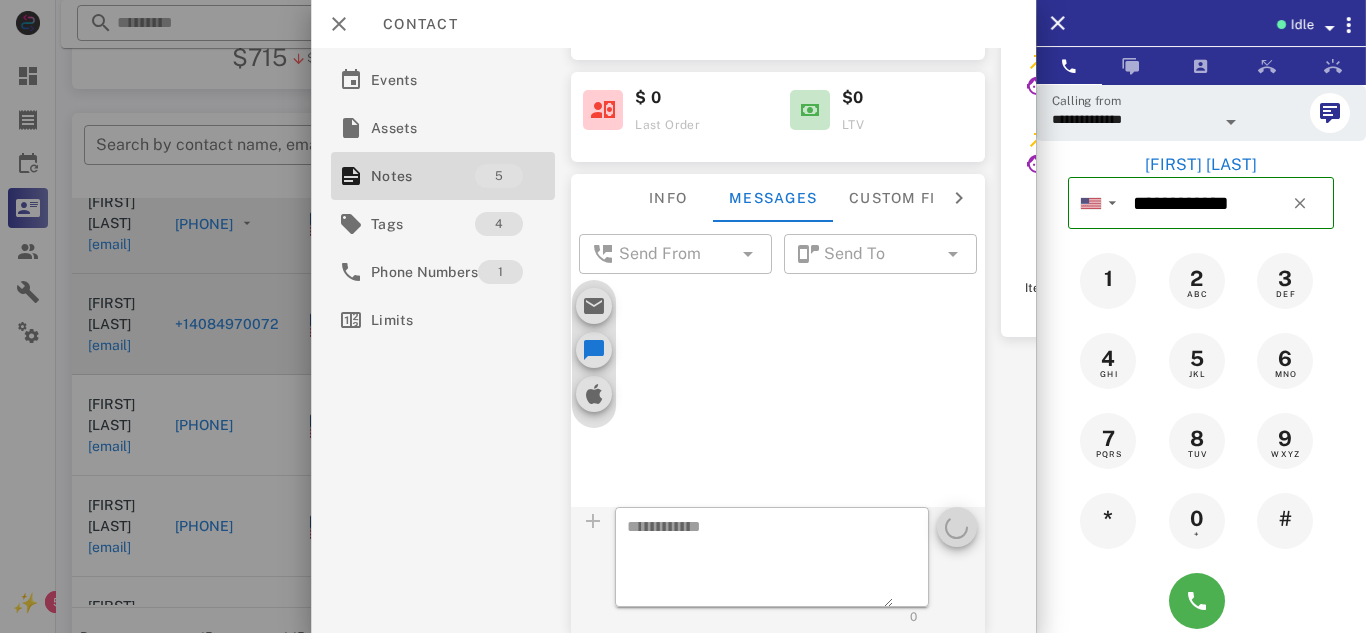 scroll, scrollTop: 289, scrollLeft: 0, axis: vertical 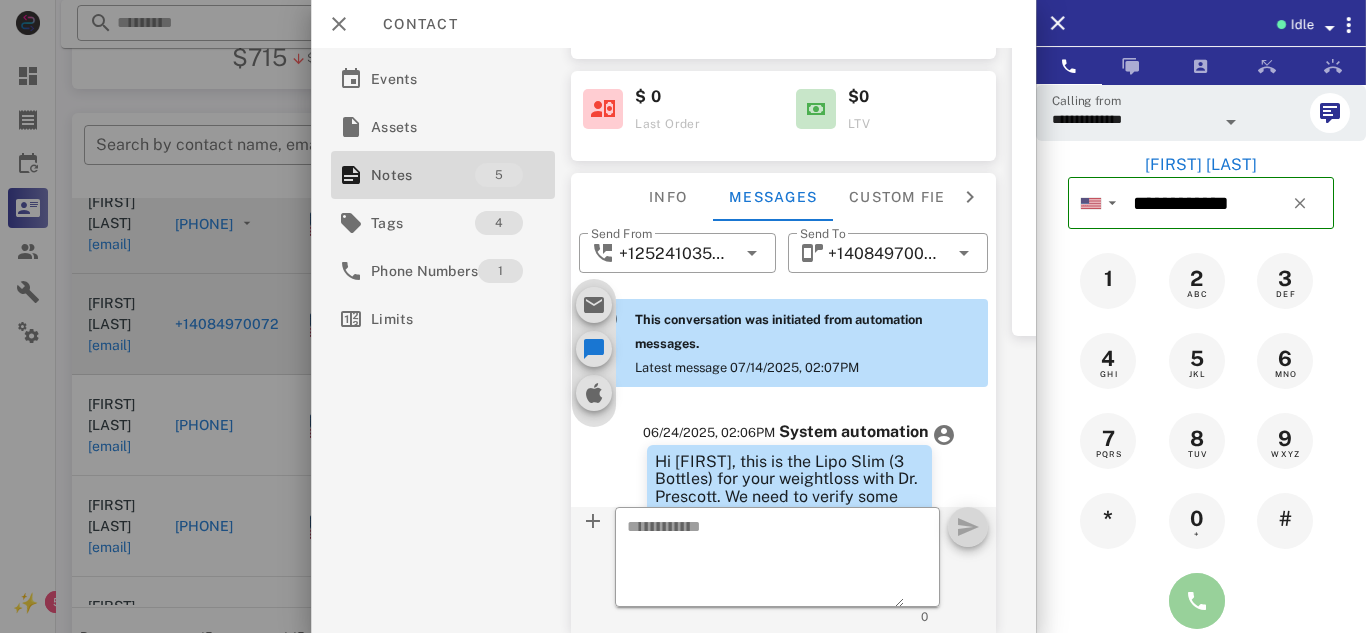 click at bounding box center [1197, 601] 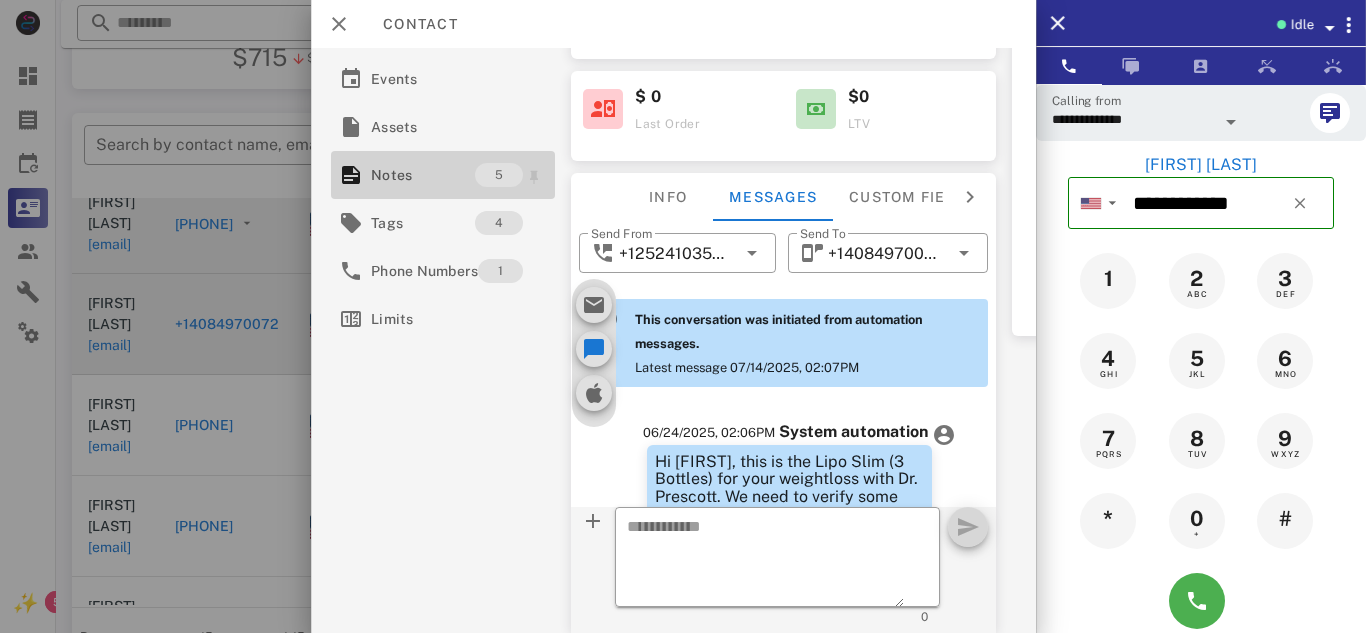 click on "Notes" at bounding box center [423, 175] 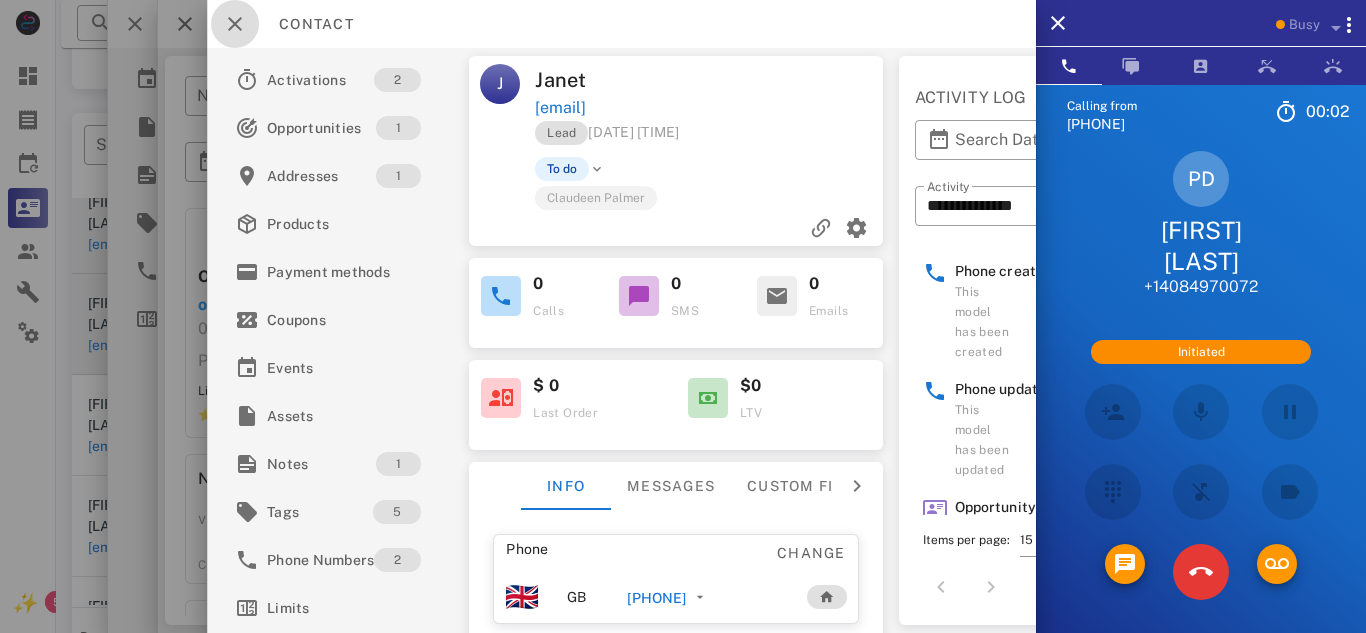 click at bounding box center (235, 24) 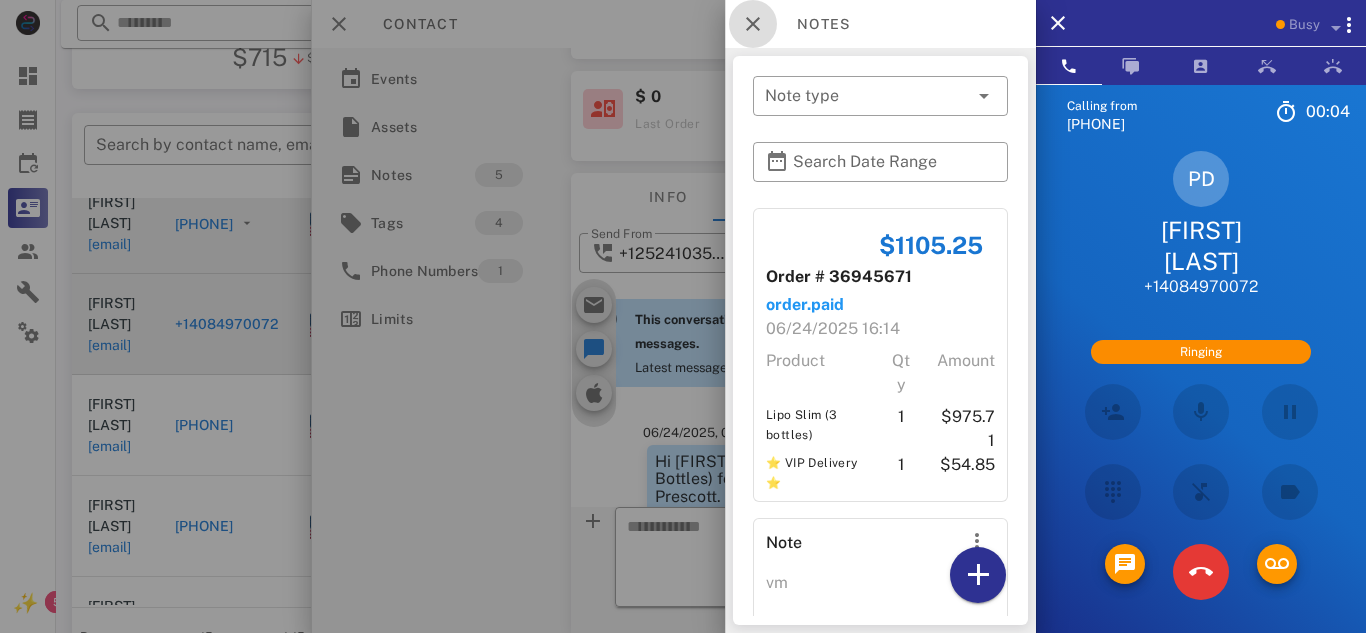 click at bounding box center [753, 24] 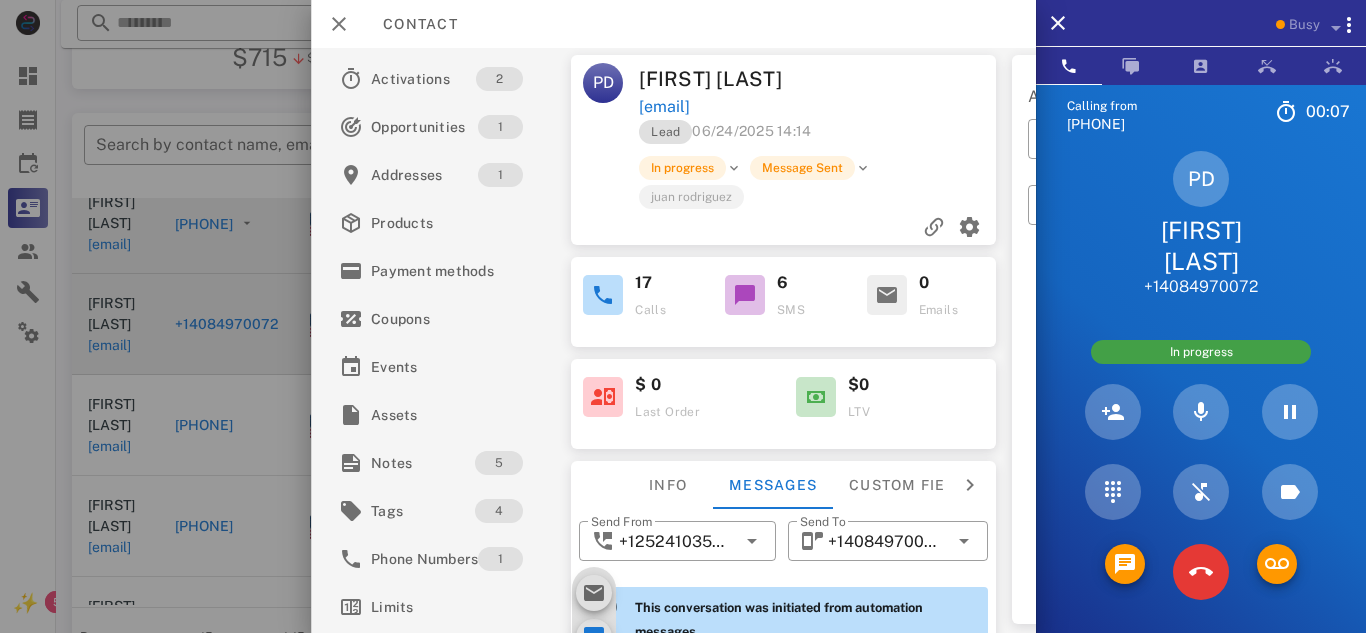 scroll, scrollTop: 0, scrollLeft: 0, axis: both 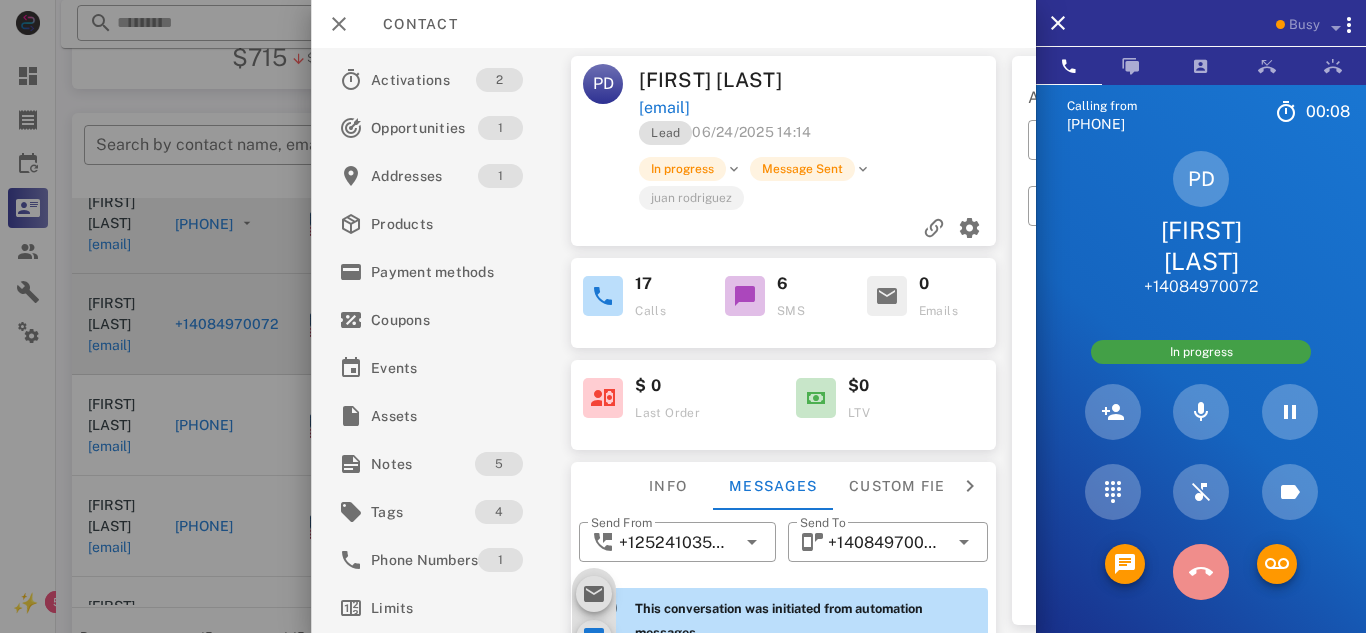 click at bounding box center (1201, 572) 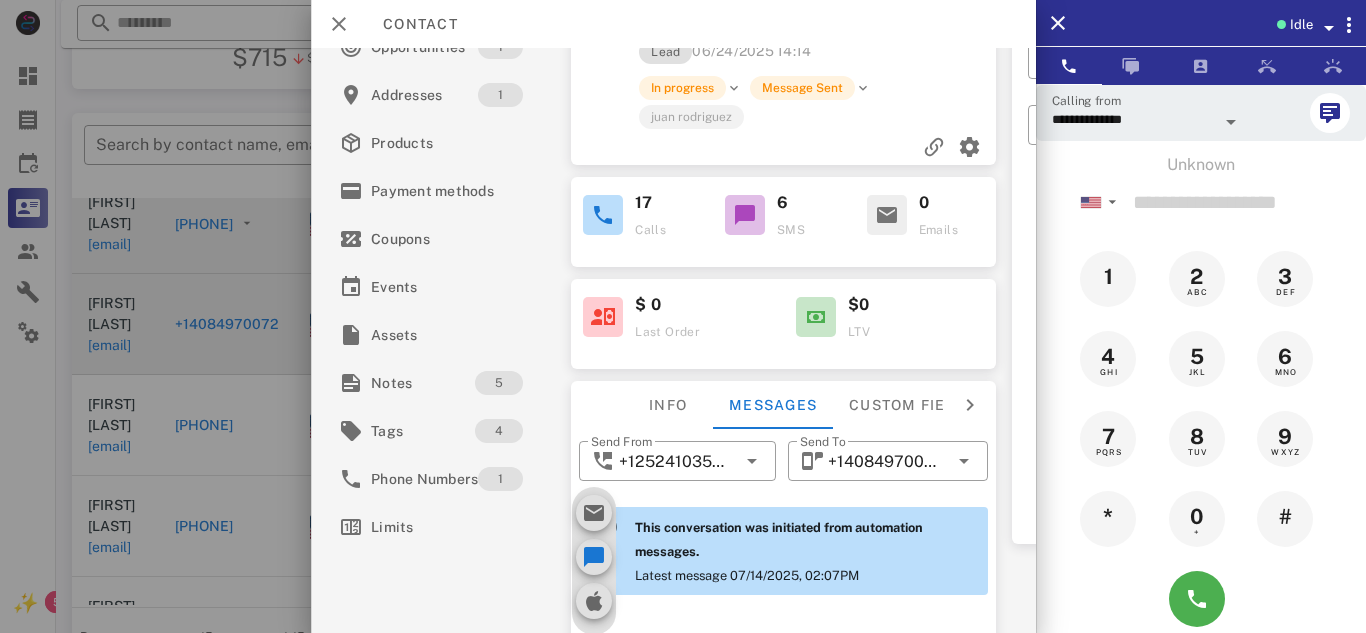 scroll, scrollTop: 84, scrollLeft: 0, axis: vertical 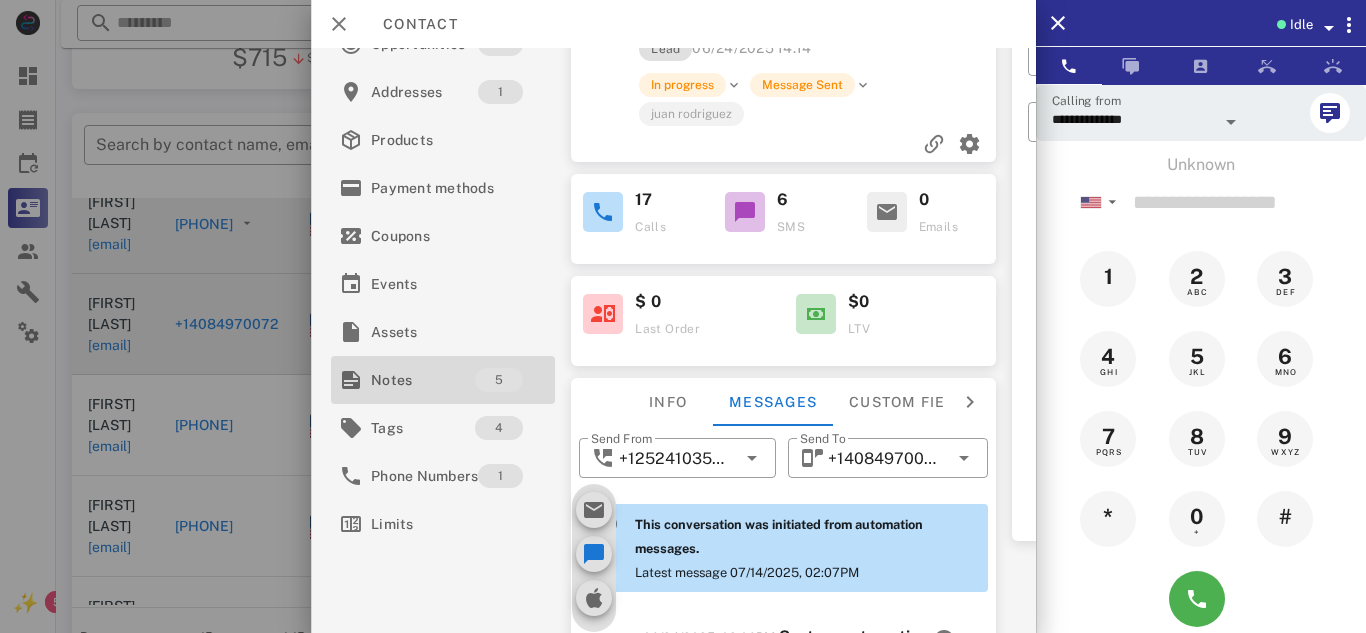 click on "Notes" at bounding box center [423, 380] 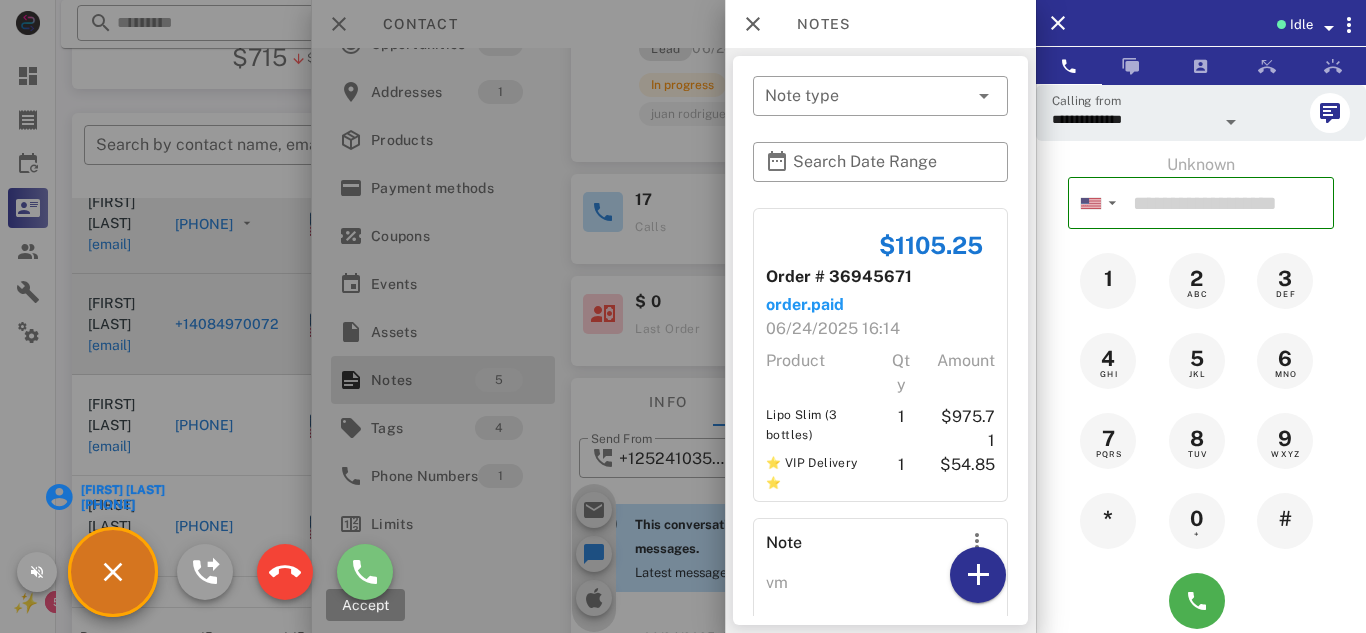 click at bounding box center [365, 572] 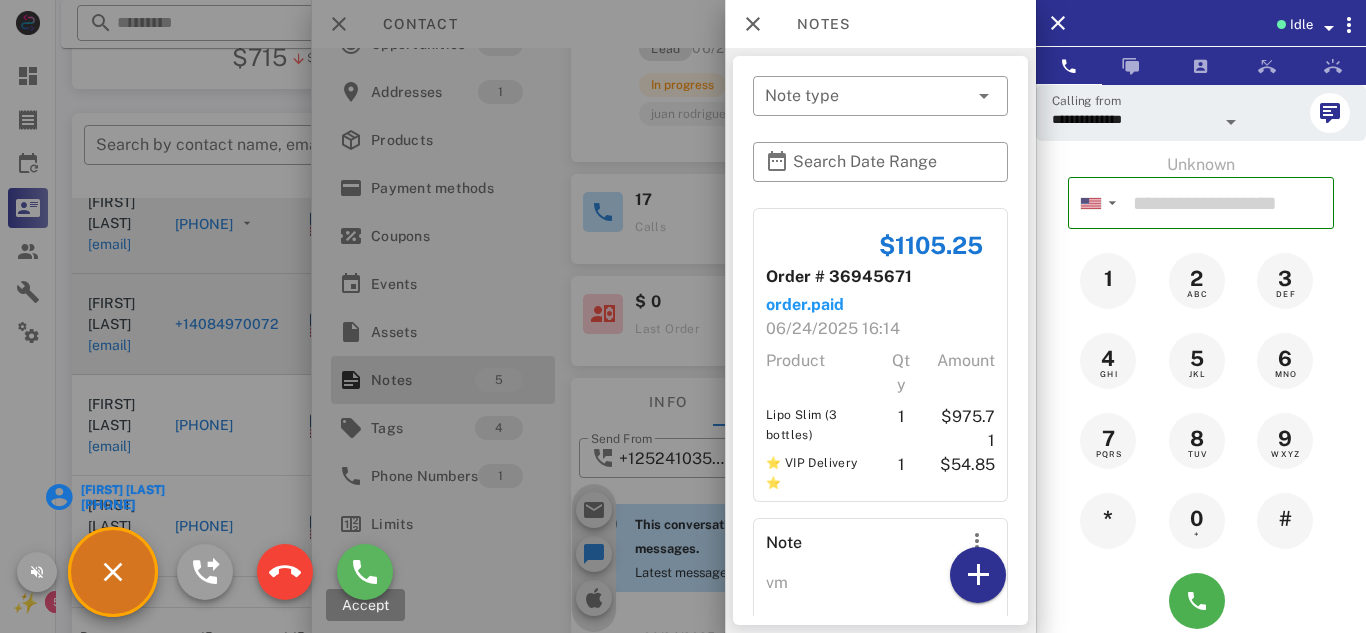 type on "**********" 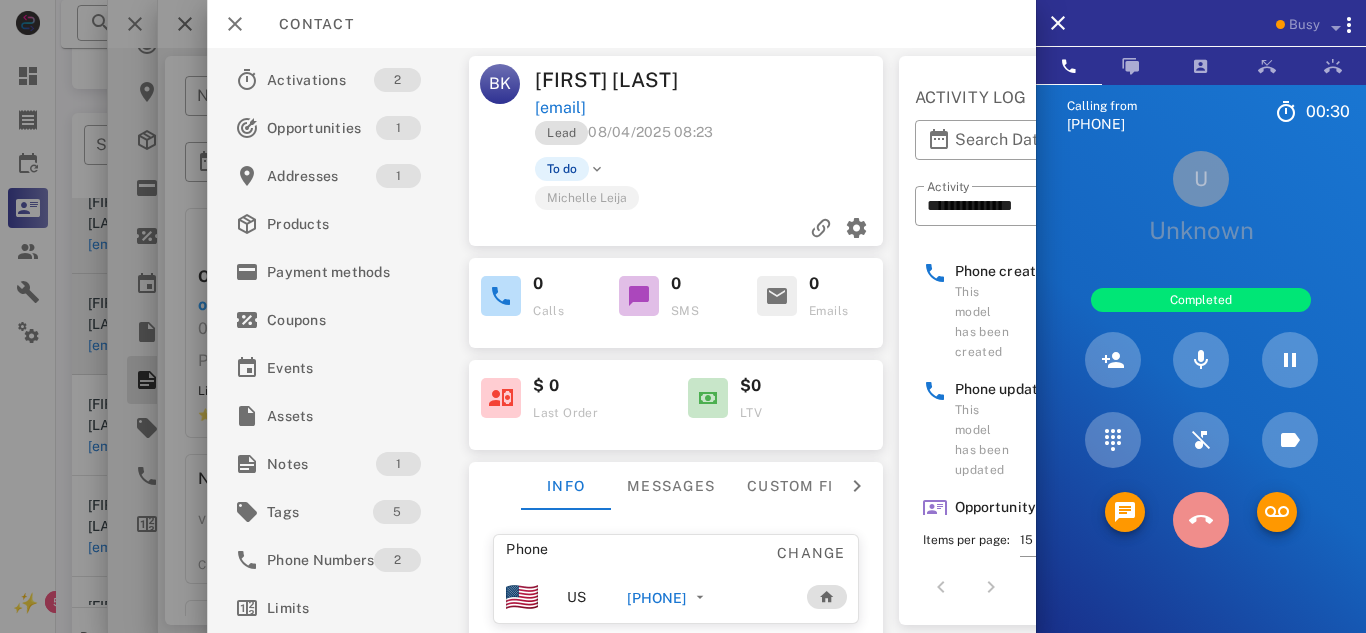 click at bounding box center (1201, 520) 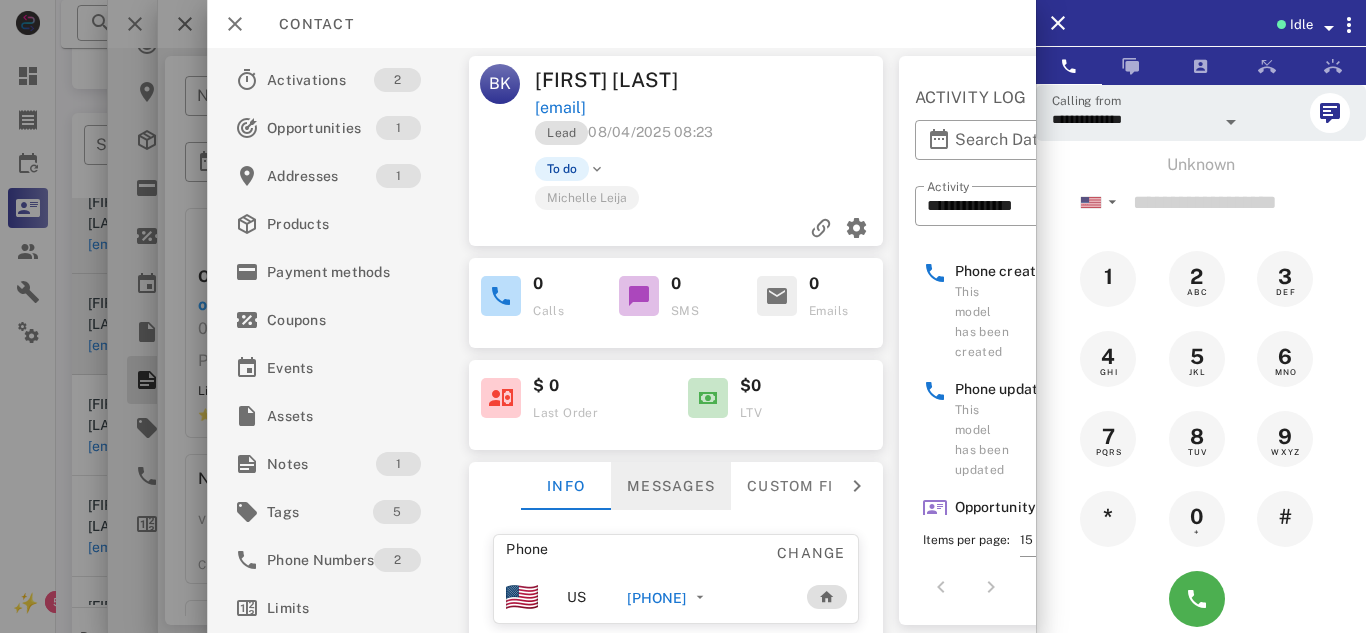 click on "Messages" at bounding box center (671, 486) 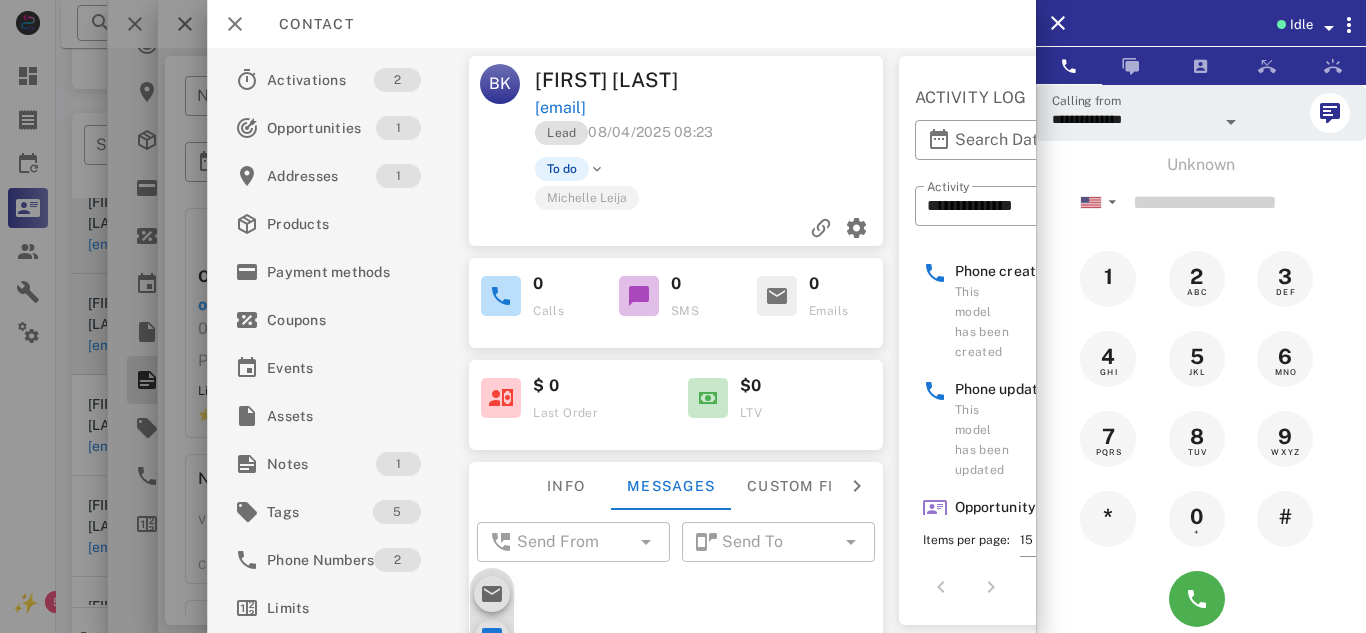 scroll, scrollTop: 712, scrollLeft: 0, axis: vertical 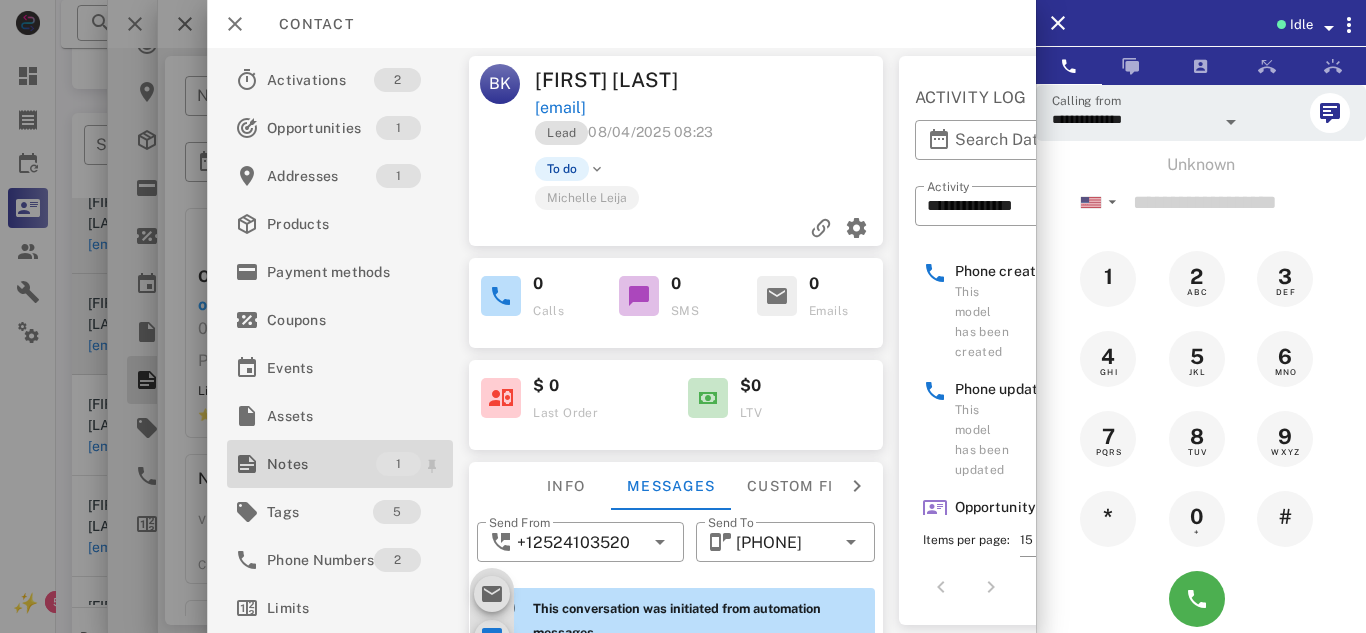click on "Notes" at bounding box center [321, 464] 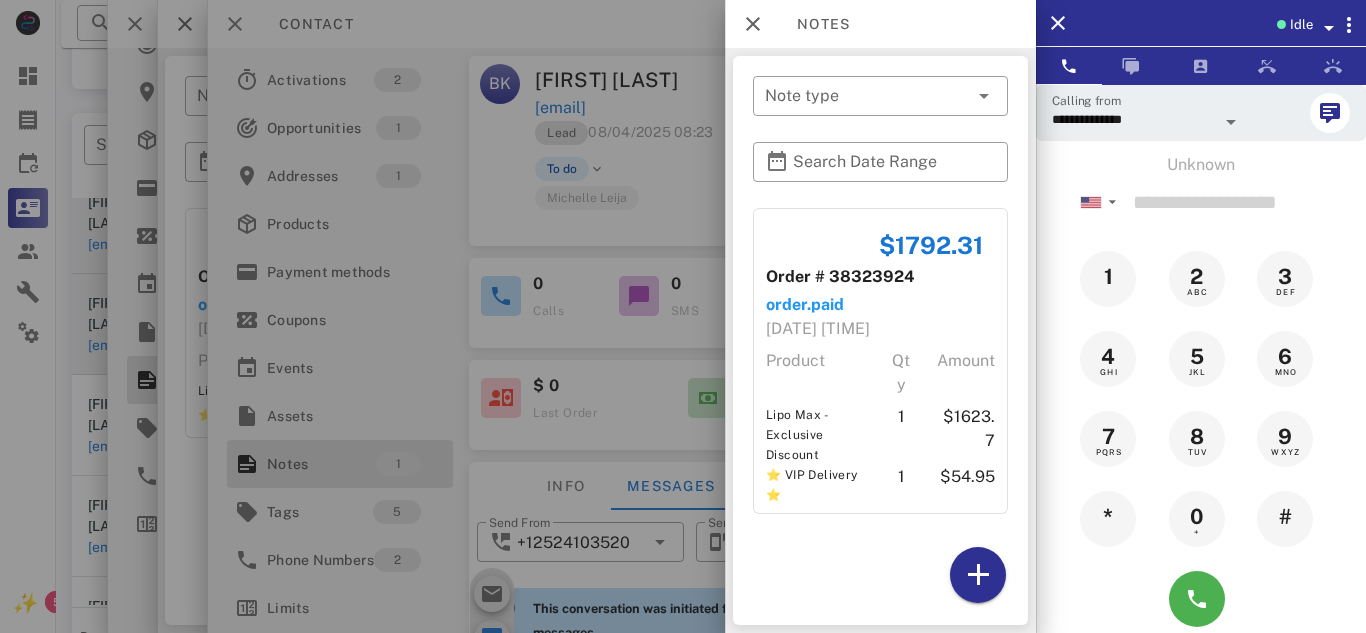 click at bounding box center [683, 316] 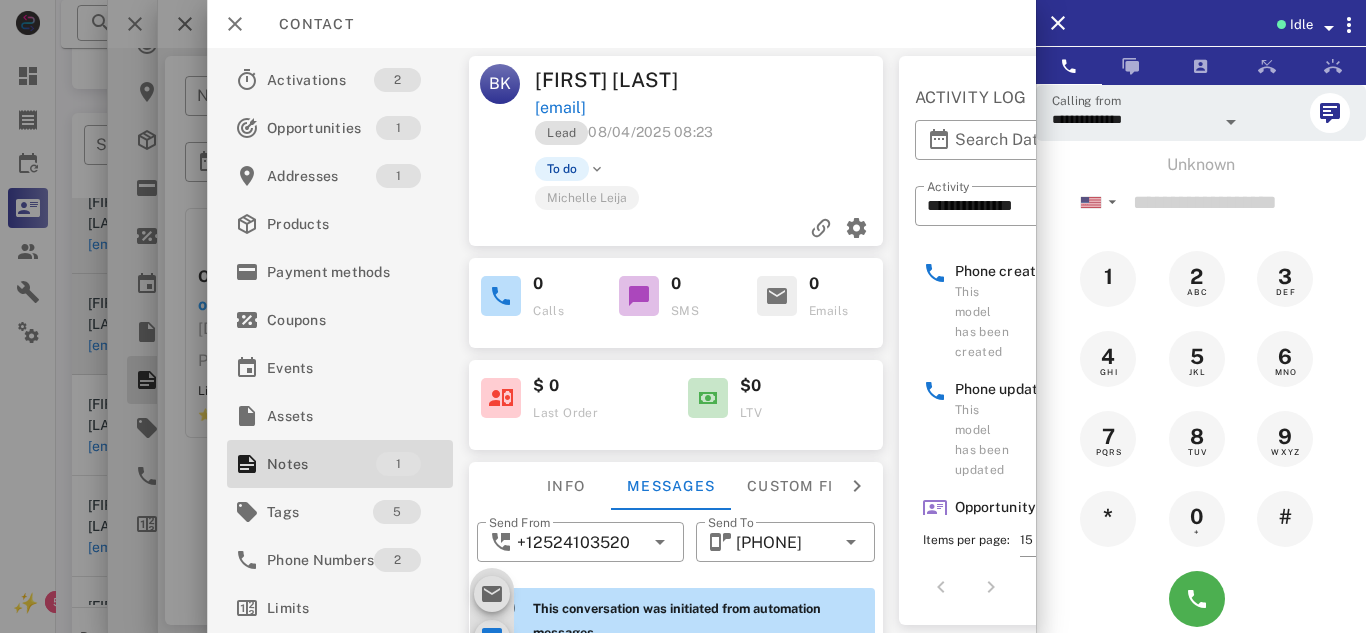 scroll, scrollTop: 289, scrollLeft: 0, axis: vertical 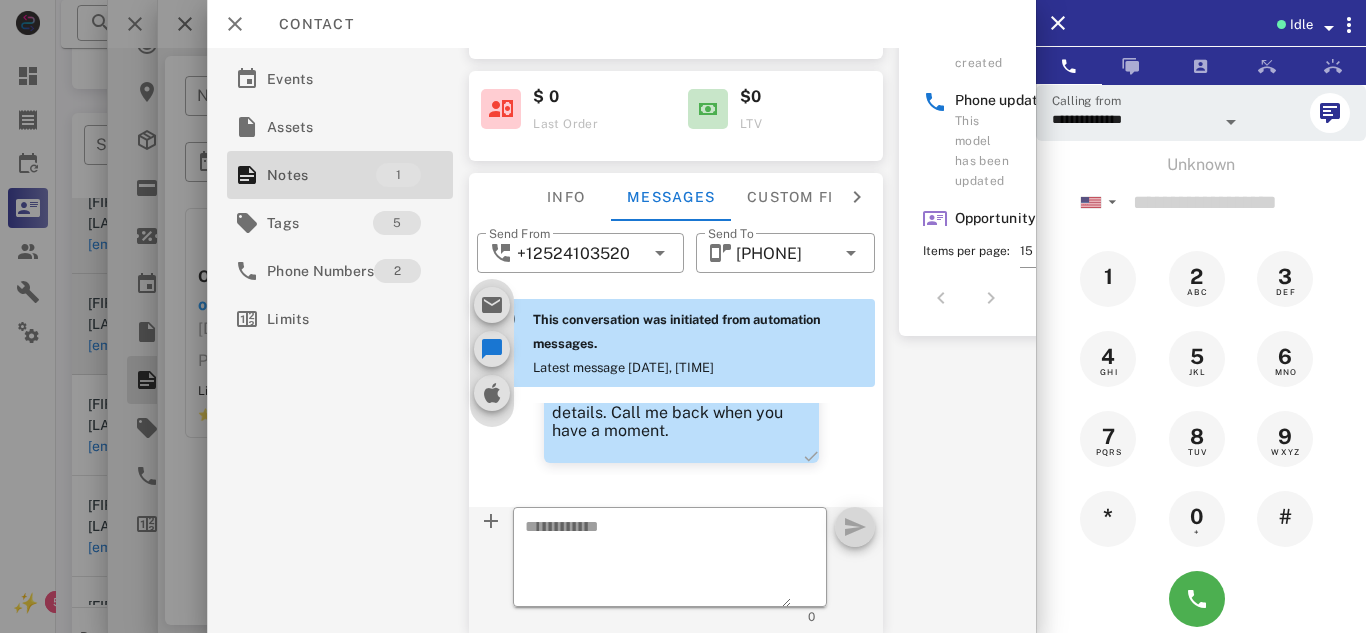 click on "Send From [PHONE]  Send To [PHONE]  This conversation was initiated from automation messages.  Latest message [DATE], [TIME] [DATE], [TIME] System automation  Hi  [FIRST], This is the Health Appt. with Dr. Prescott. We need to verify some important details about your order. If you can please return the call at your earliest convenience. Otherwise we will try back at another time. The phone number is [PHONE]. Thank you have a great day.  [DATE], [TIME] System automation  OK. I can send it your email on file or would you prefer that we go over it on the phone? I do have a question pertaining your health.  [DATE], [TIME] System automation  You can reach me at [PHONE]  [DATE], [TIME] System automation  [FIRST] Is now a good time for a call? Remember you can reach me at [PHONE]  [DATE], [TIME] System automation  I am the health specialist here and I need to confirm some important details. Call me back when you have a moment.  ​ 0" at bounding box center (676, 426) 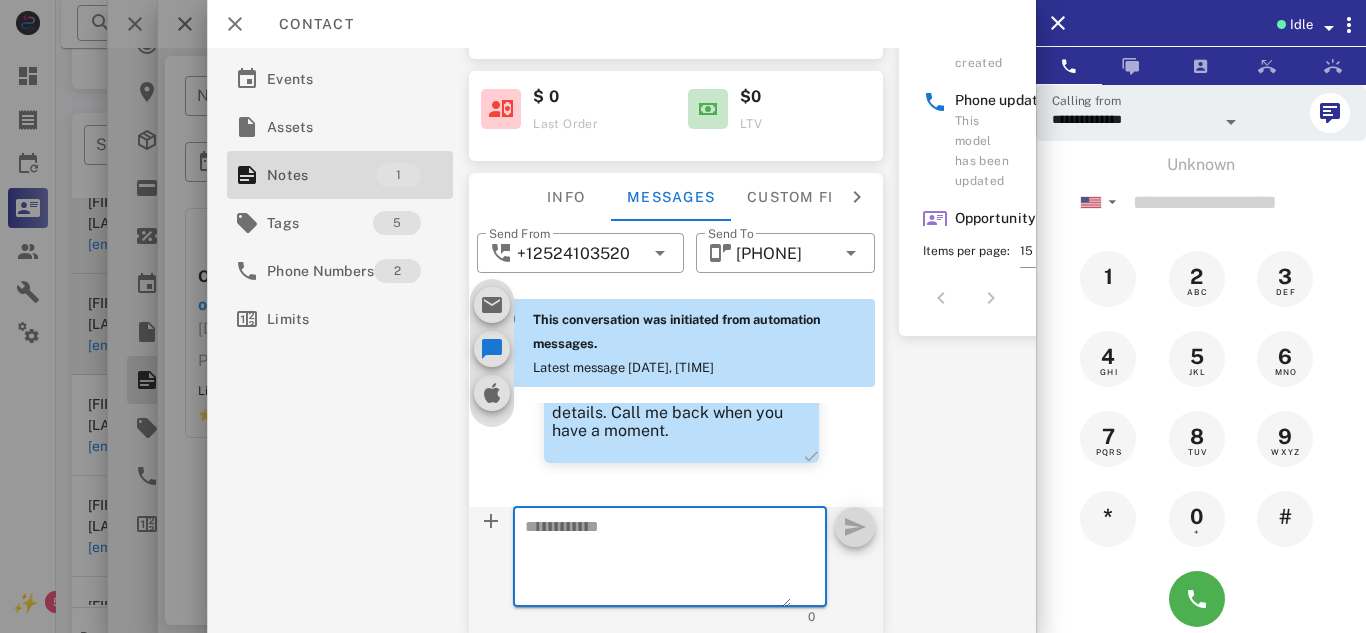 click at bounding box center [658, 560] 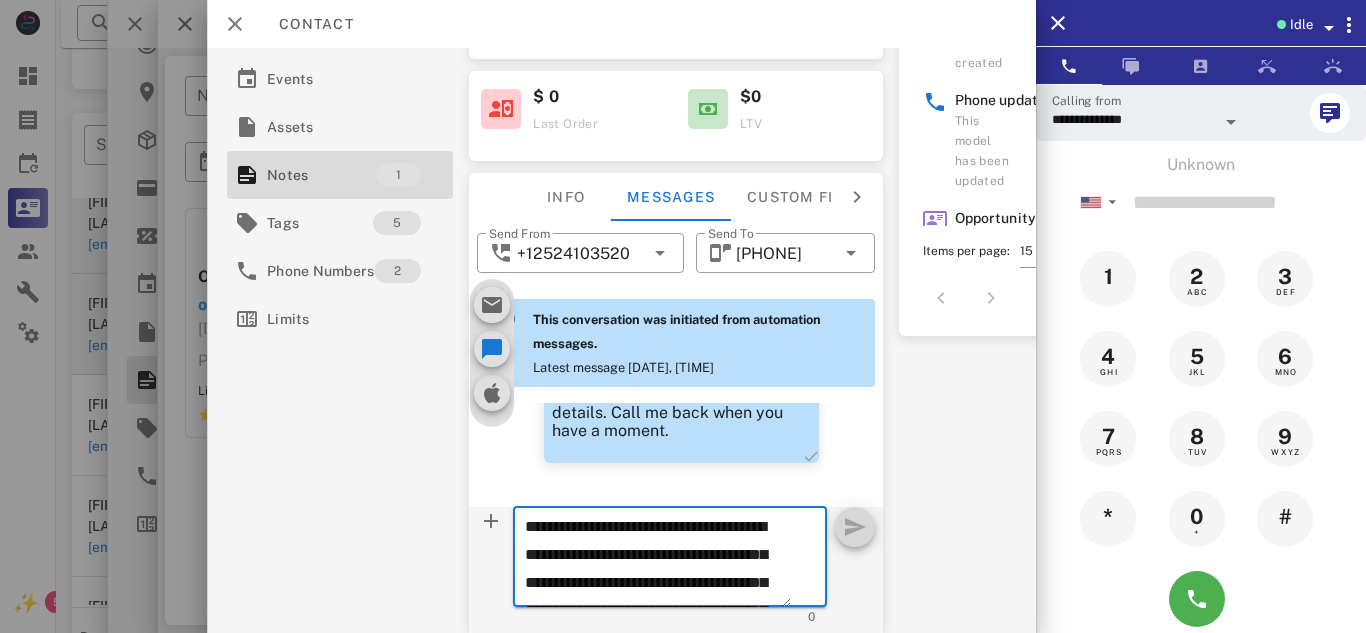 scroll, scrollTop: 153, scrollLeft: 0, axis: vertical 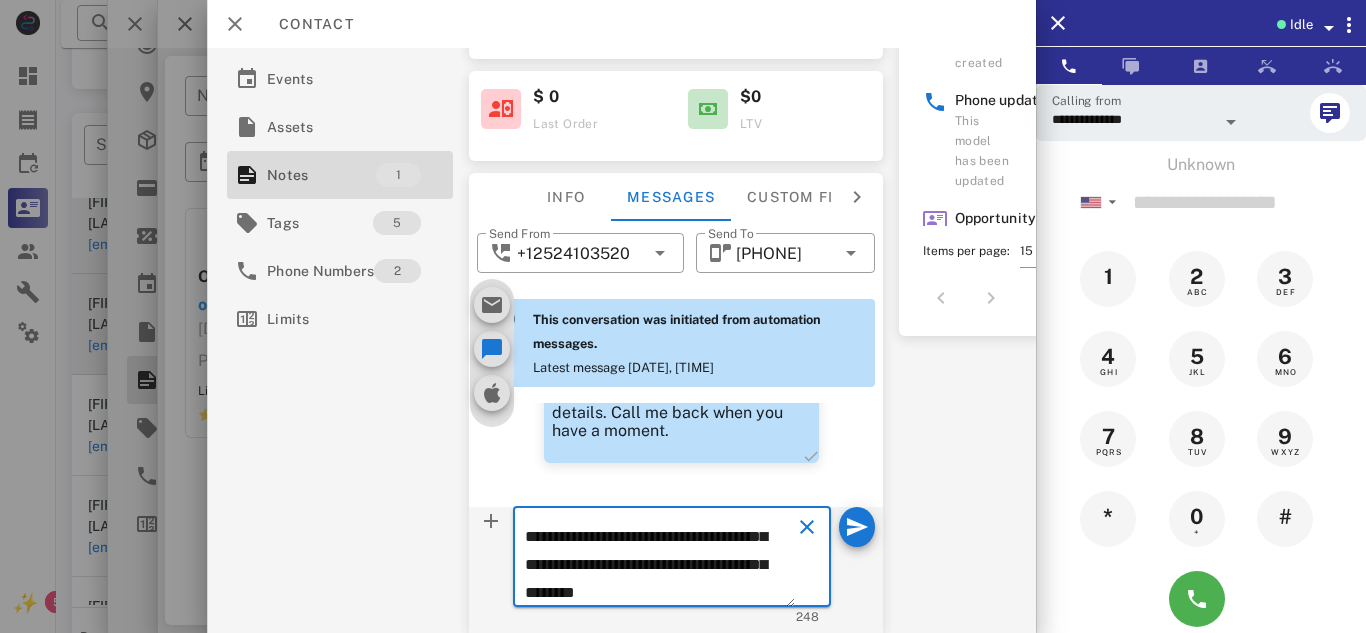 click on "**********" at bounding box center [660, 560] 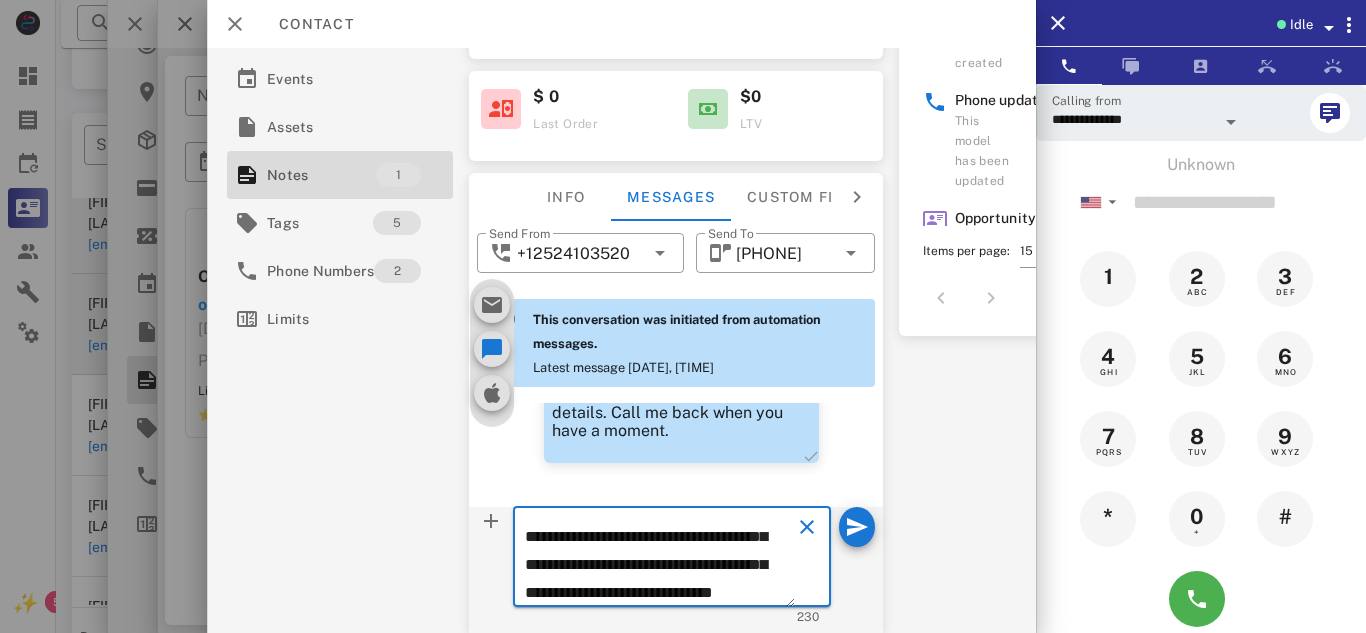 scroll, scrollTop: 153, scrollLeft: 0, axis: vertical 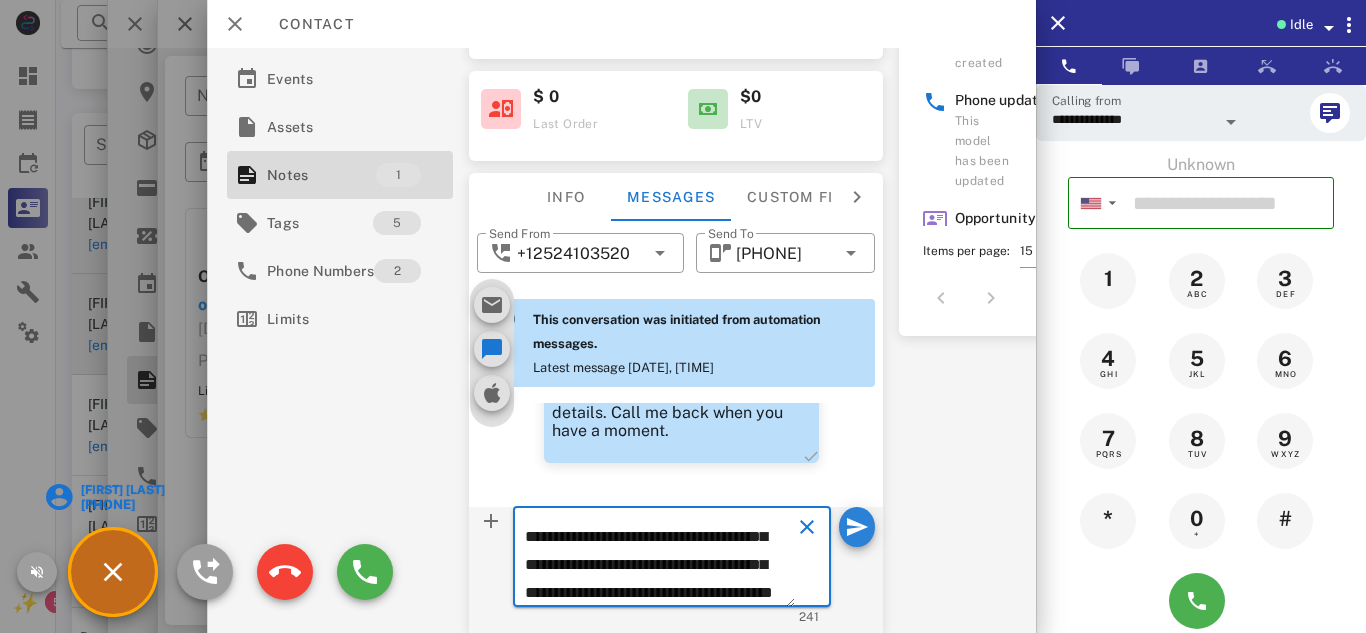 type on "**********" 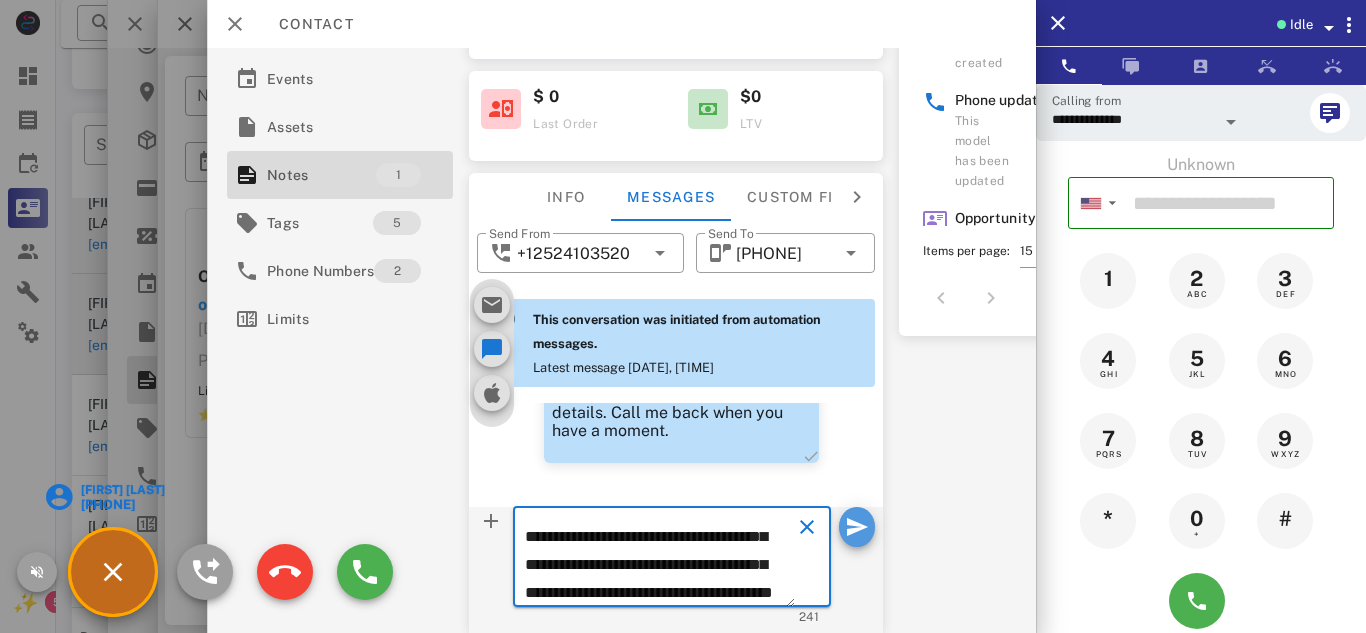 click at bounding box center (857, 527) 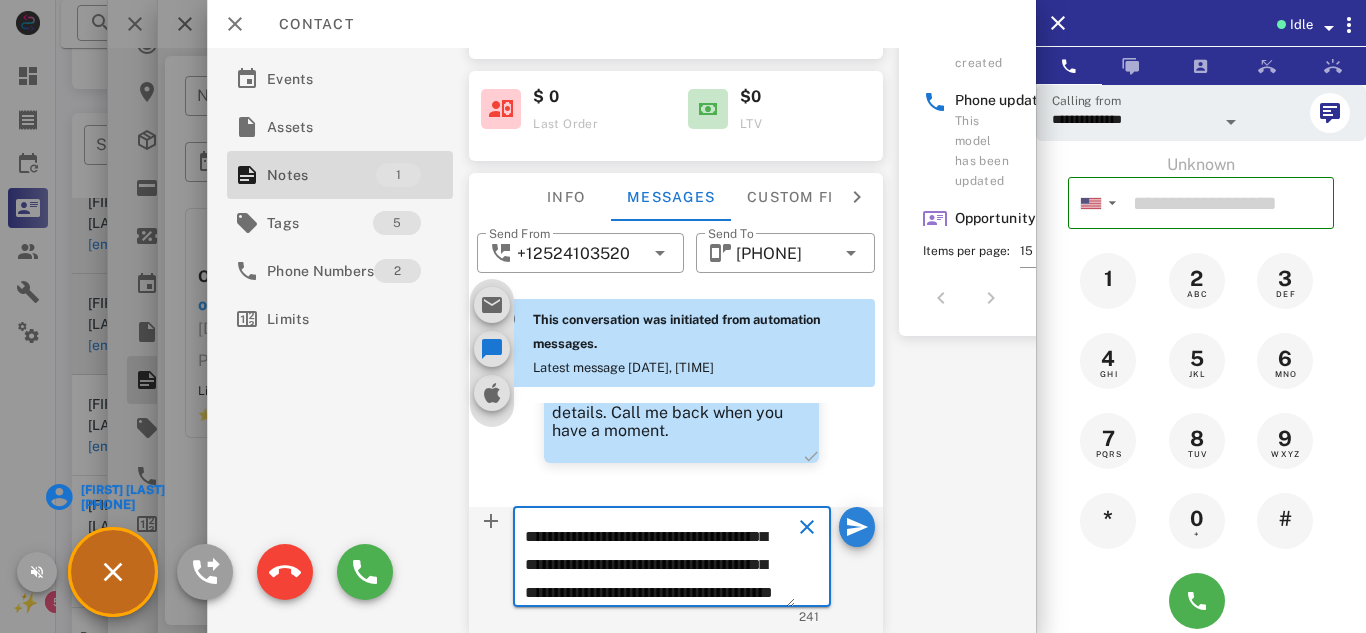 type 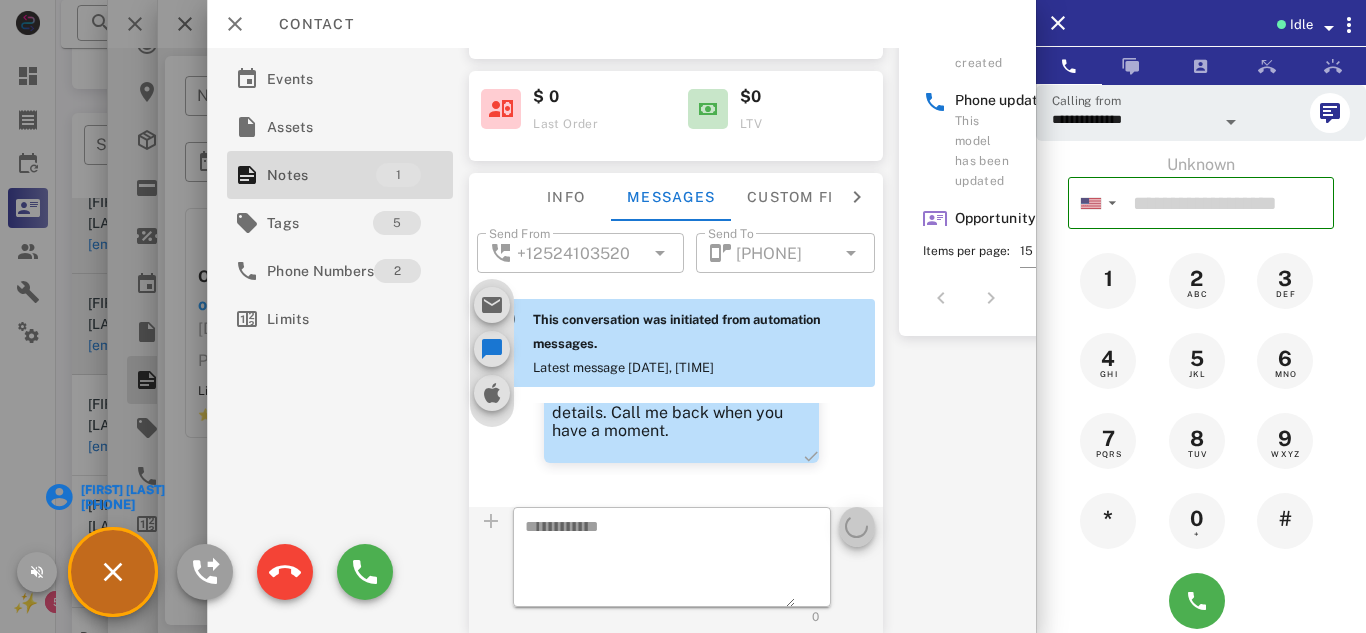 scroll, scrollTop: 0, scrollLeft: 0, axis: both 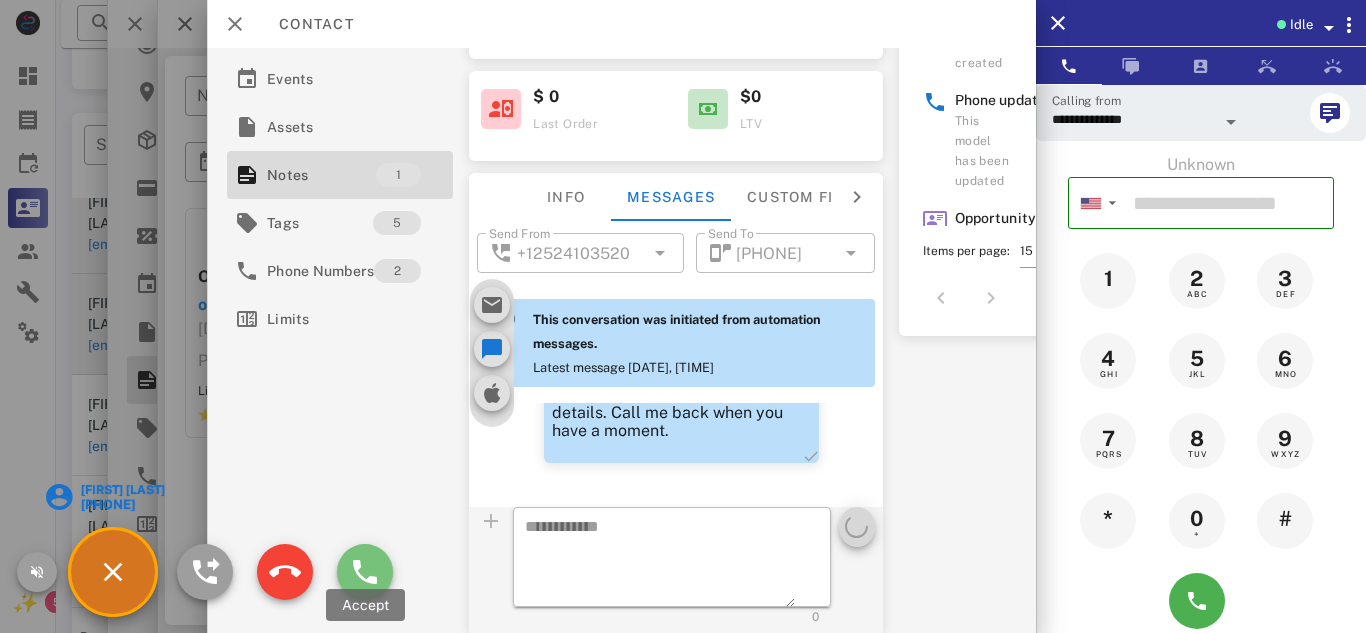 click at bounding box center [365, 572] 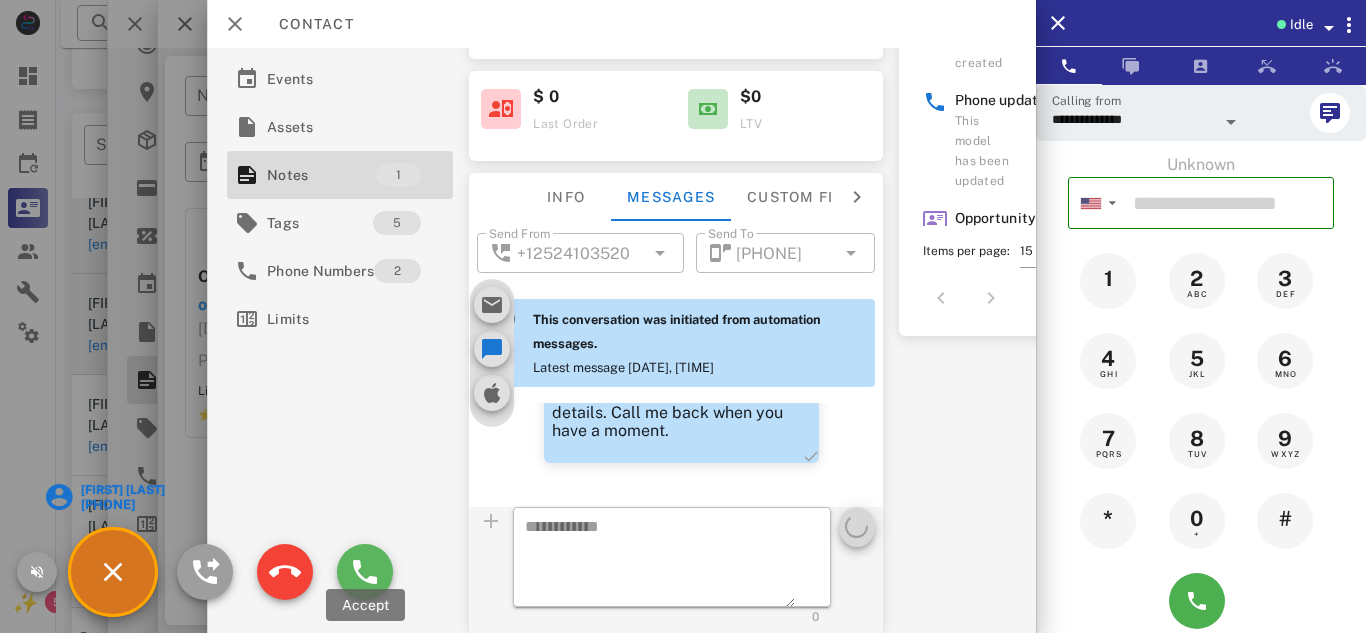 type on "**********" 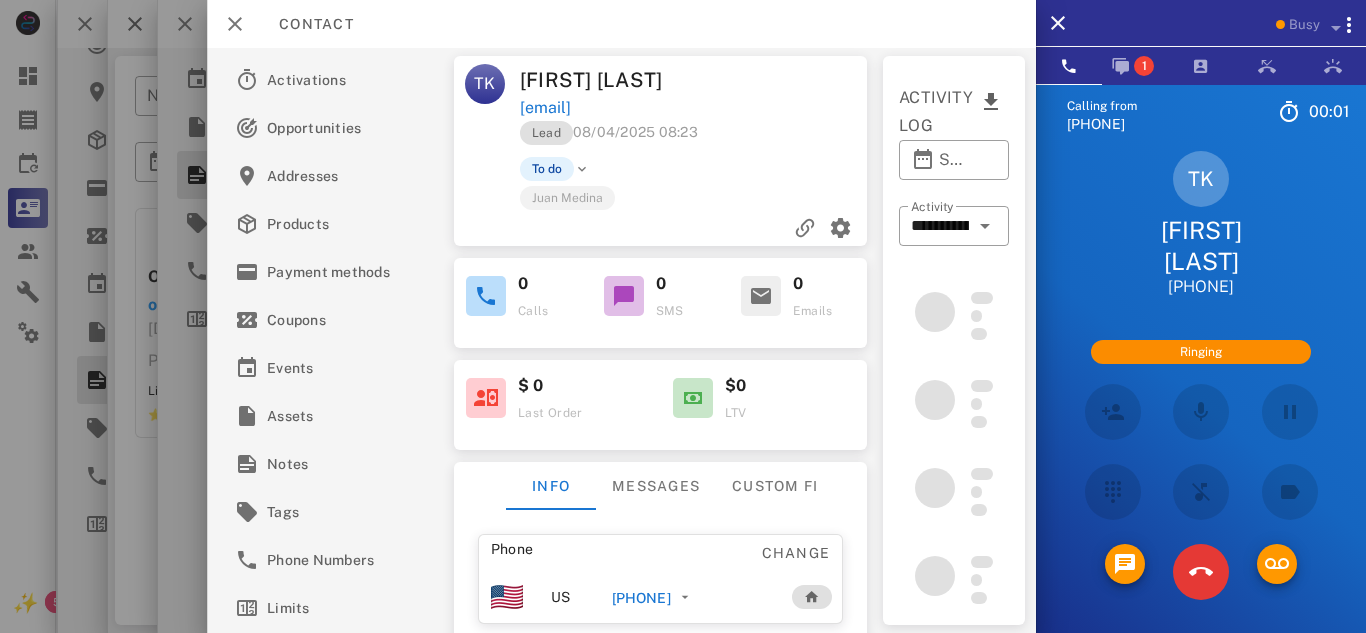 scroll, scrollTop: 930, scrollLeft: 0, axis: vertical 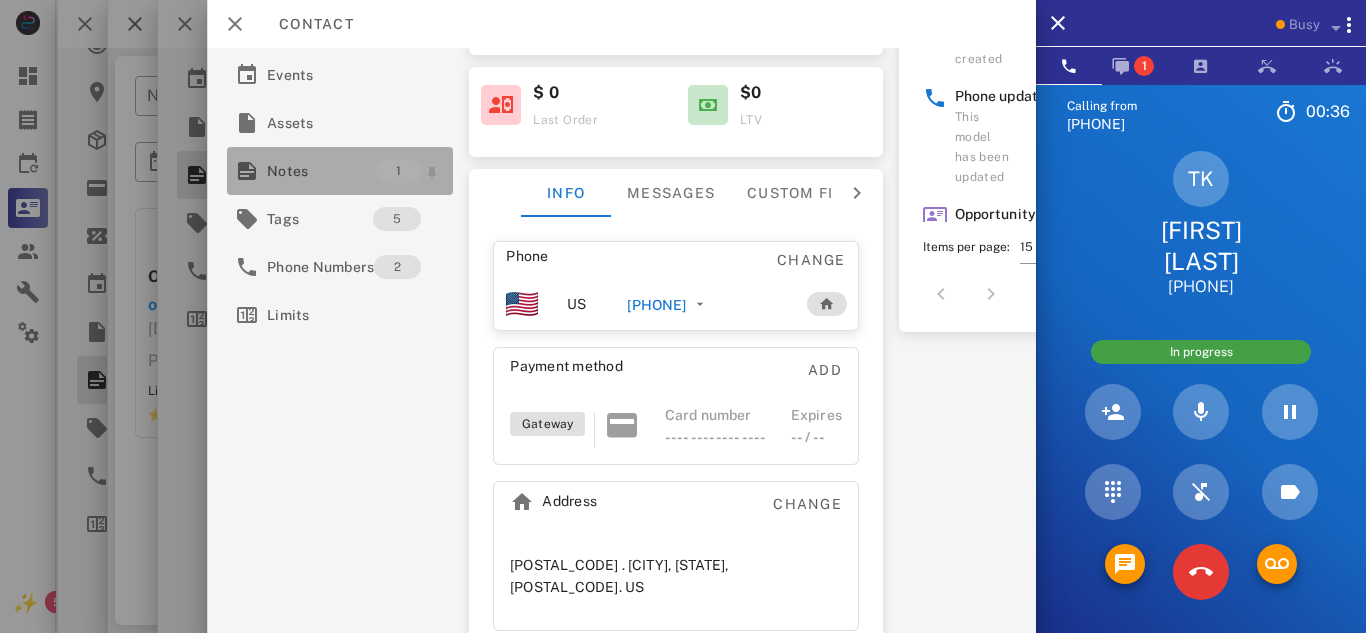 click on "Notes" at bounding box center [321, 171] 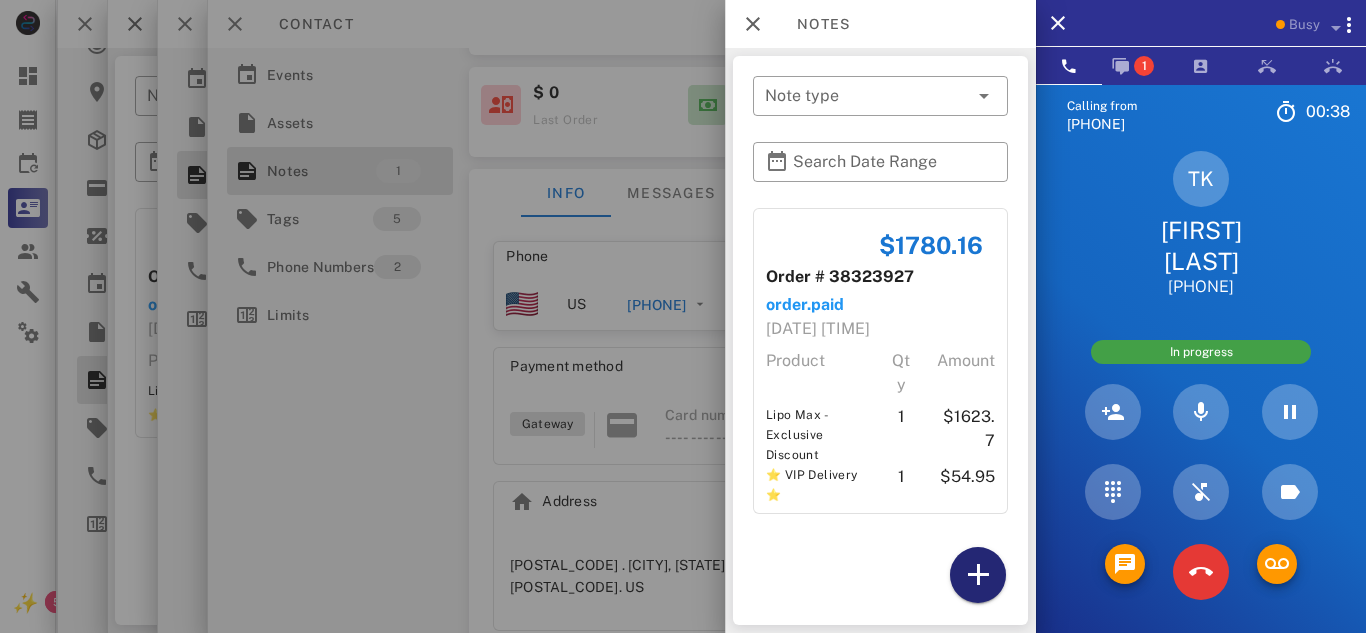 click at bounding box center (978, 575) 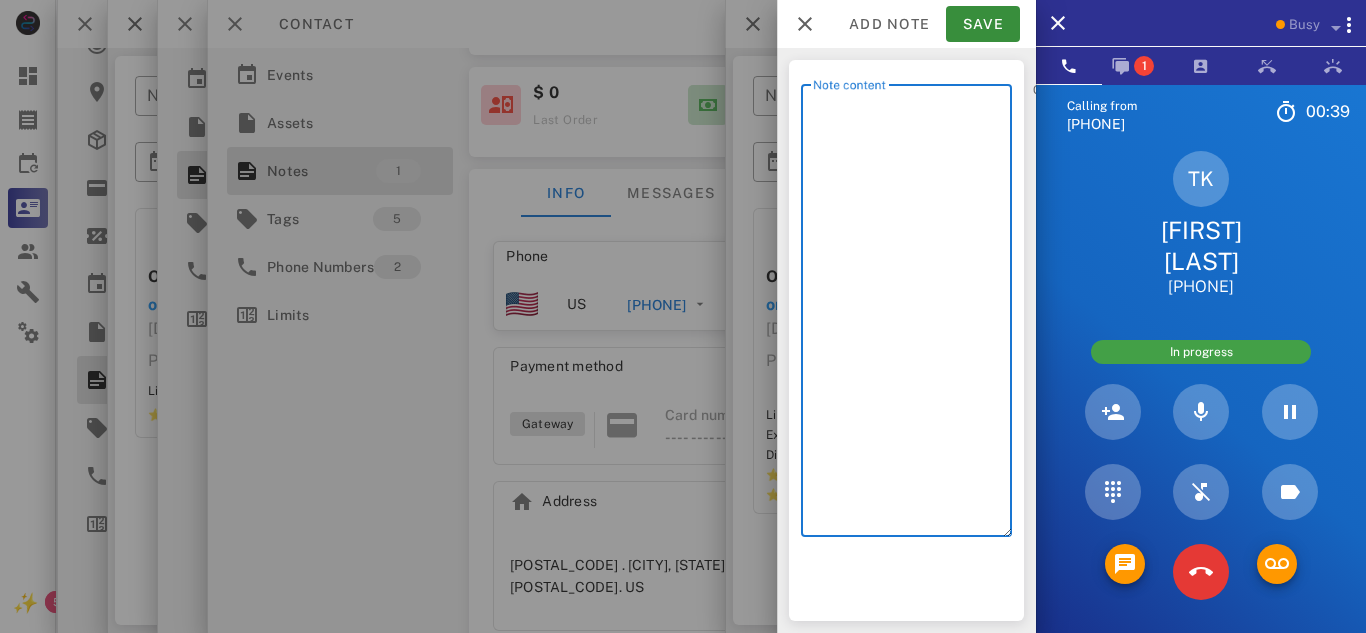 click on "Note content" at bounding box center (912, 315) 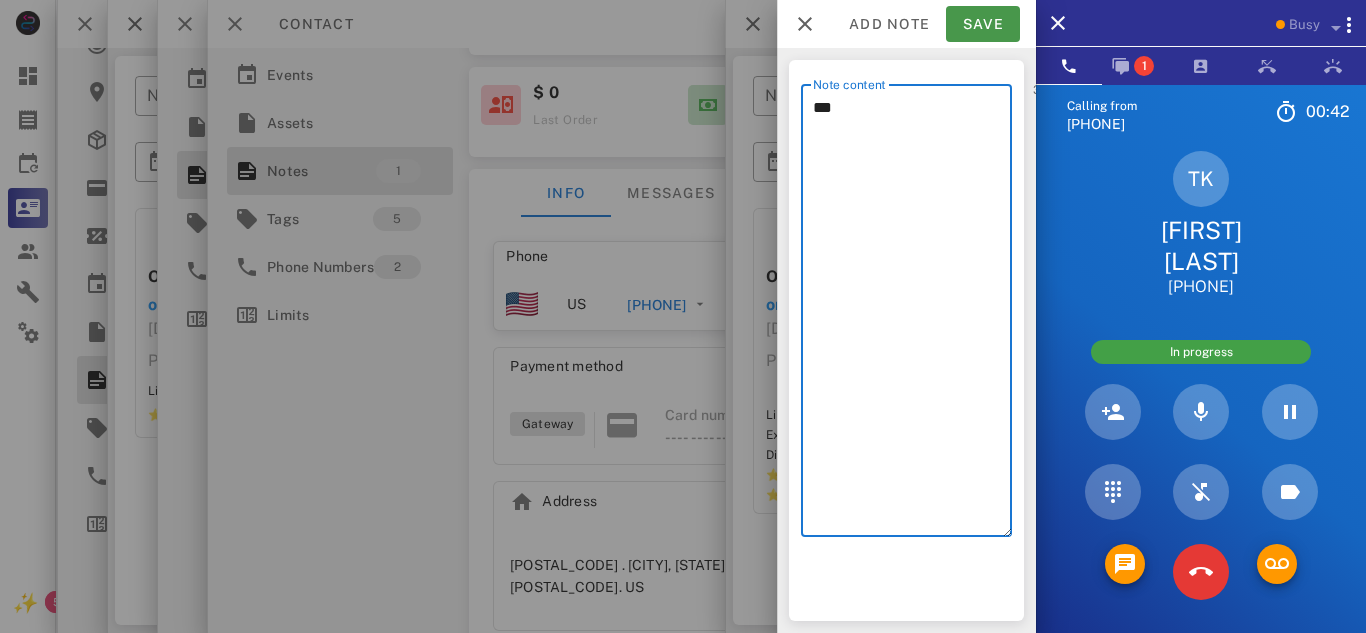 type on "***" 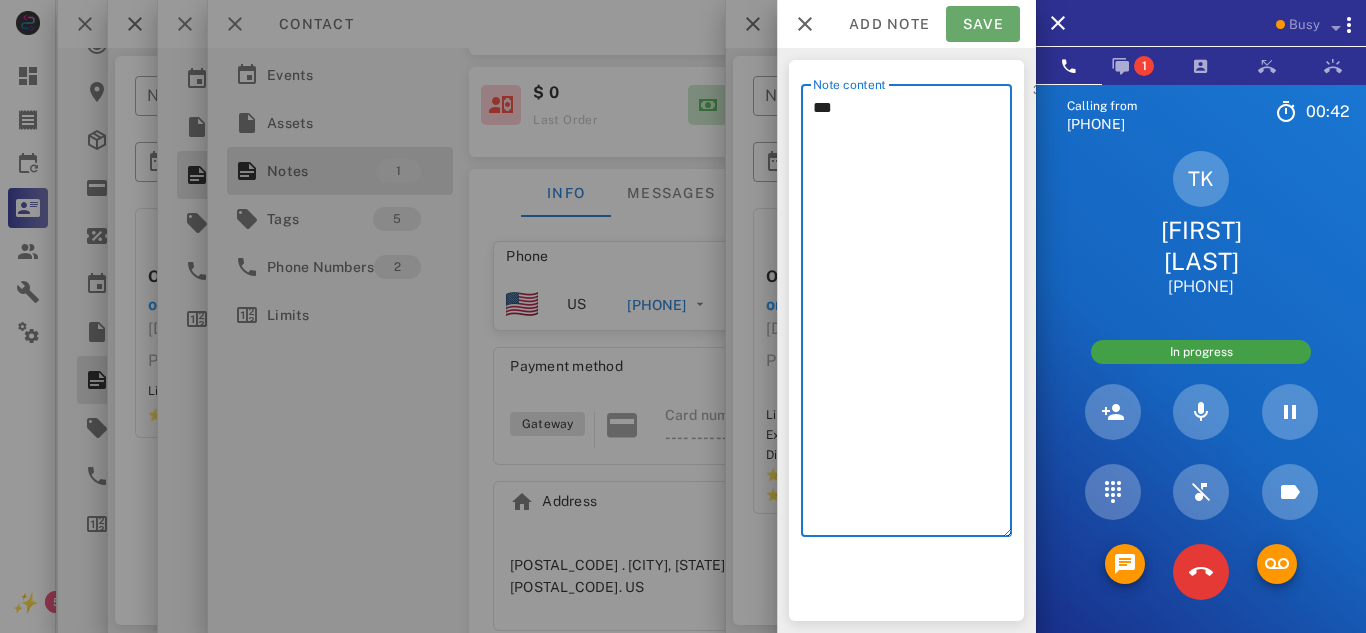 click on "Save" at bounding box center [983, 24] 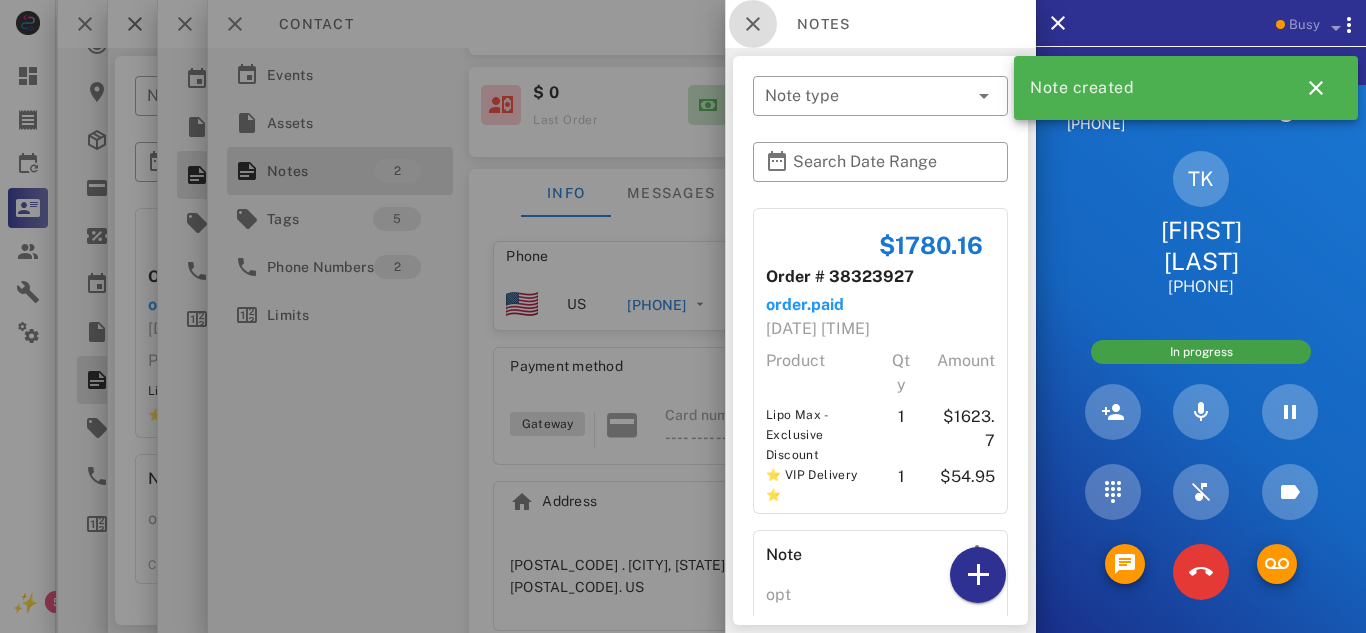 click at bounding box center (753, 24) 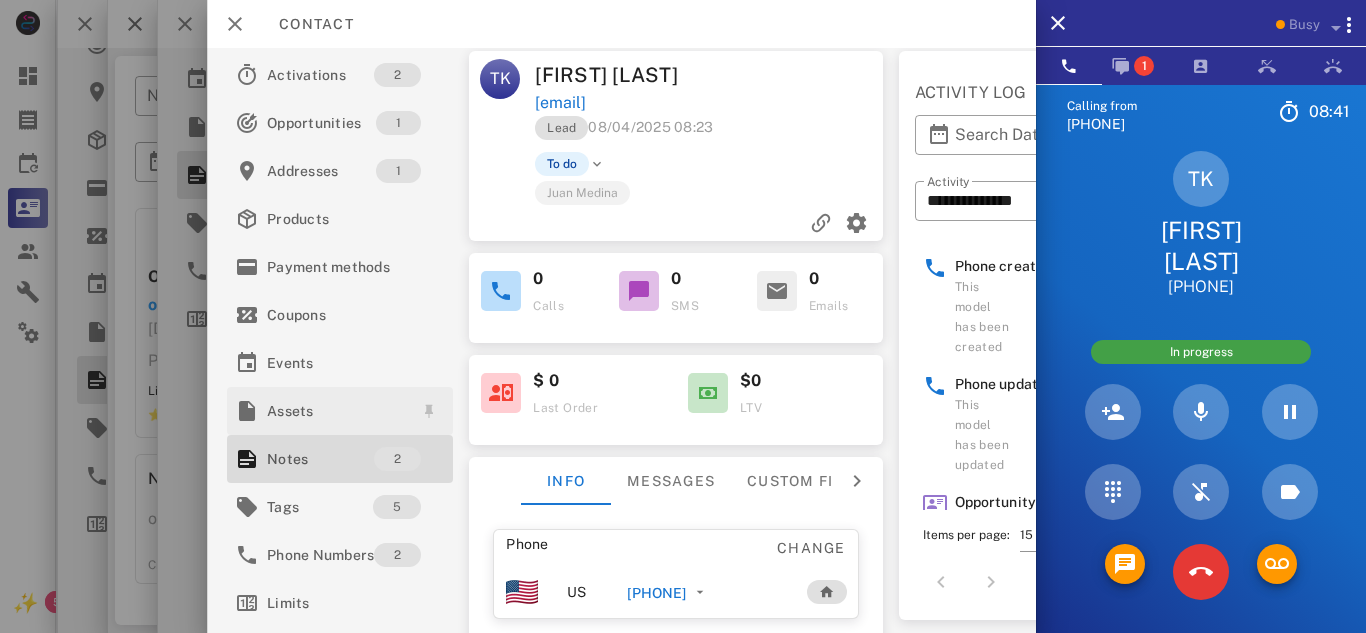 scroll, scrollTop: 0, scrollLeft: 0, axis: both 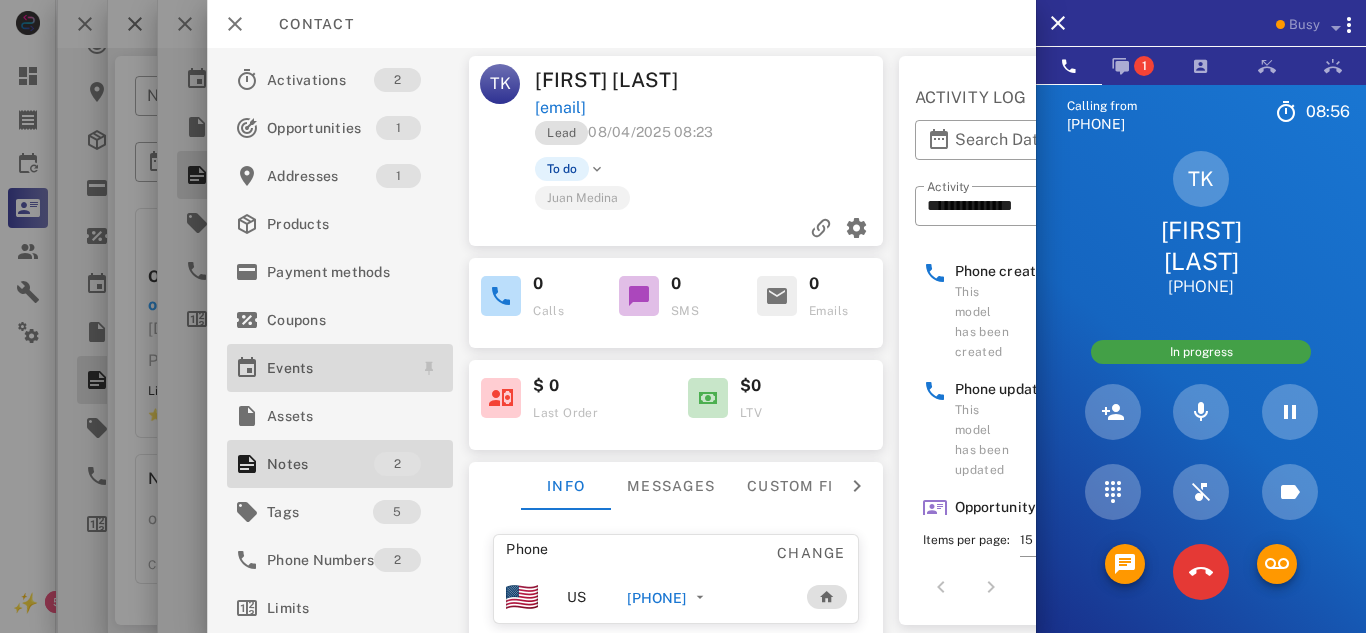 click on "Events" at bounding box center (336, 368) 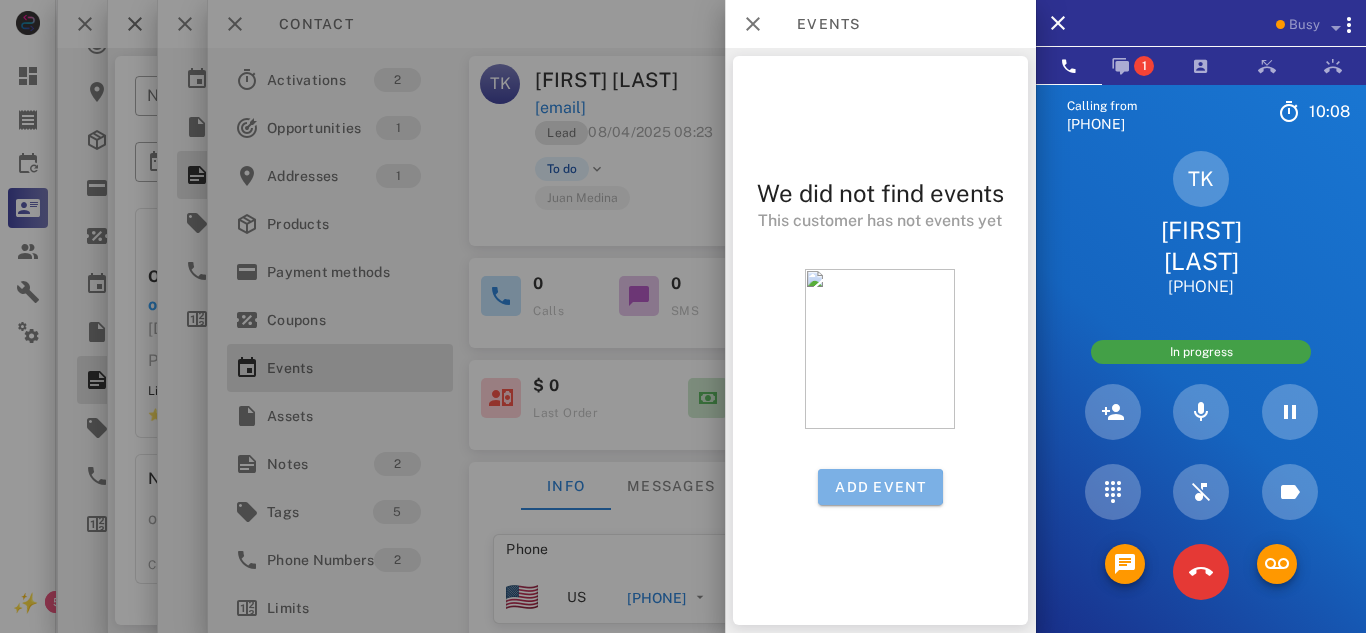 click on "Add event" at bounding box center [880, 487] 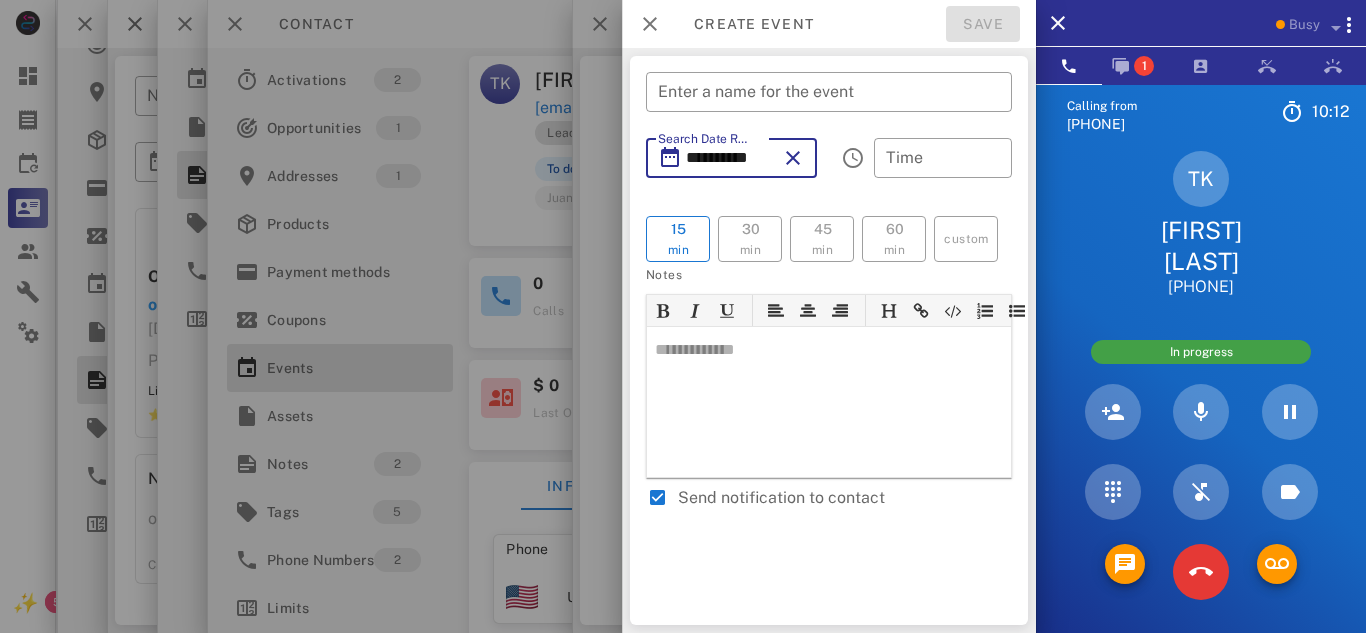 click on "**********" at bounding box center (731, 158) 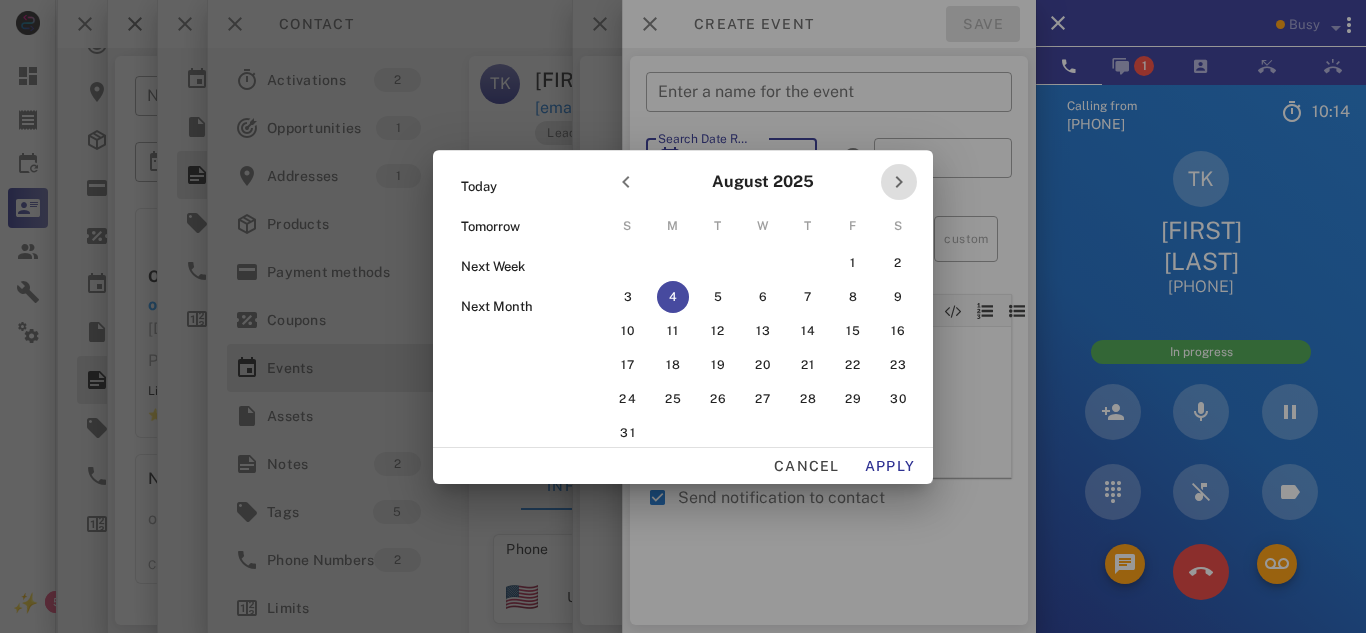 click at bounding box center (899, 182) 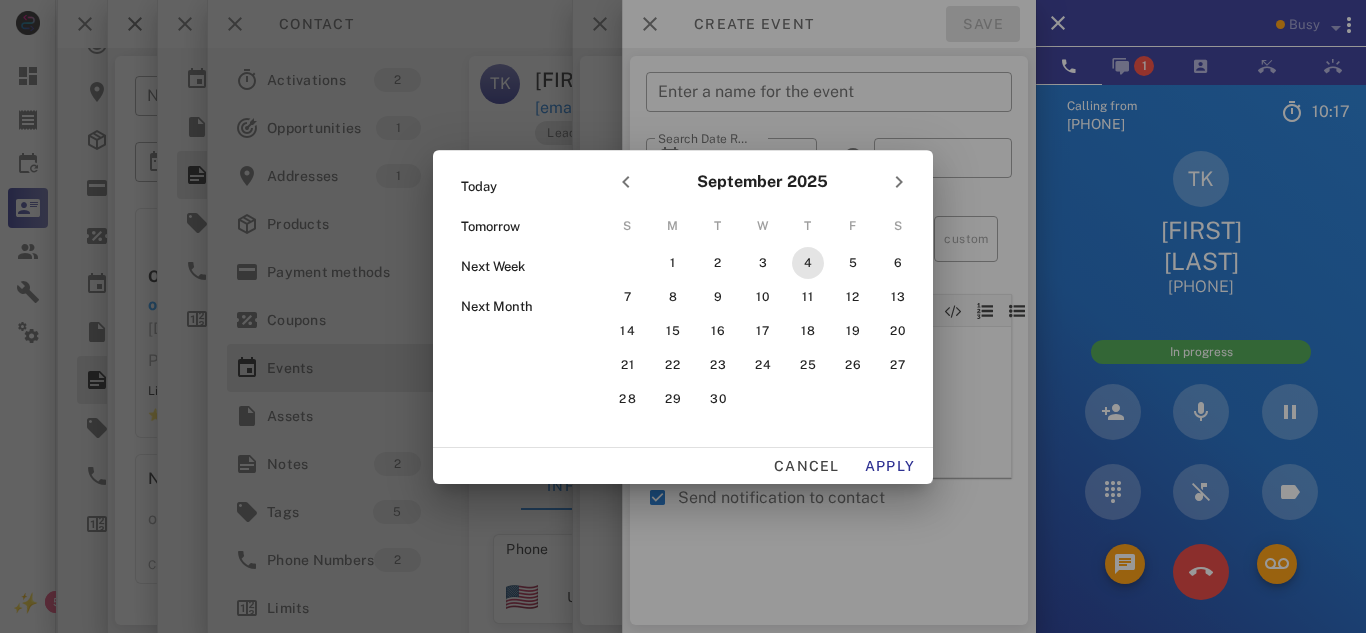 click on "4" at bounding box center [807, 263] 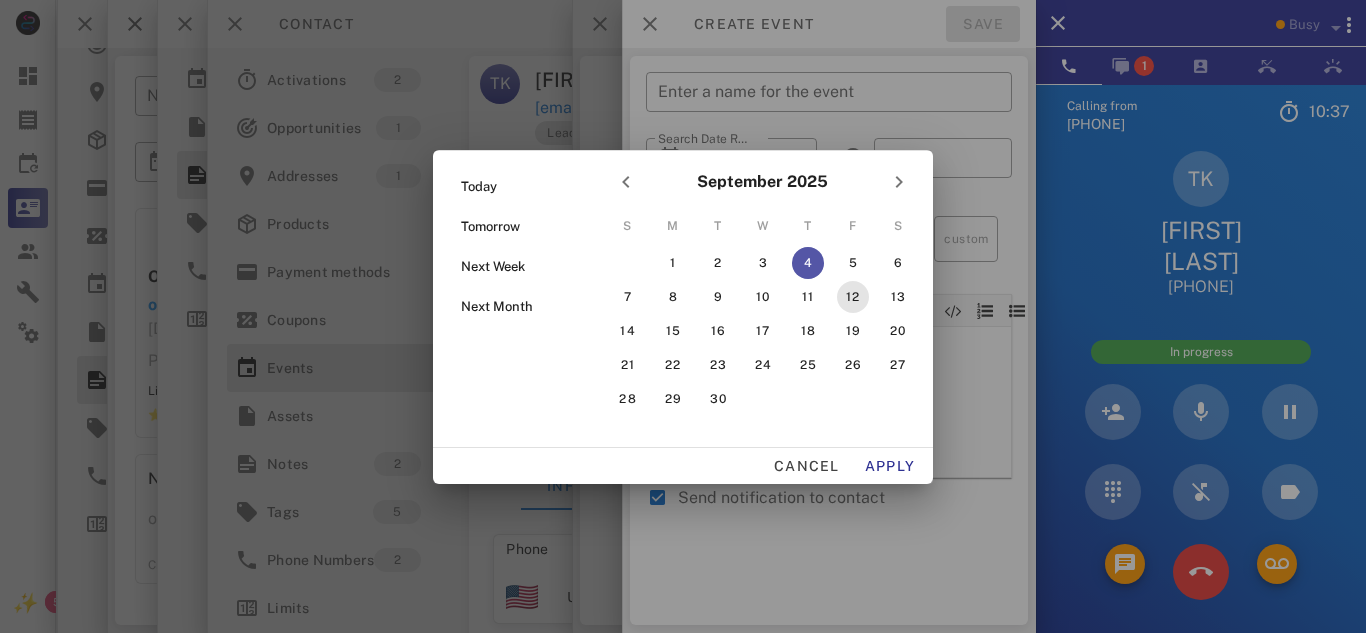 click on "12" at bounding box center (852, 297) 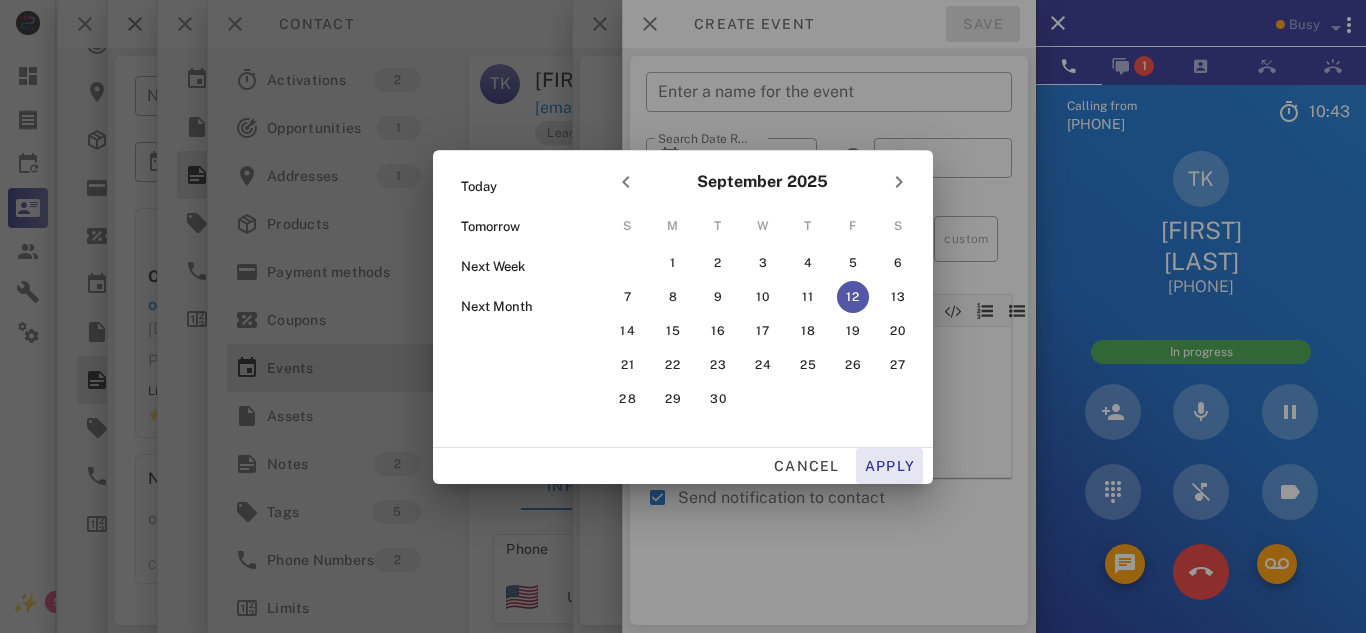 click on "Apply" at bounding box center (890, 466) 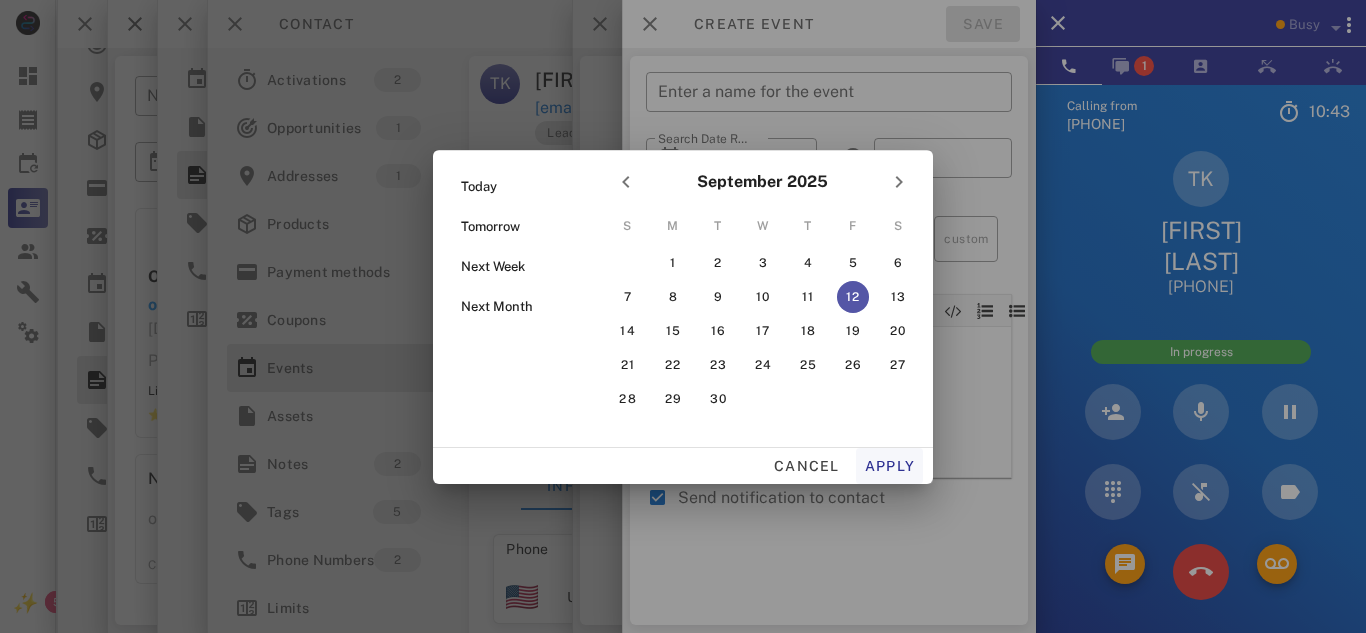 type on "**********" 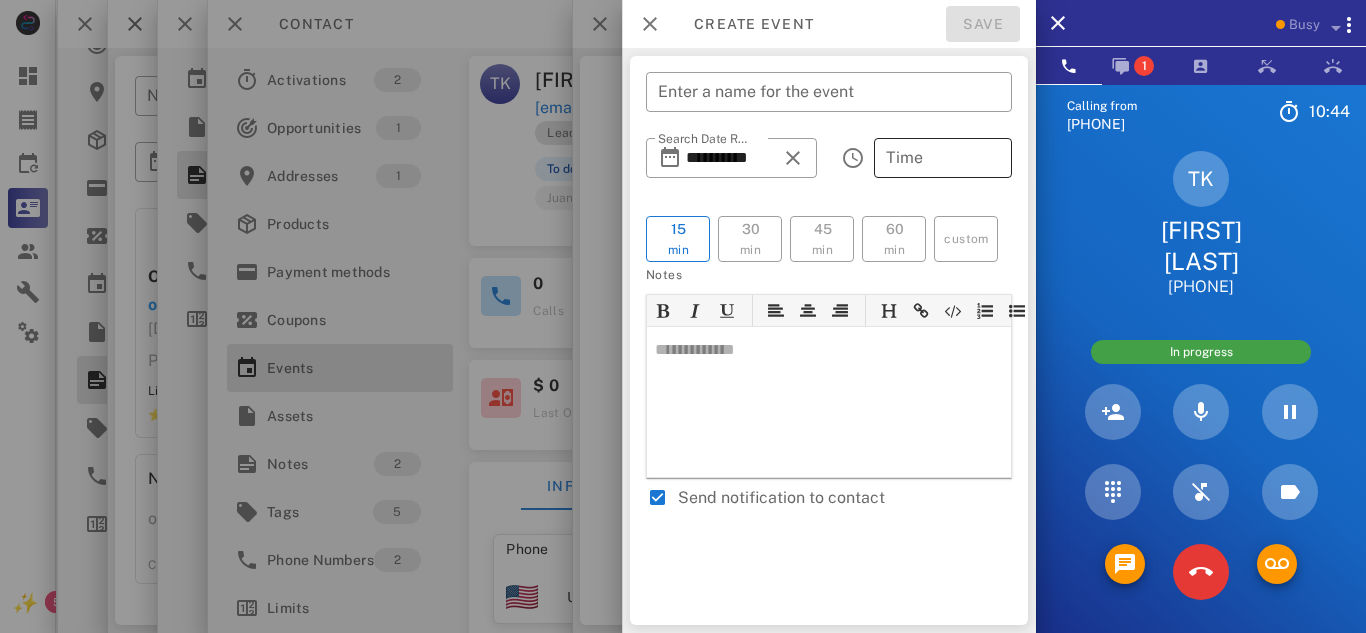 click on "Time" at bounding box center (943, 158) 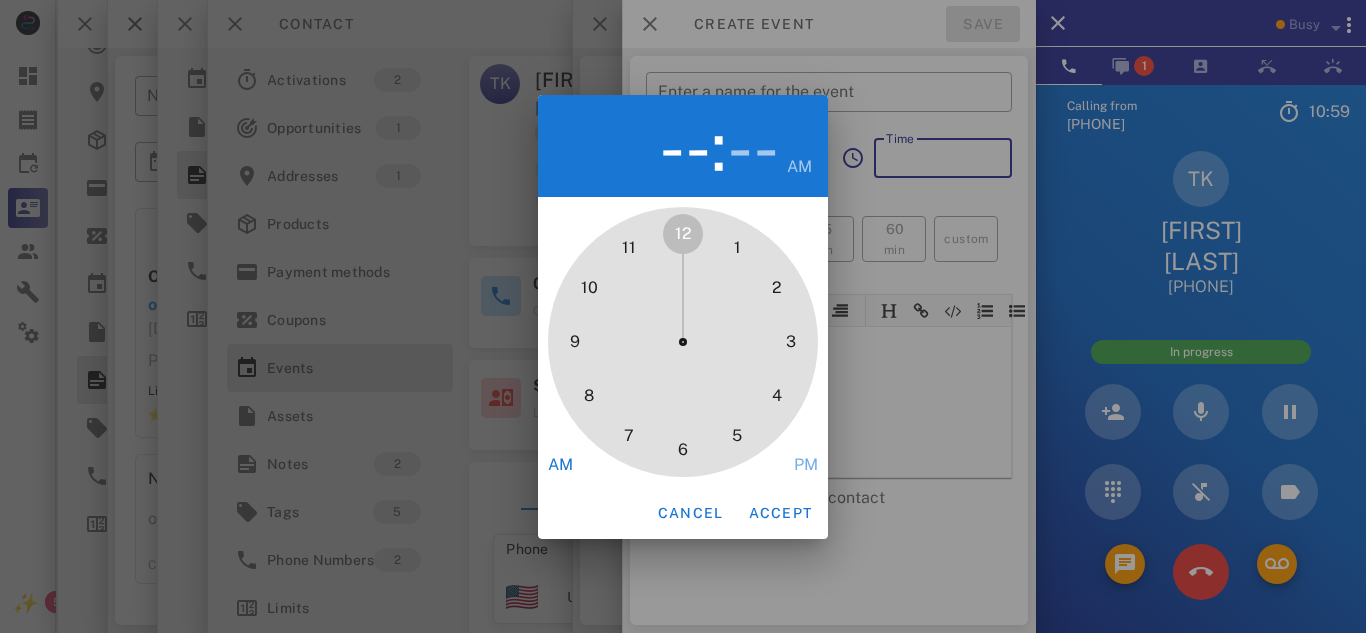 click on "8" at bounding box center [589, 396] 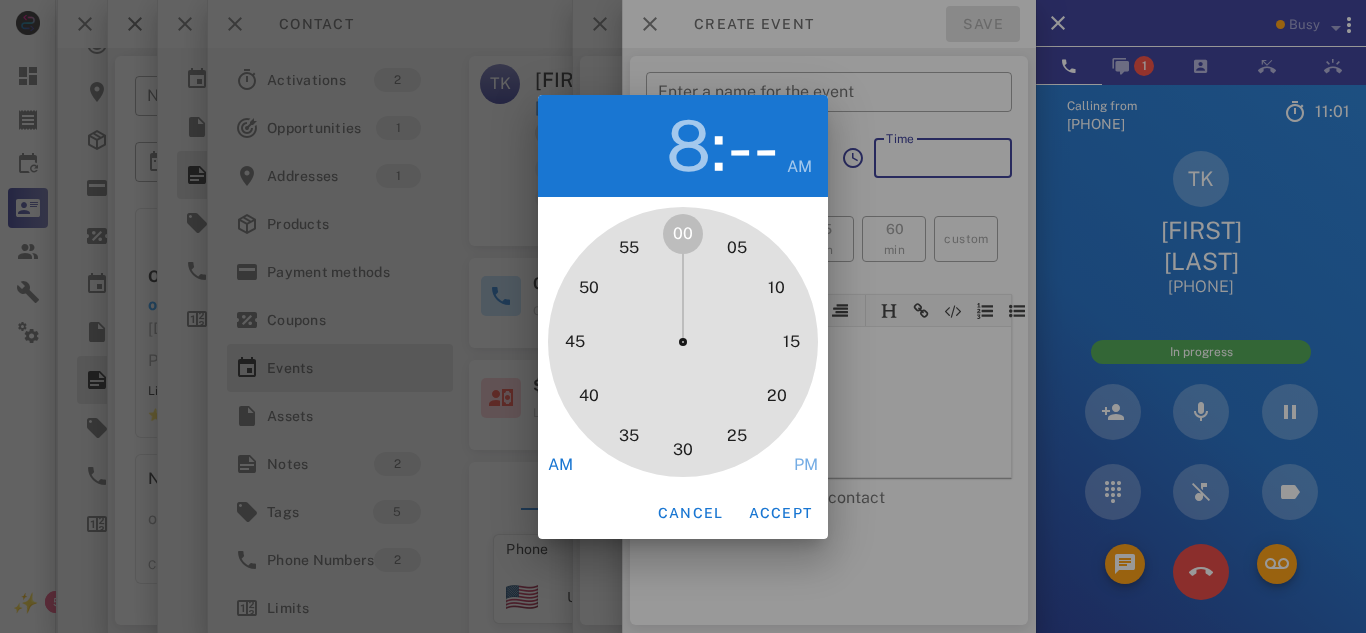 type on "*****" 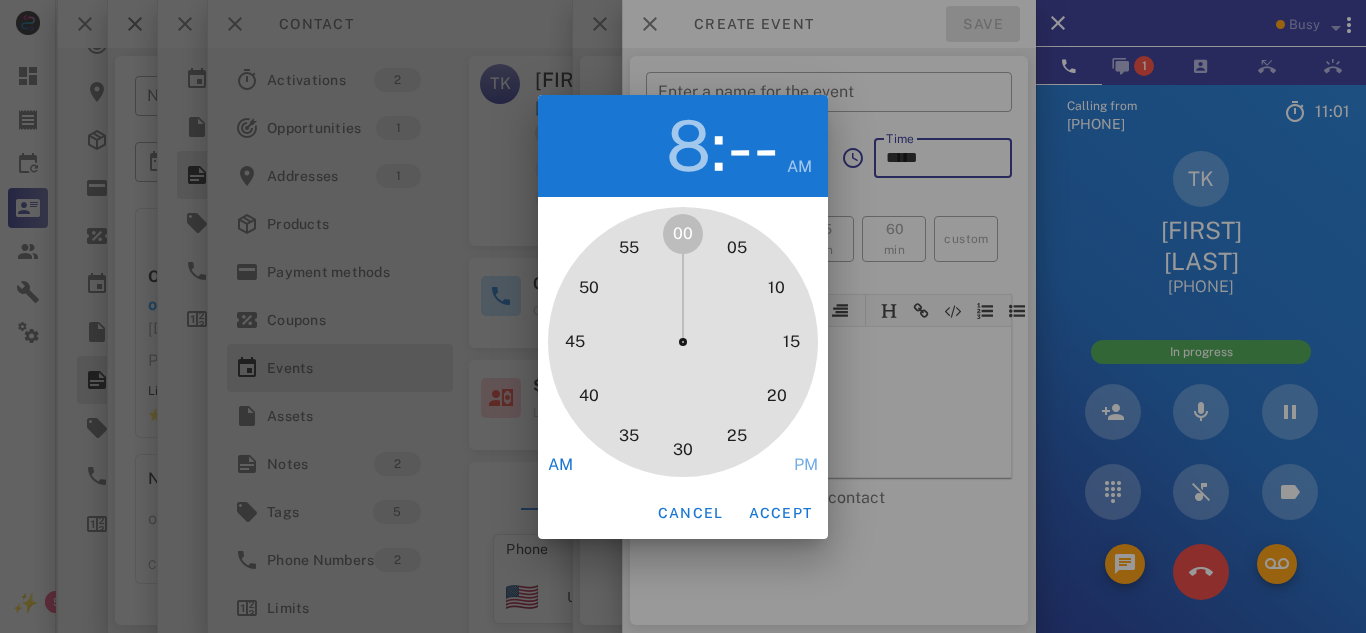 click on "00" at bounding box center (683, 234) 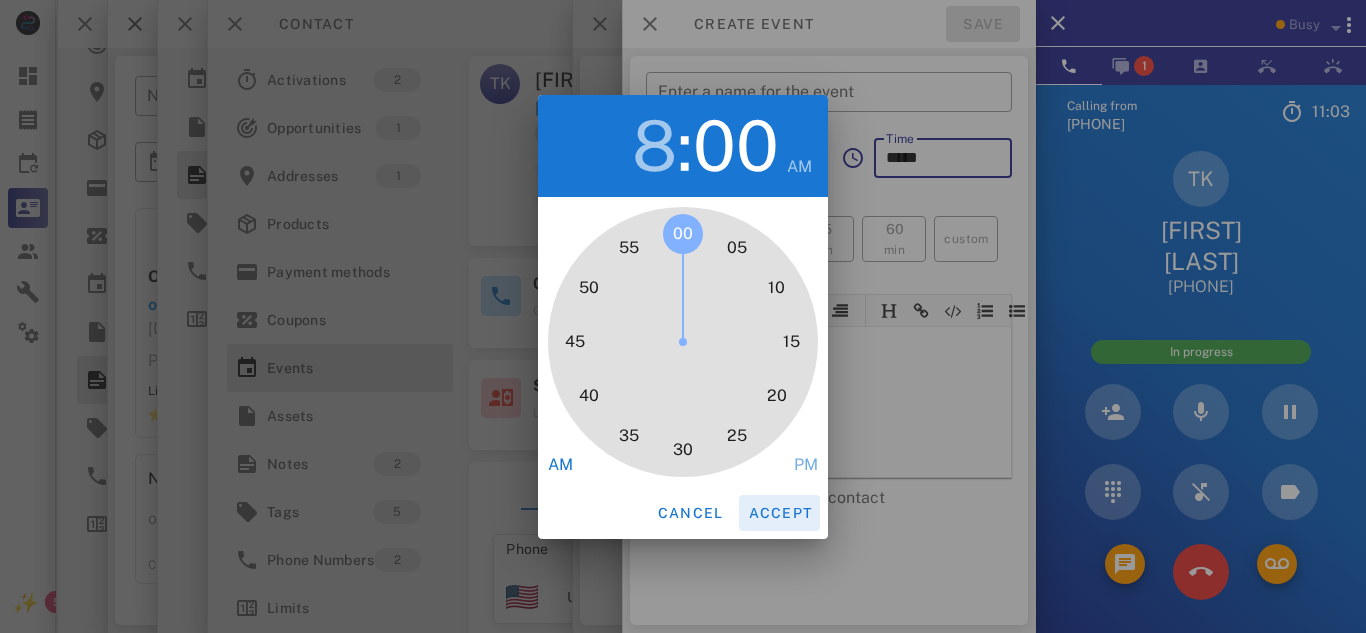 click on "Accept" at bounding box center [779, 513] 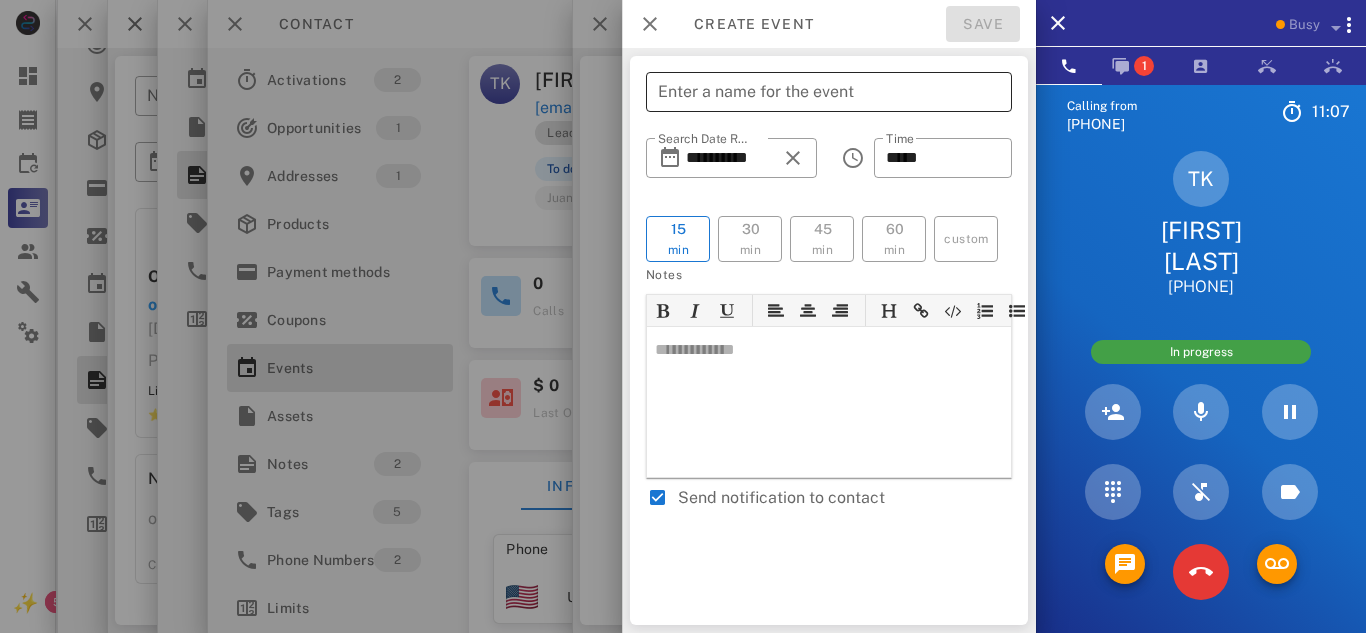 click on "Enter a name for the event" at bounding box center (829, 92) 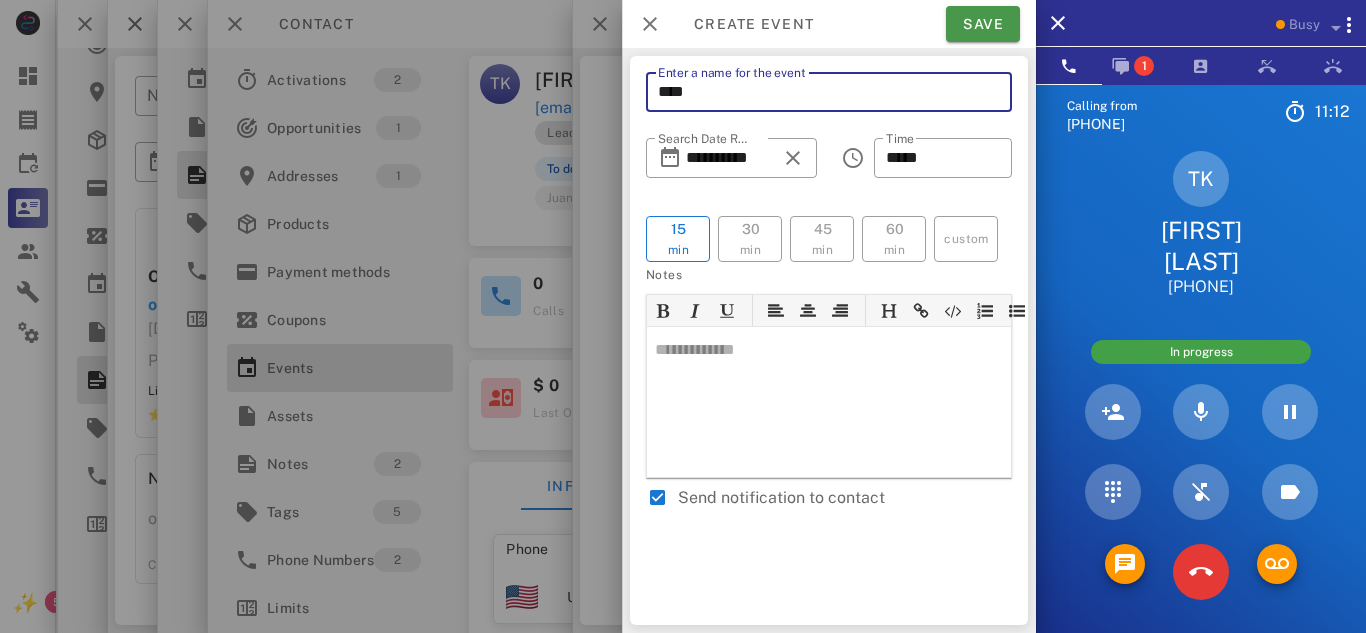 type on "****" 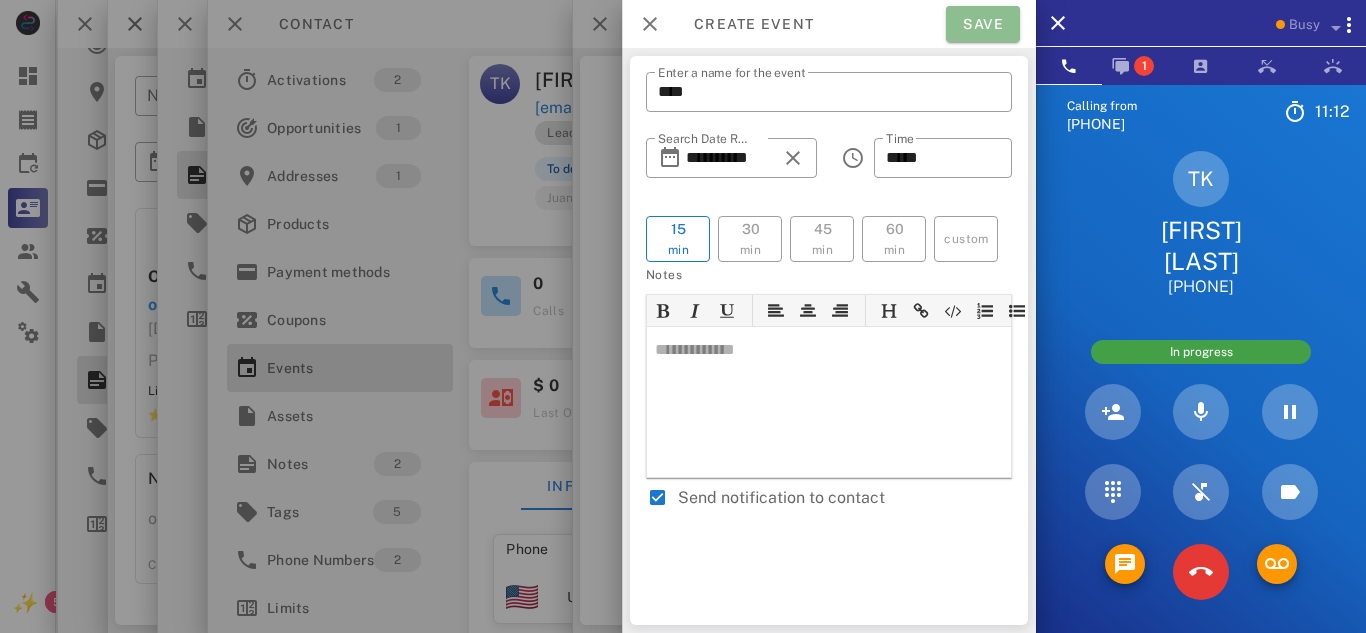 click on "Save" at bounding box center [983, 24] 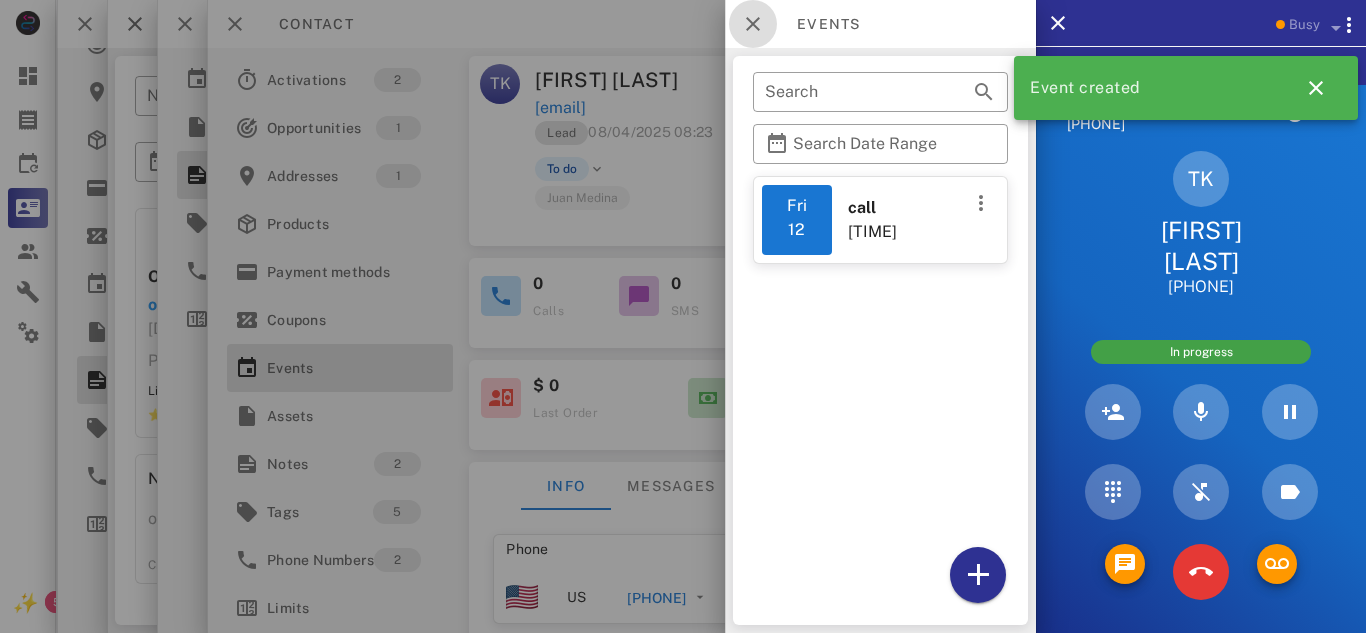 click at bounding box center [753, 24] 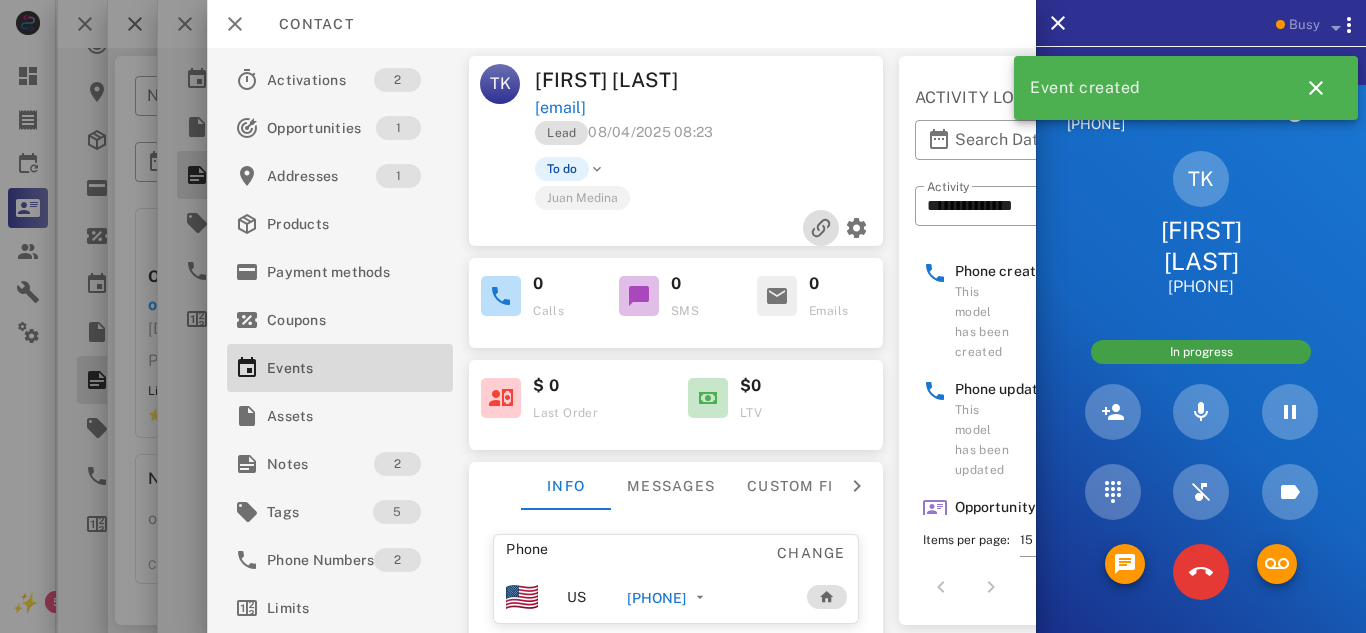 click at bounding box center (821, 228) 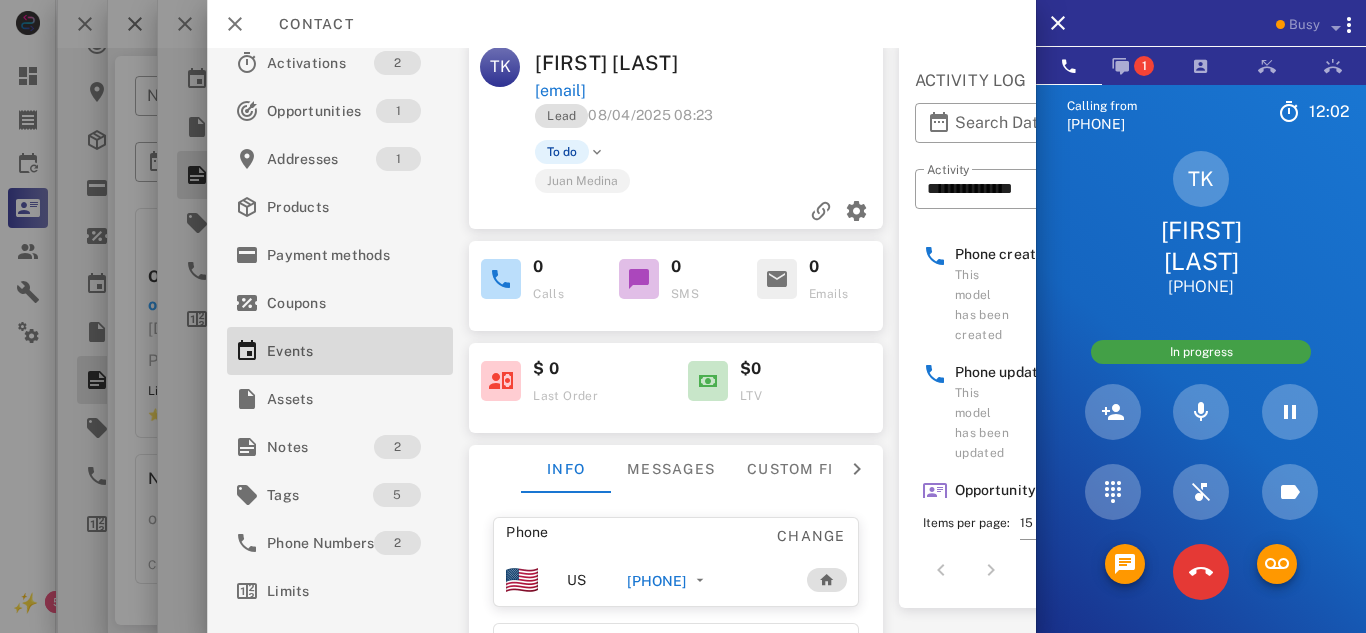 scroll, scrollTop: 0, scrollLeft: 0, axis: both 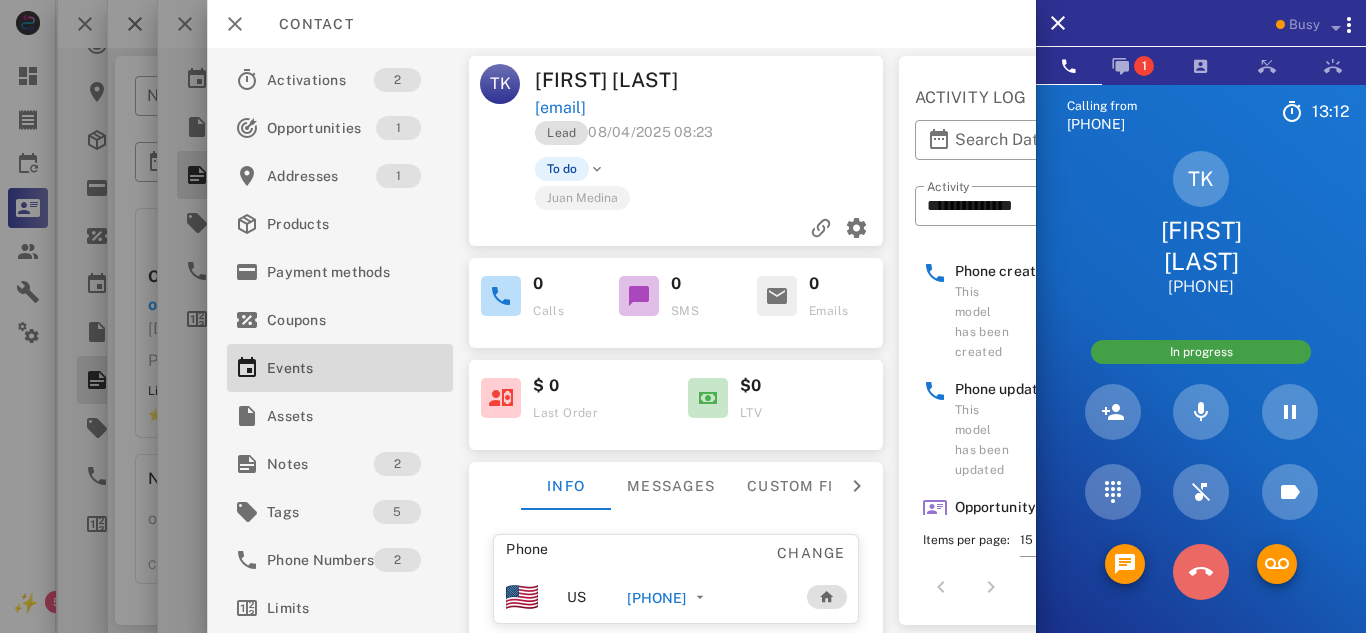 click at bounding box center (1201, 572) 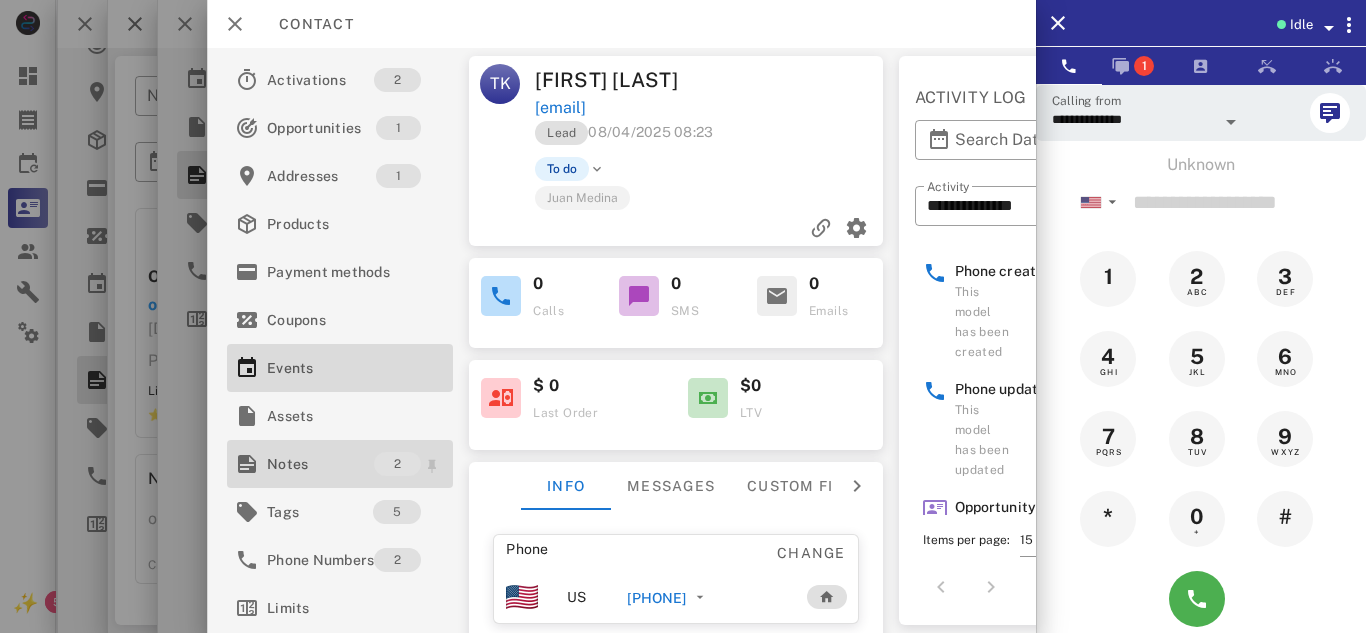 click on "Notes" at bounding box center [320, 464] 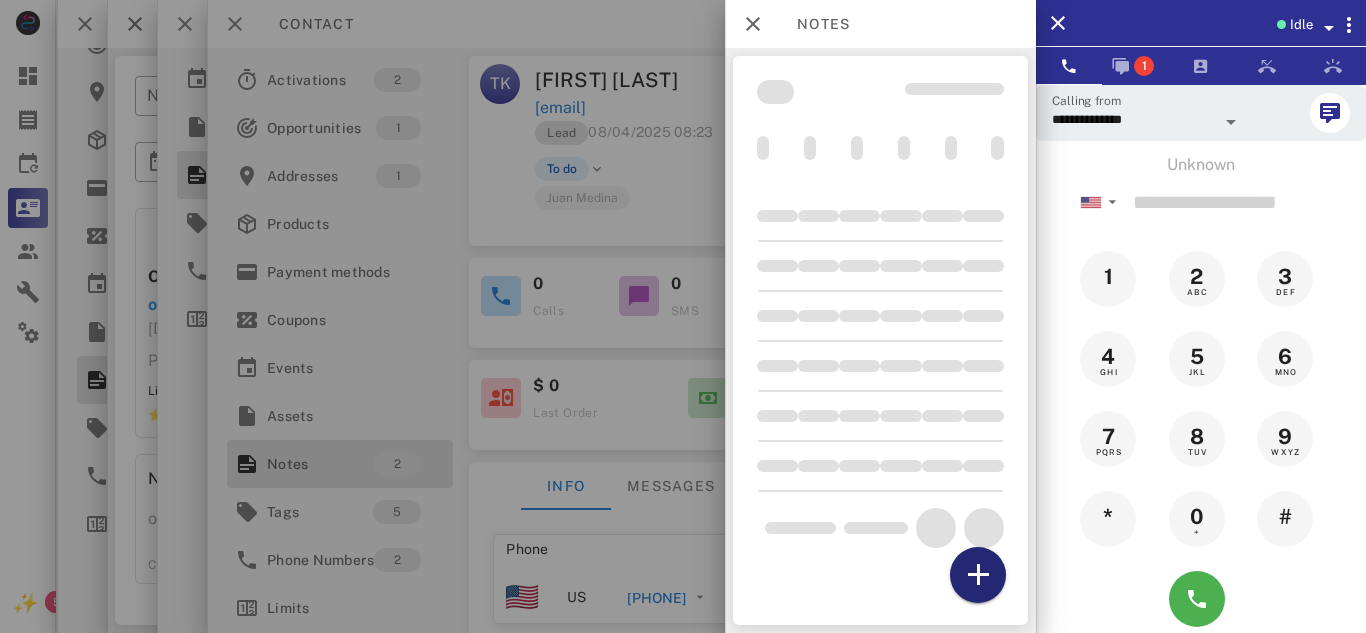 click at bounding box center [978, 575] 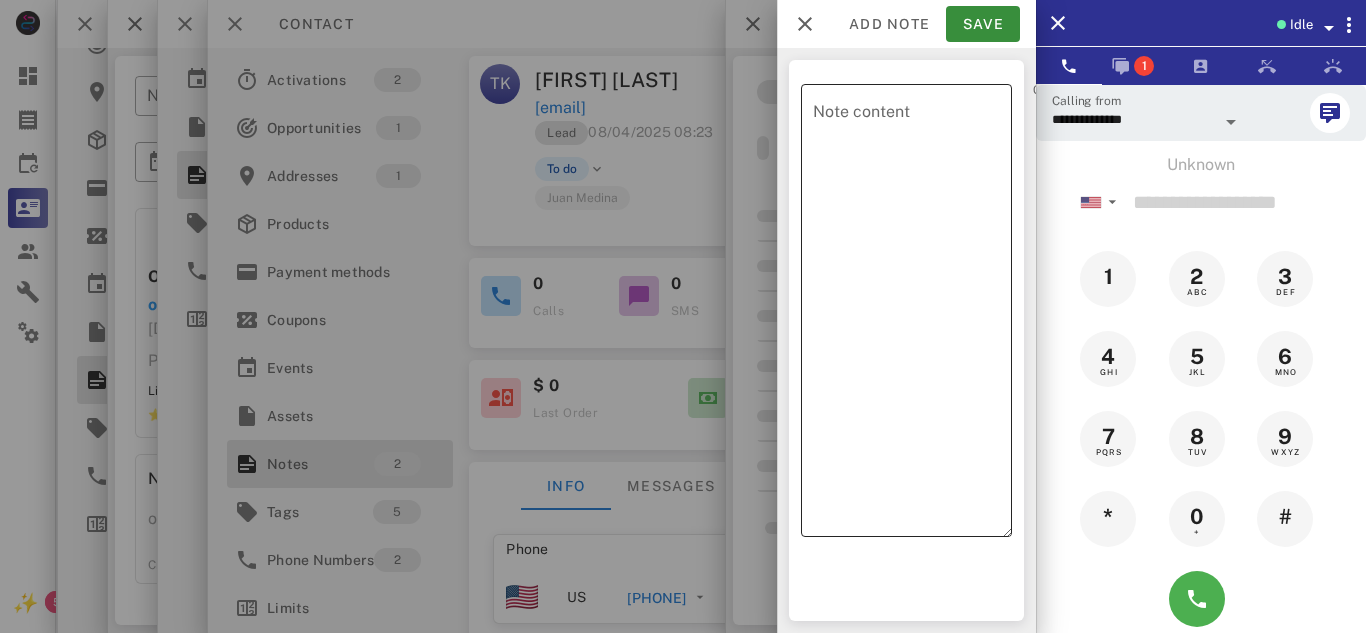 click on "Note content" at bounding box center (912, 315) 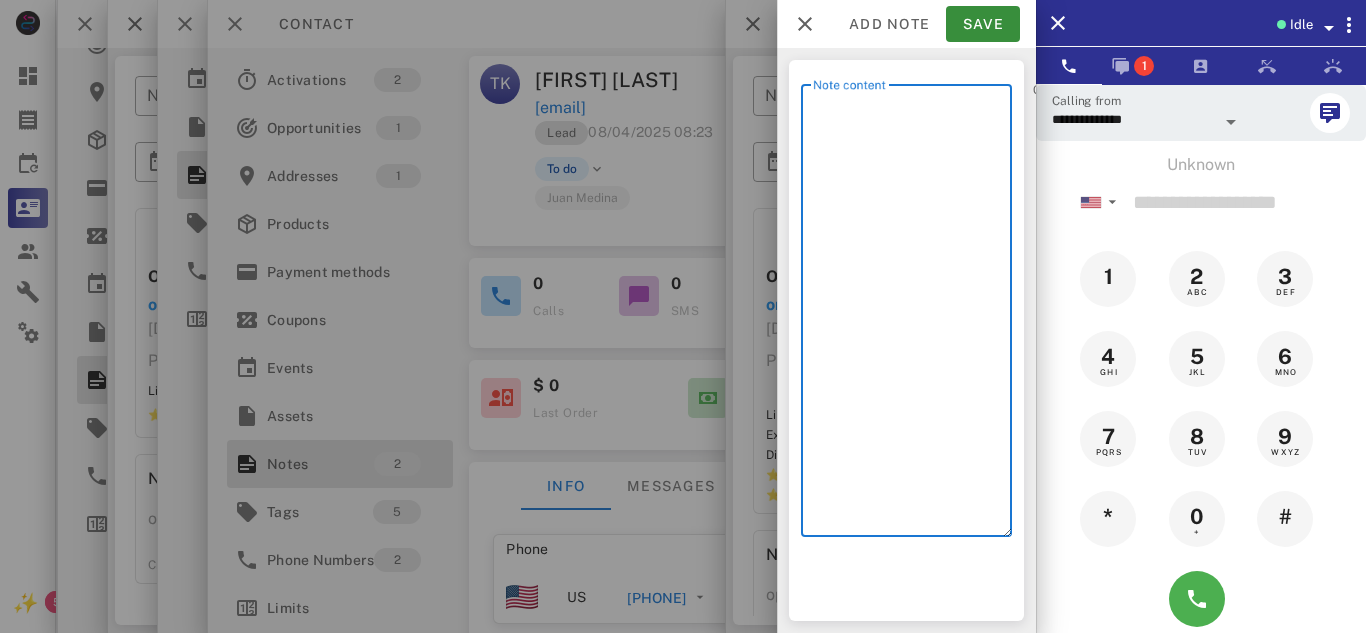 type on "*" 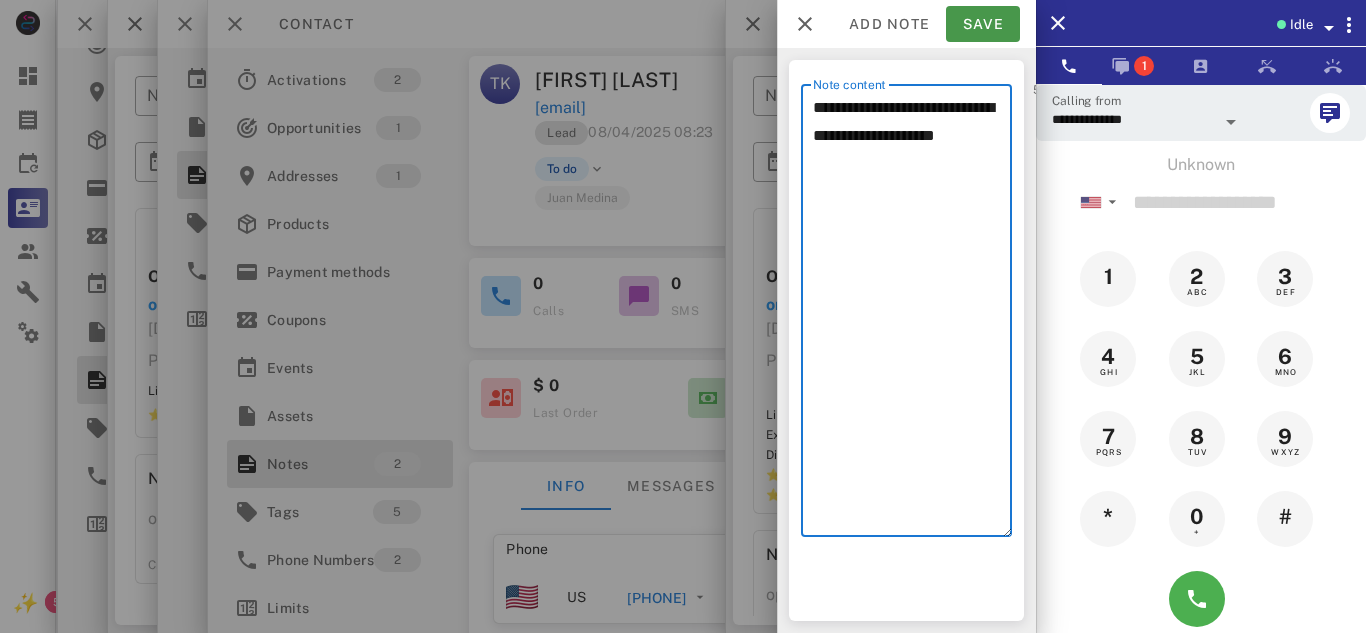 type on "**********" 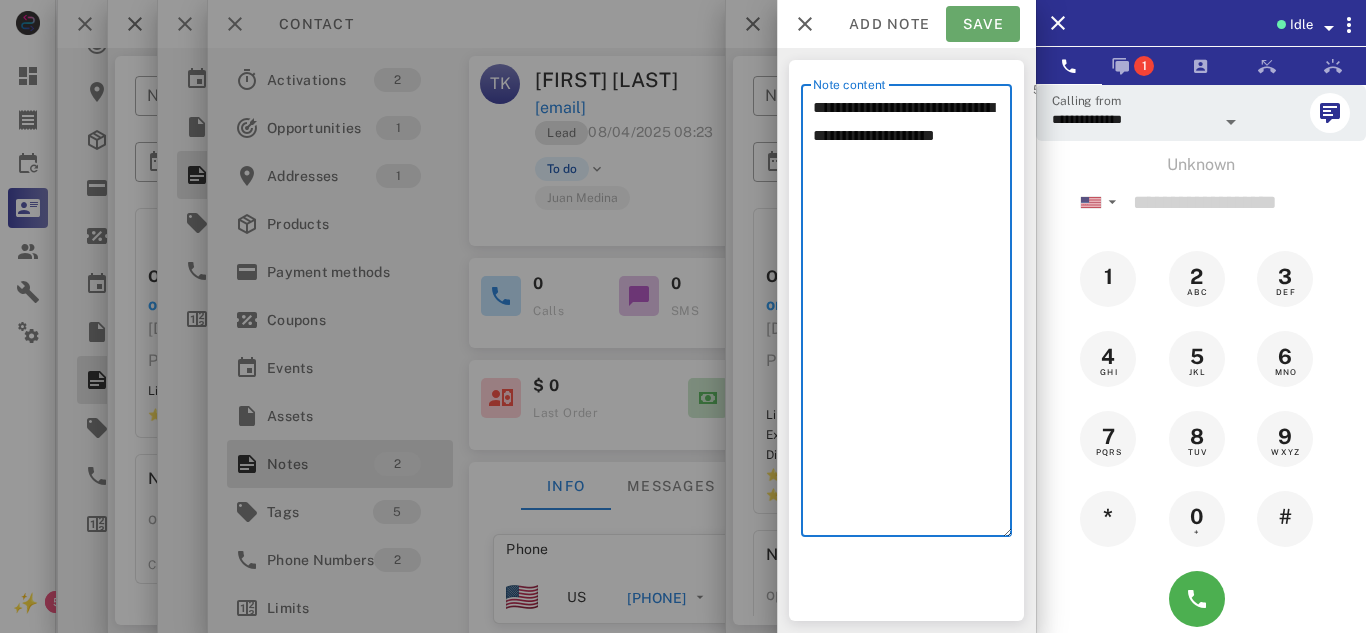 click on "Save" at bounding box center [983, 24] 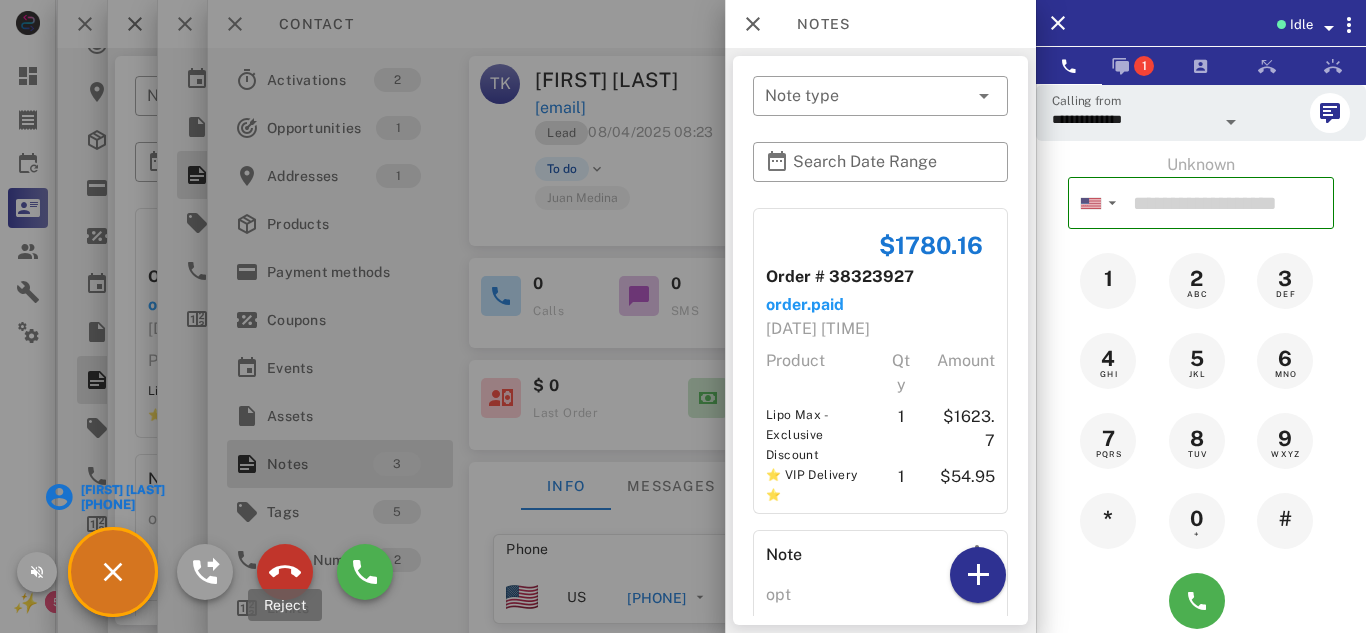 click at bounding box center (285, 572) 